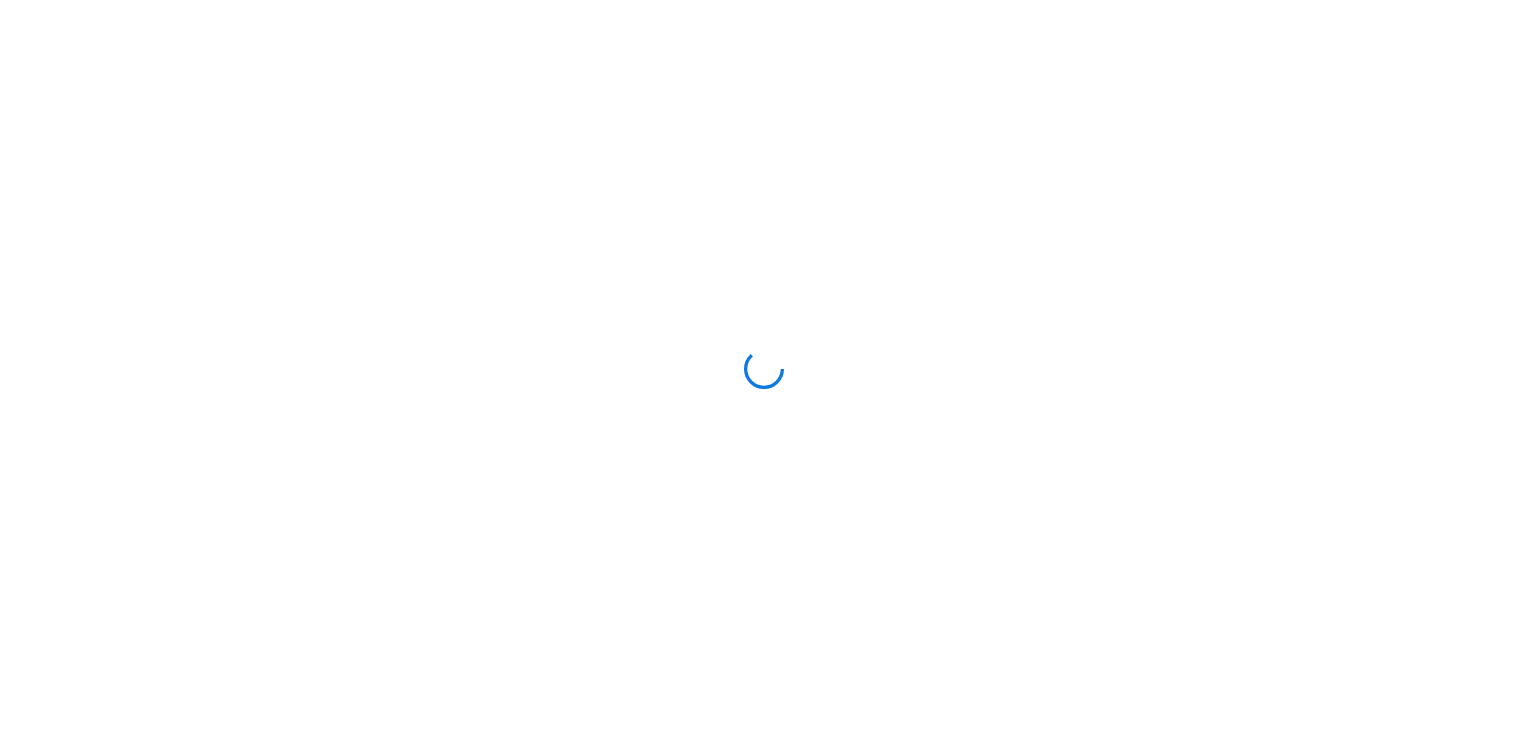 scroll, scrollTop: 0, scrollLeft: 0, axis: both 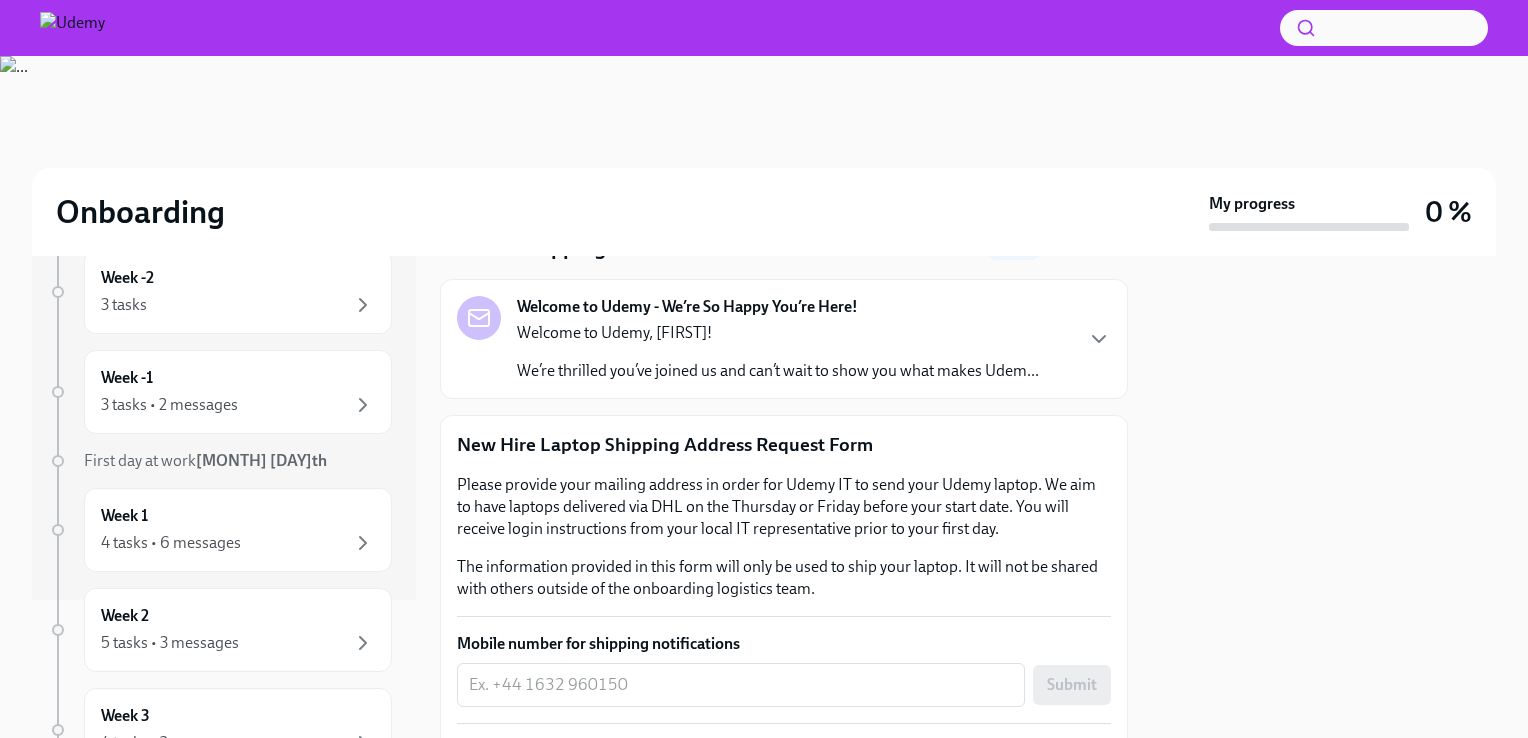 click on "Welcome to Udemy - We’re So Happy You’re Here! Welcome to Udemy, [FIRST]!
We’re thrilled you’ve joined us and can’t wait to show you what makes Udemy..." at bounding box center (784, 339) 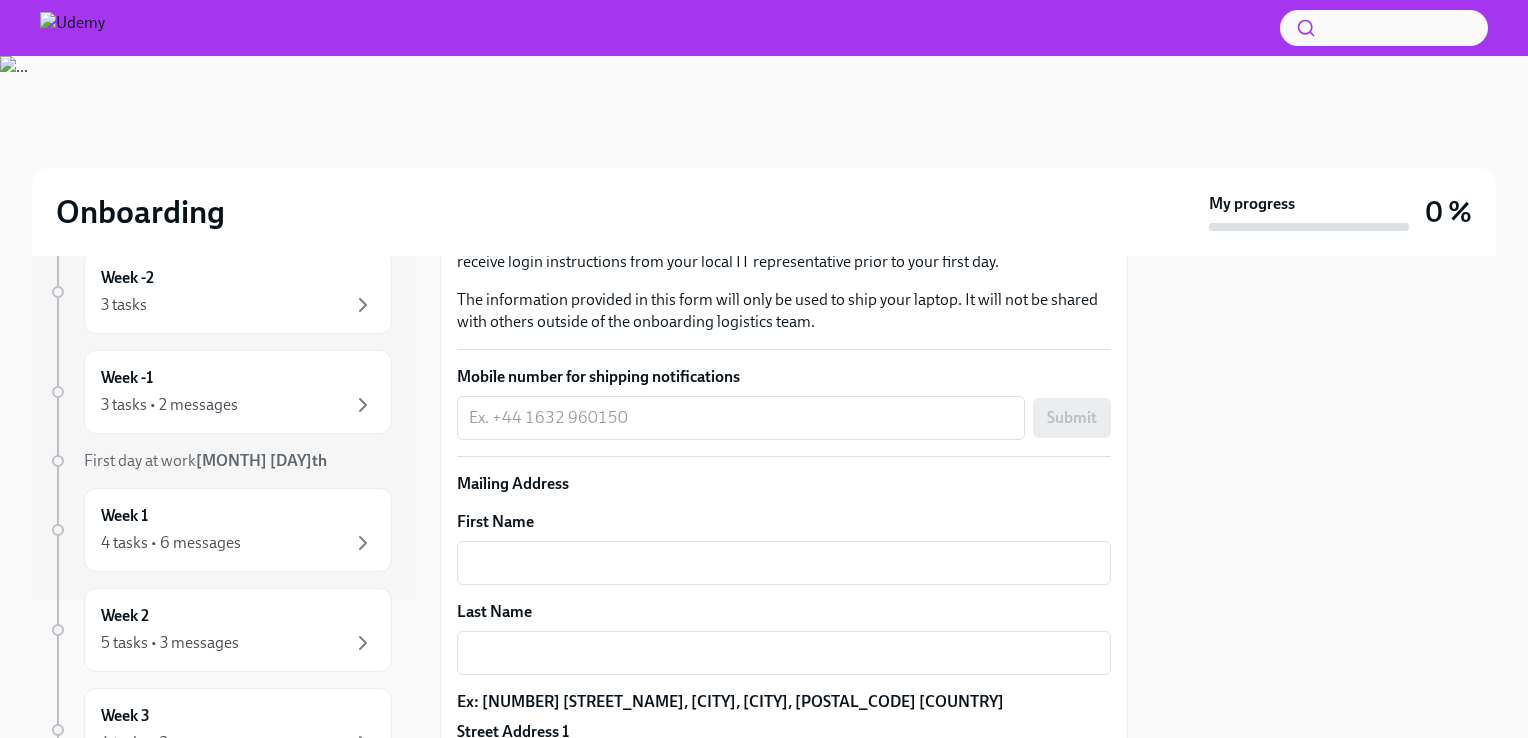 scroll, scrollTop: 987, scrollLeft: 0, axis: vertical 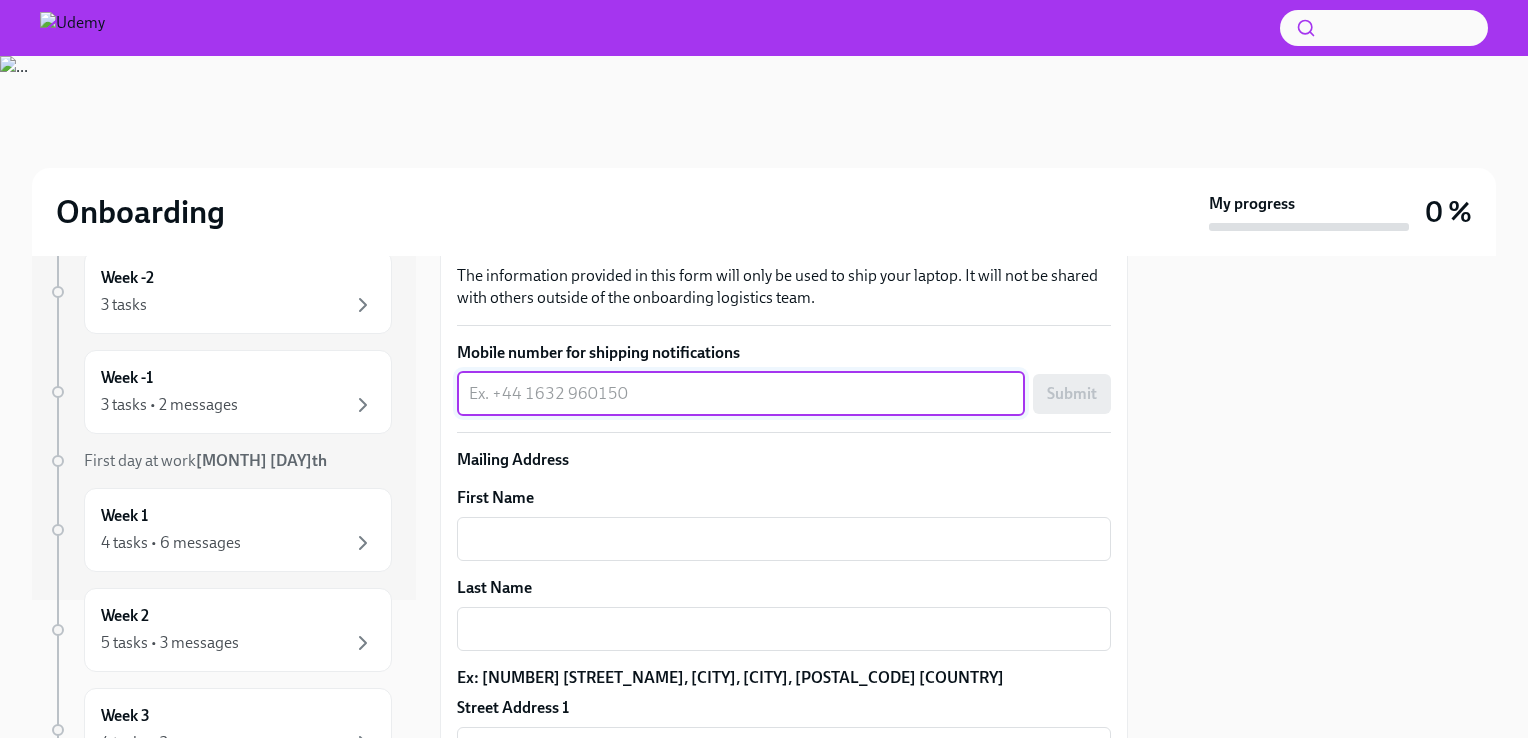 click on "Mobile number for shipping notifications" at bounding box center [741, 394] 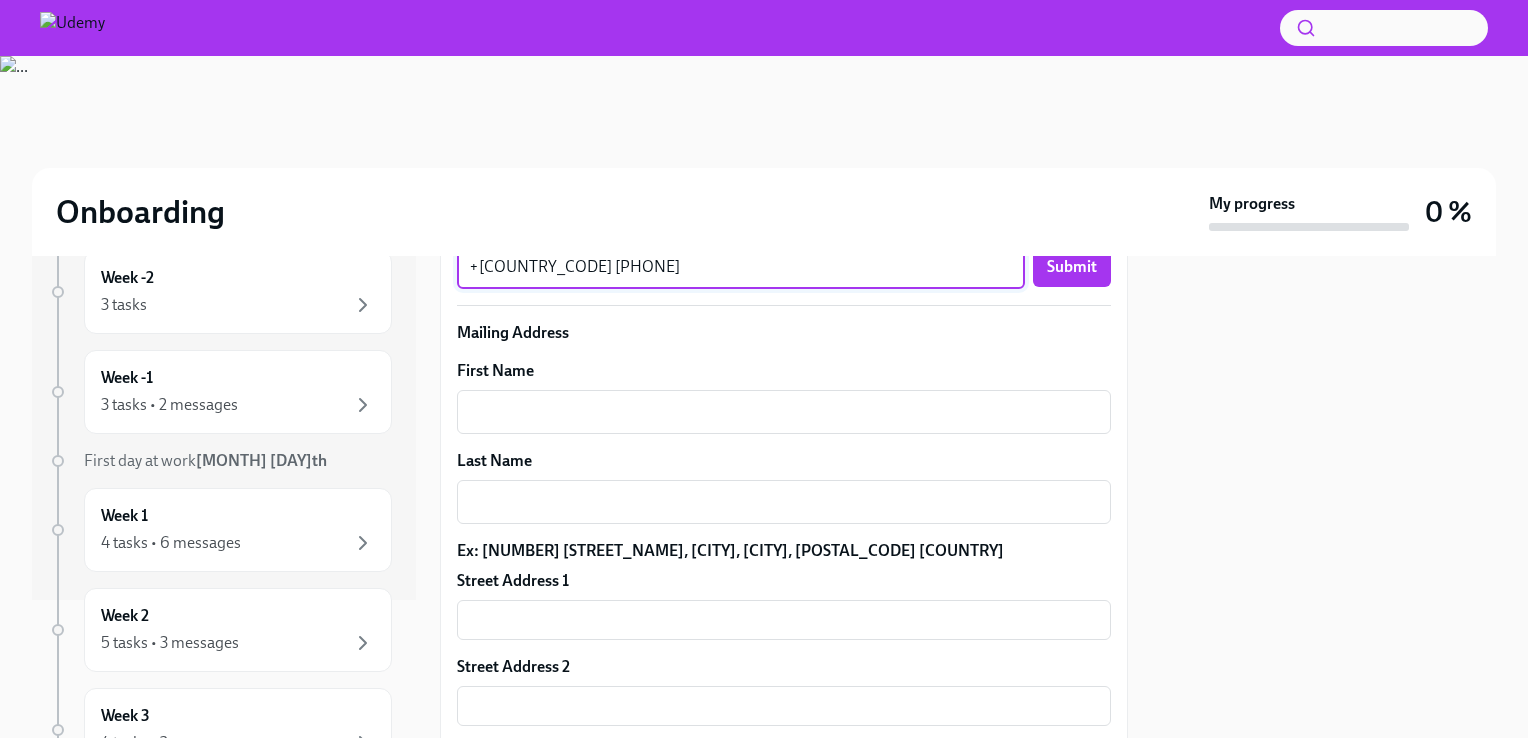 scroll, scrollTop: 1115, scrollLeft: 0, axis: vertical 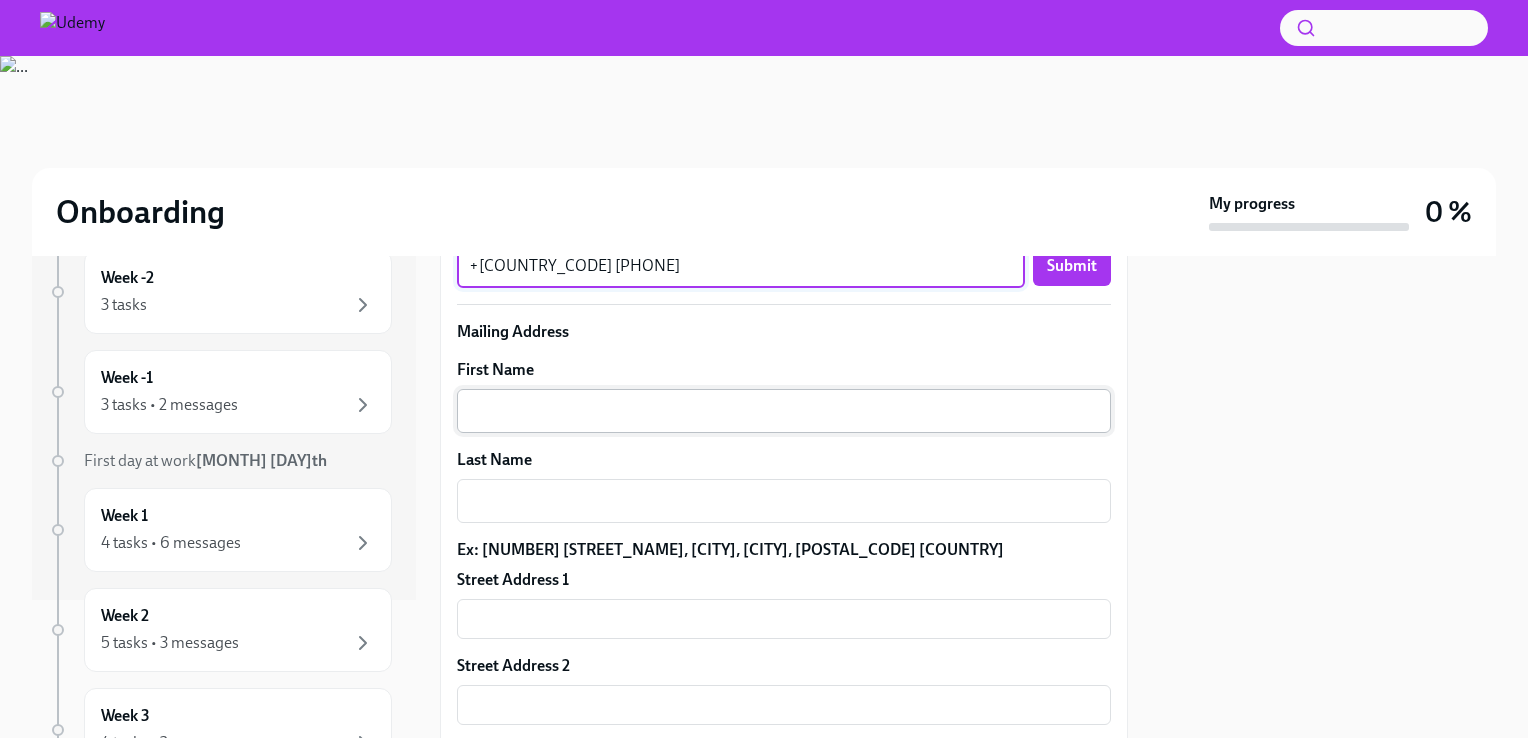 type on "+[COUNTRY_CODE] [PHONE]" 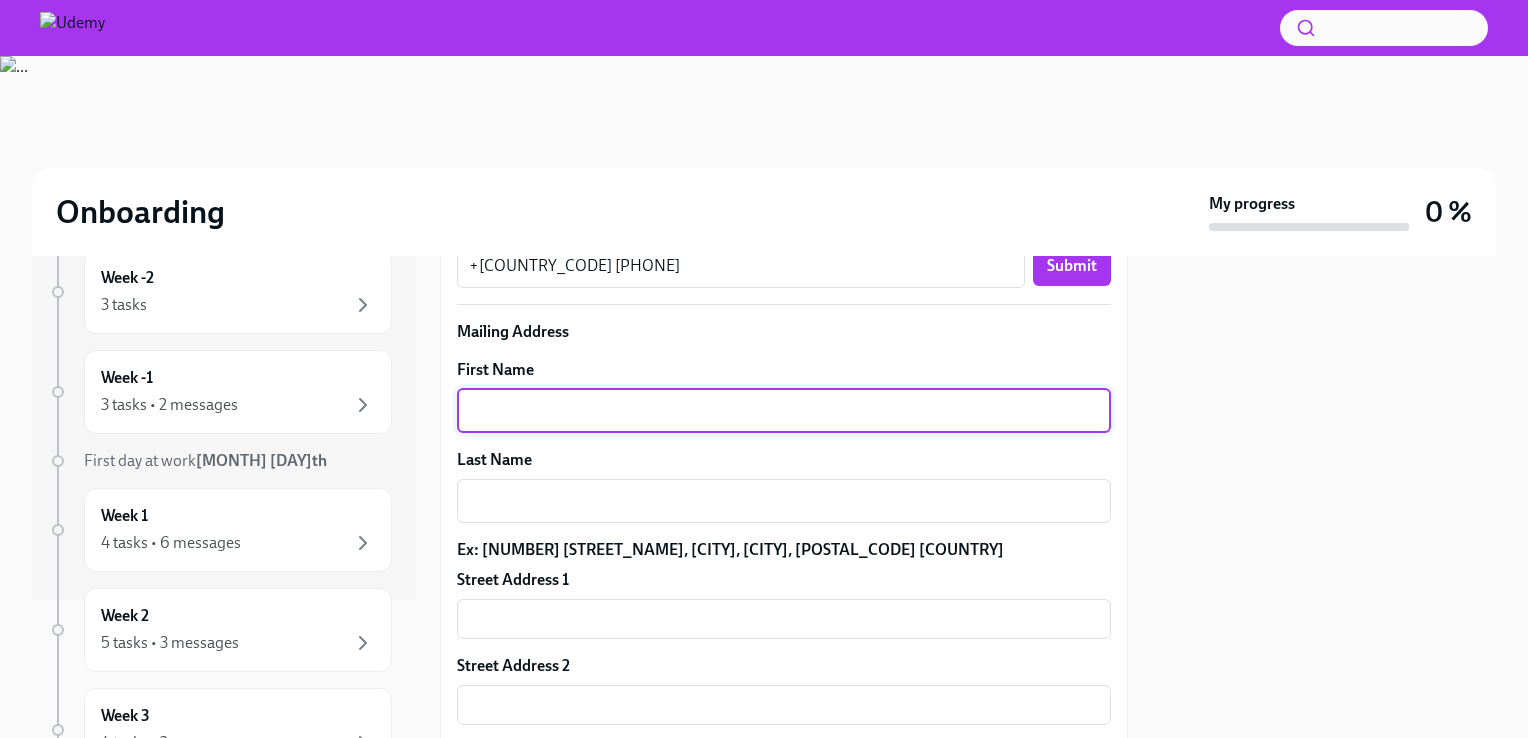 click on "First Name" at bounding box center [784, 411] 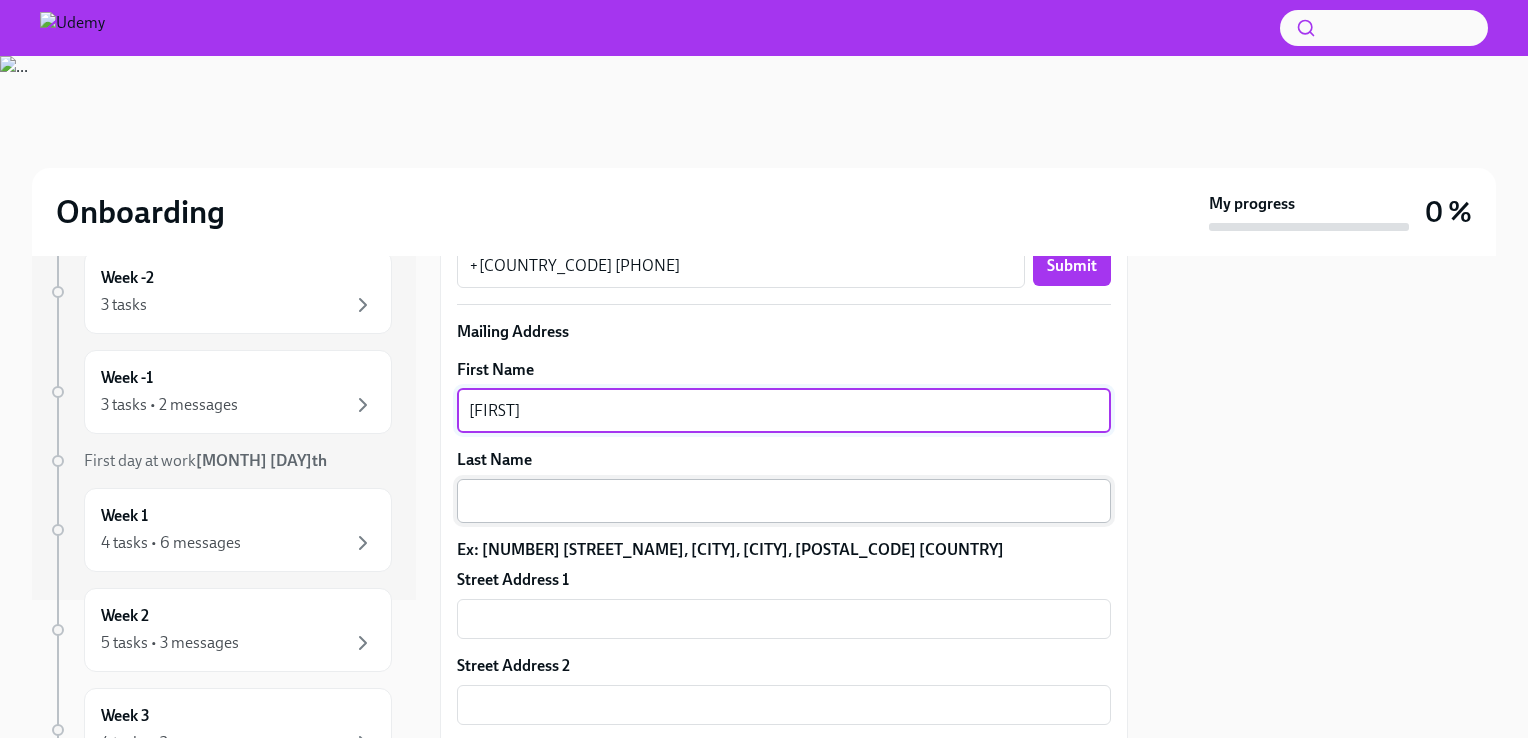 type on "[FIRST]" 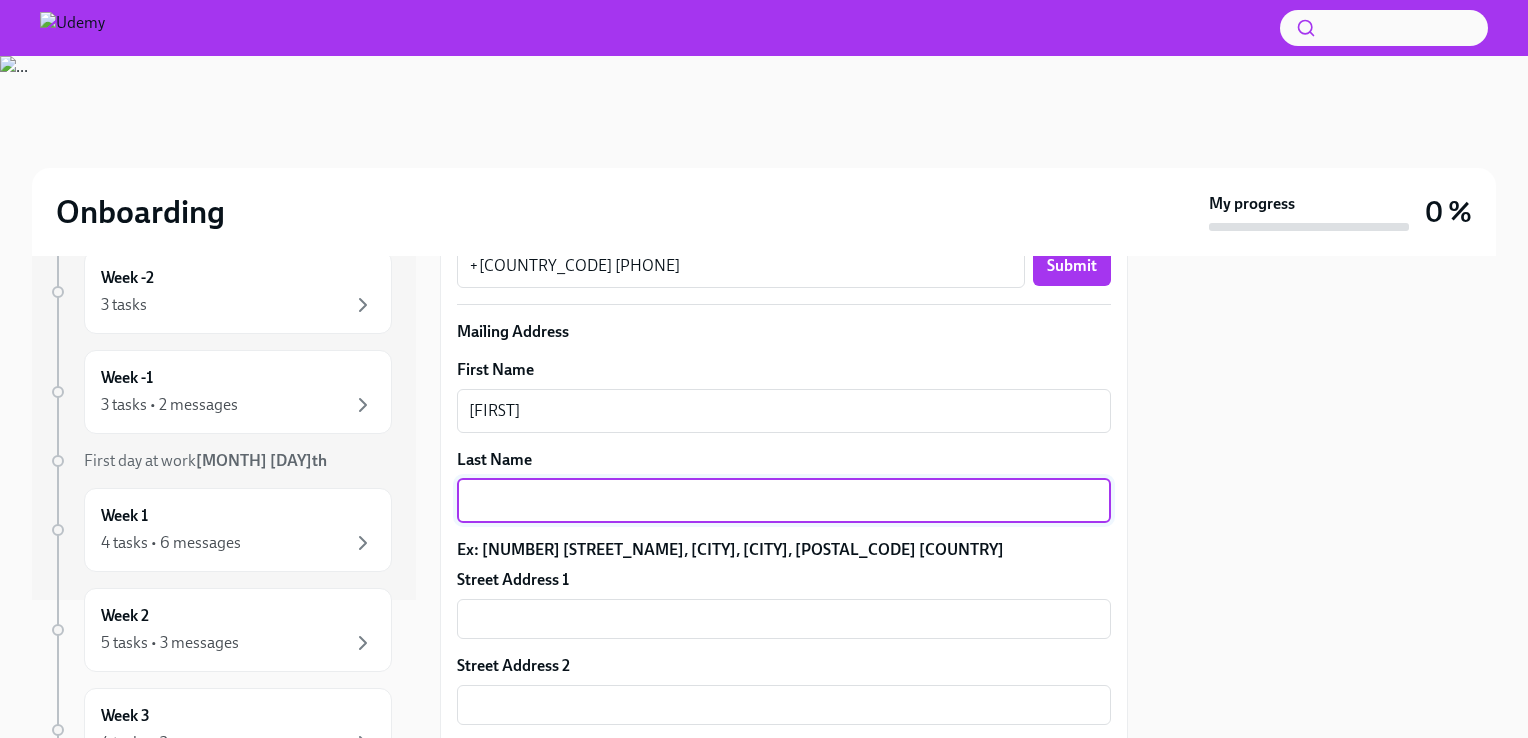 click on "Last Name" at bounding box center [784, 501] 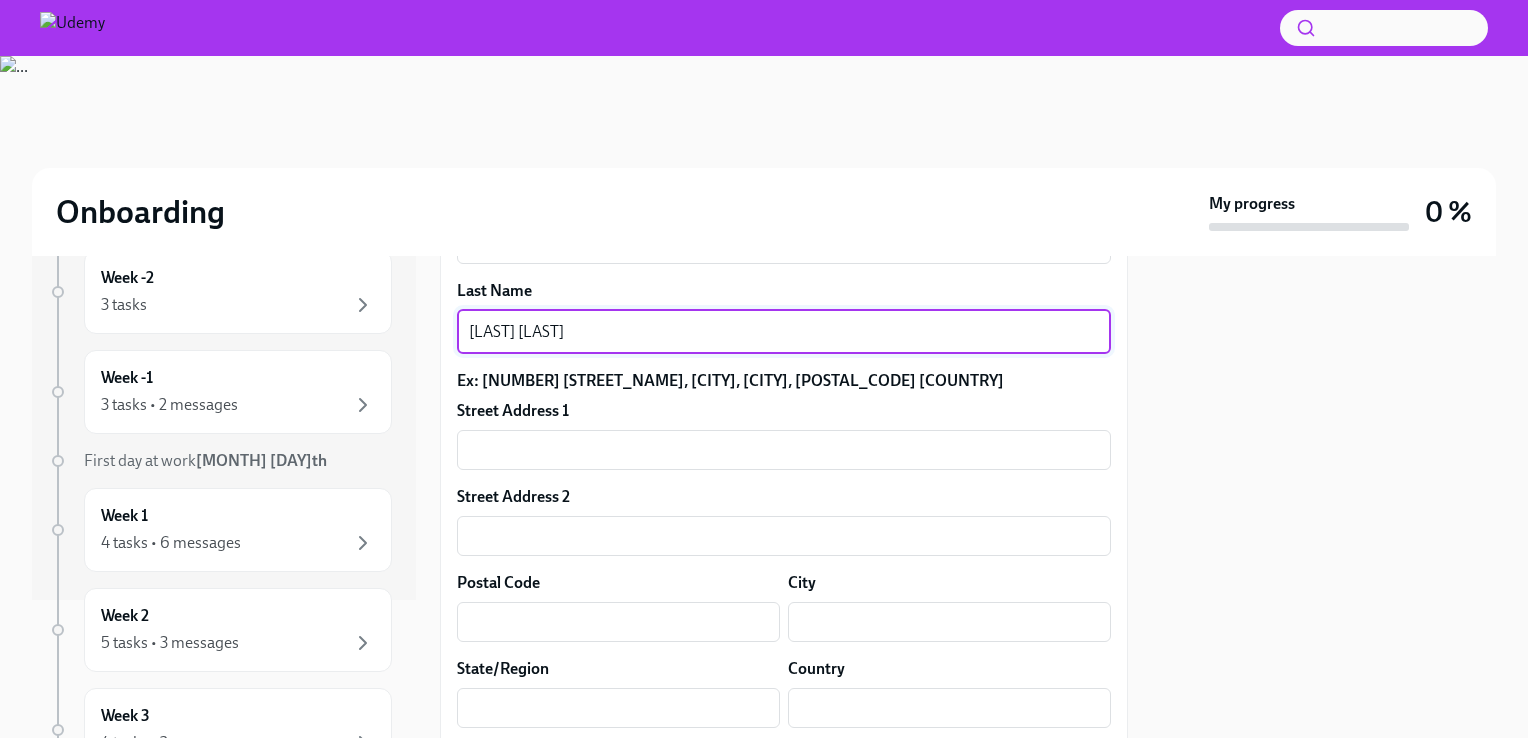 scroll, scrollTop: 1291, scrollLeft: 0, axis: vertical 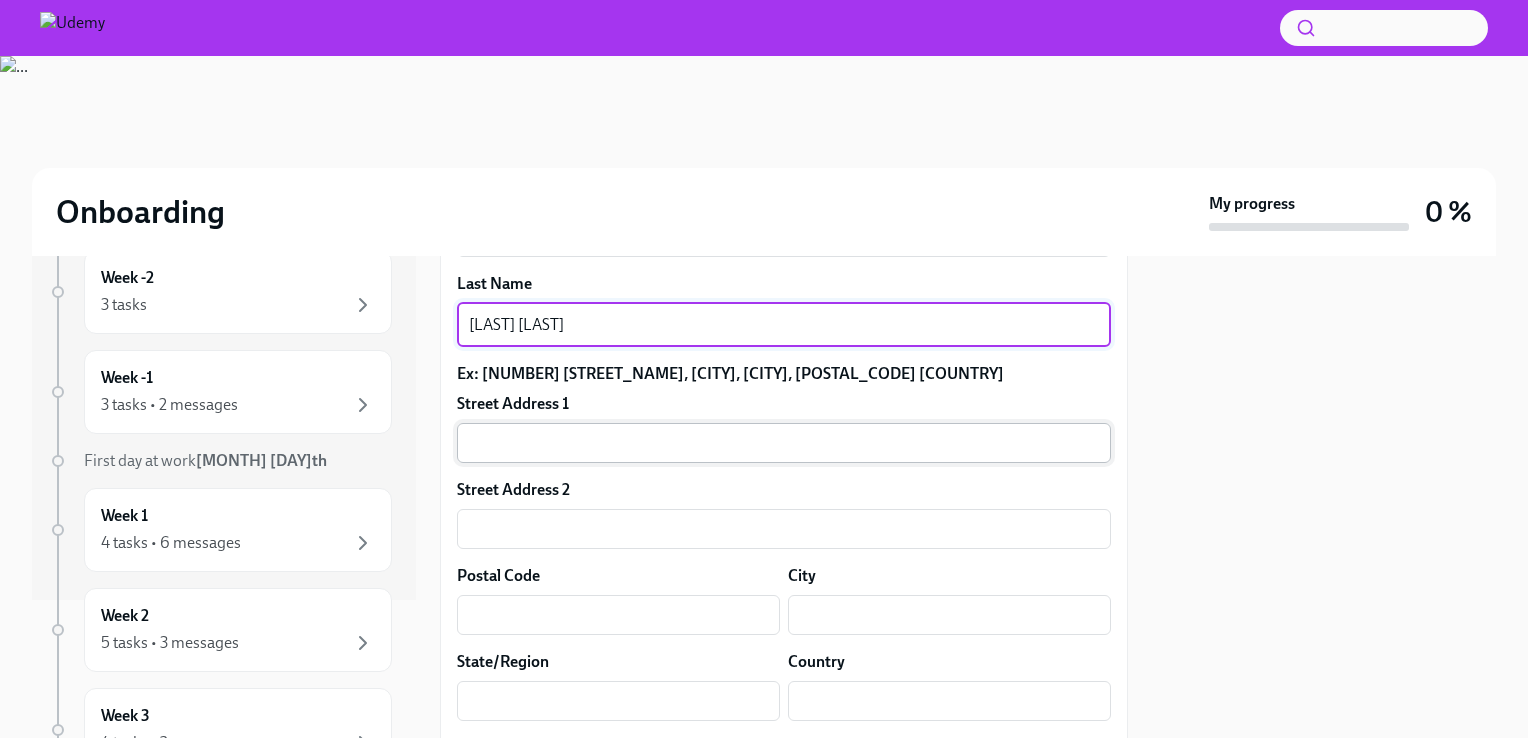 type on "[LAST] [LAST]" 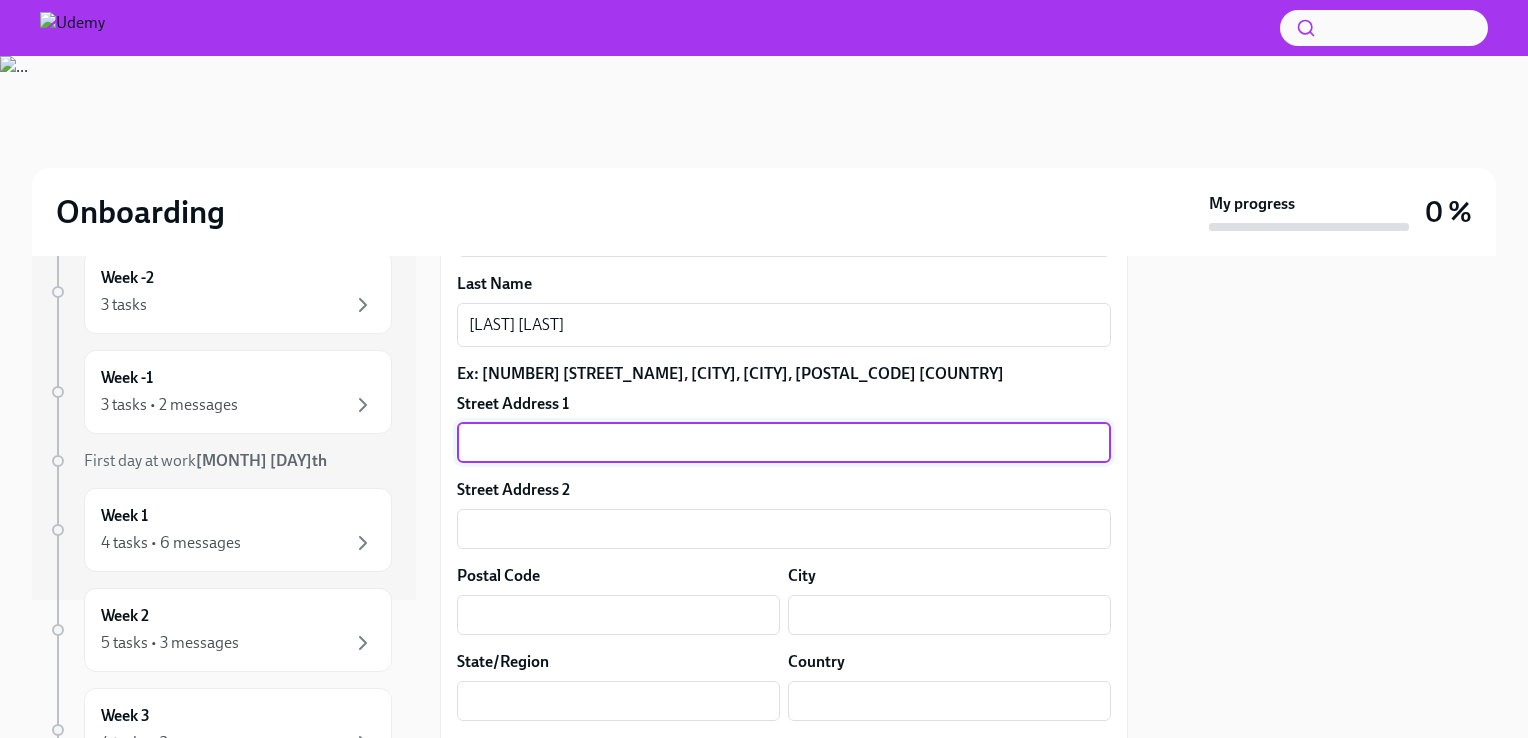 click at bounding box center [784, 443] 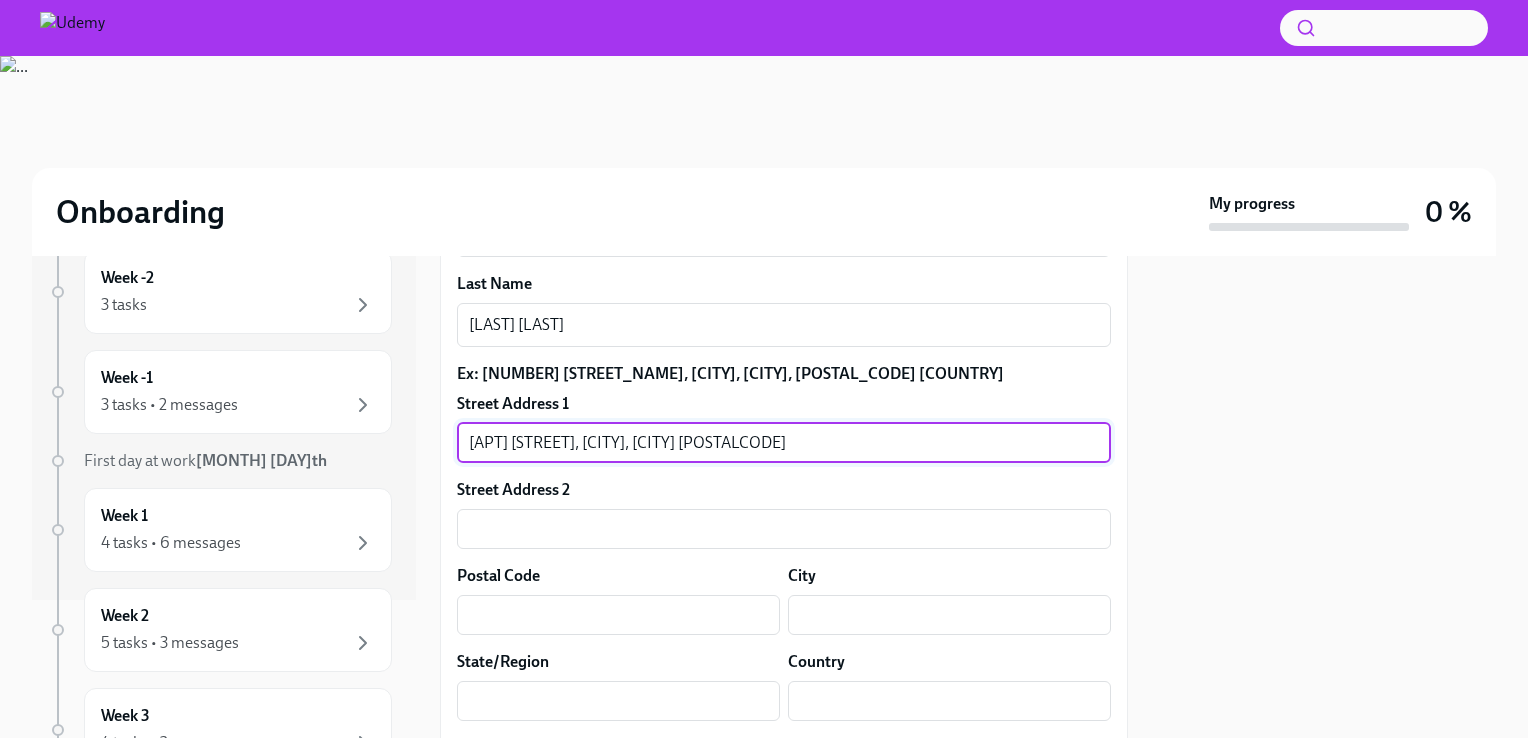 type on "[CODE]" 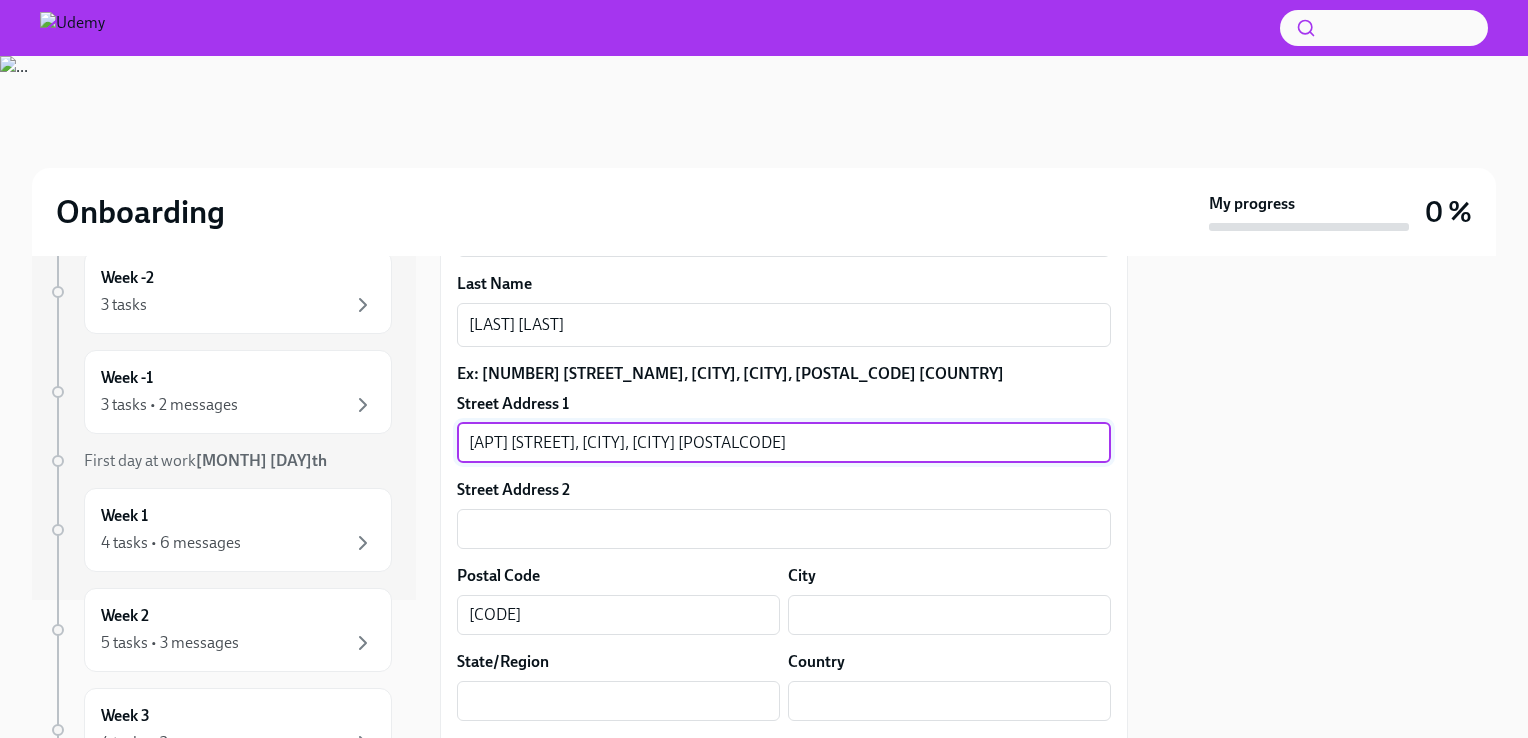 type on "[CITY]" 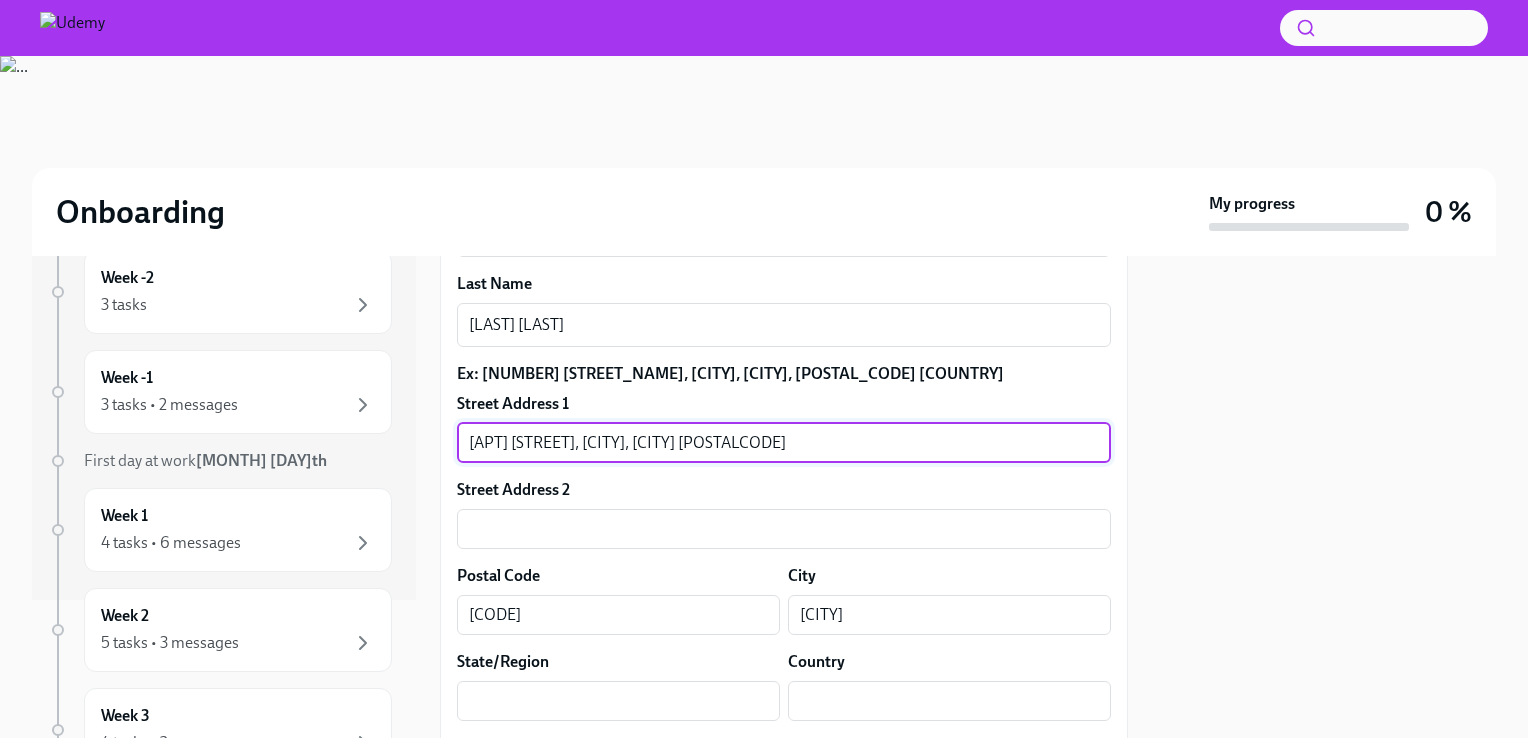type on "[STATE]" 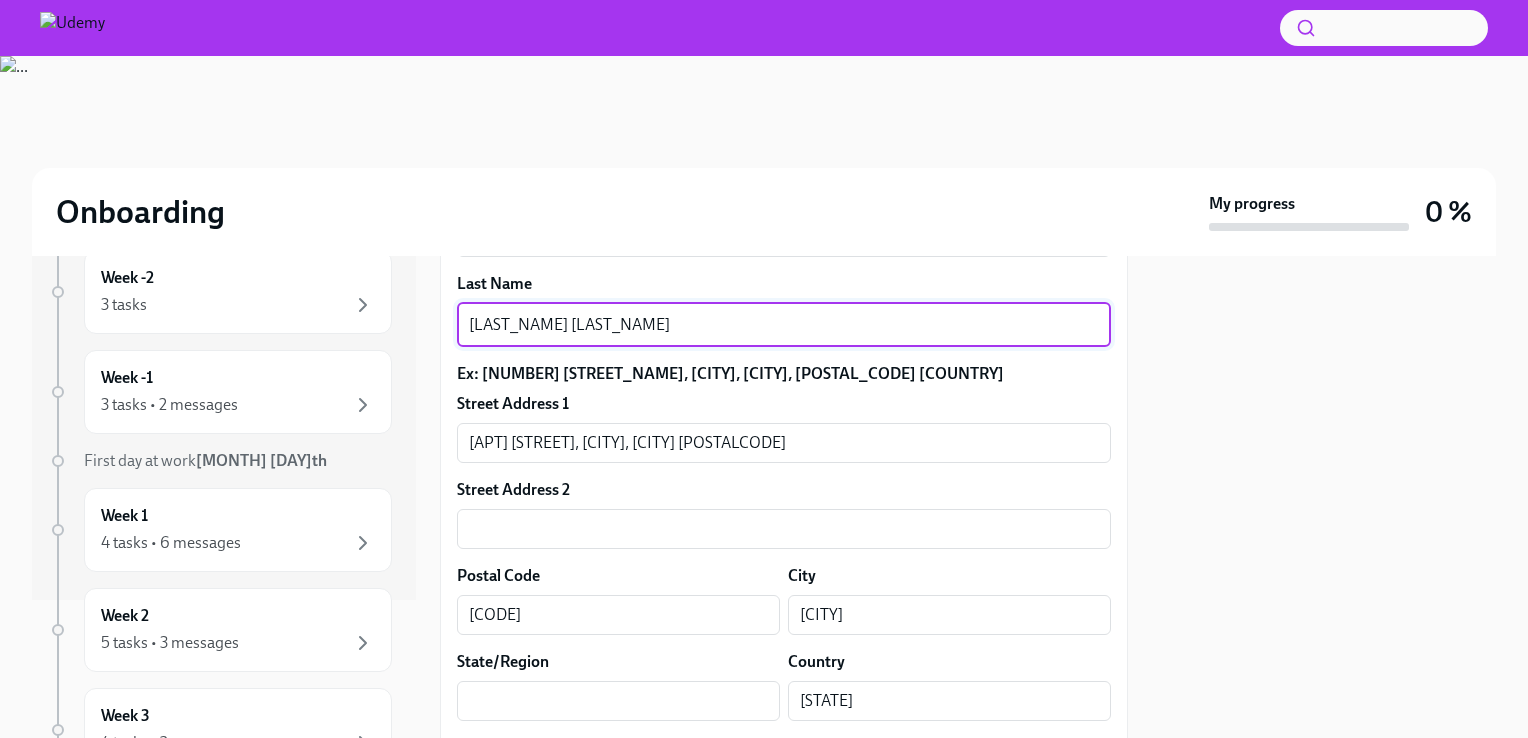 type on "[LAST] [LAST]" 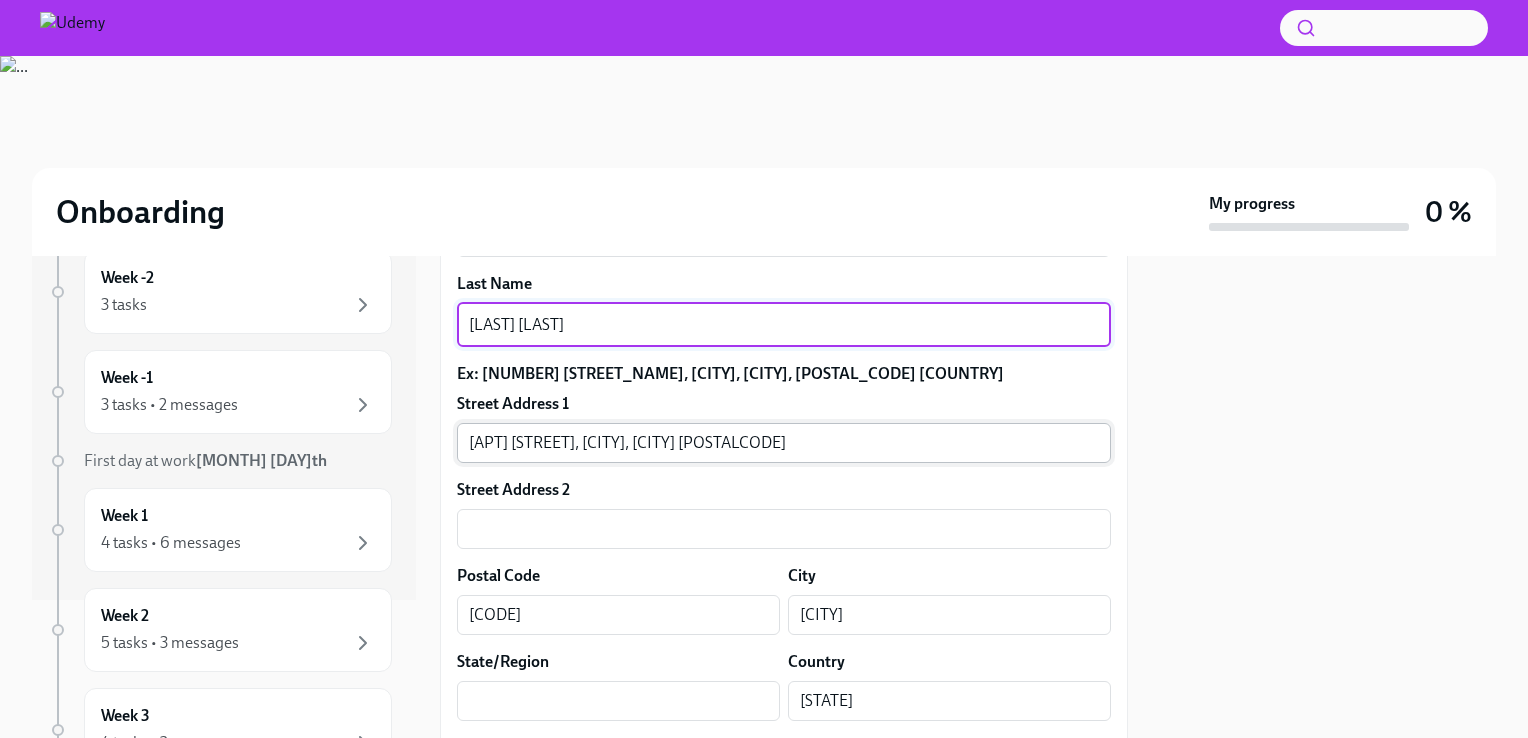 click on "[APT] [STREET], [CITY], [CITY] [POSTALCODE]" at bounding box center (784, 443) 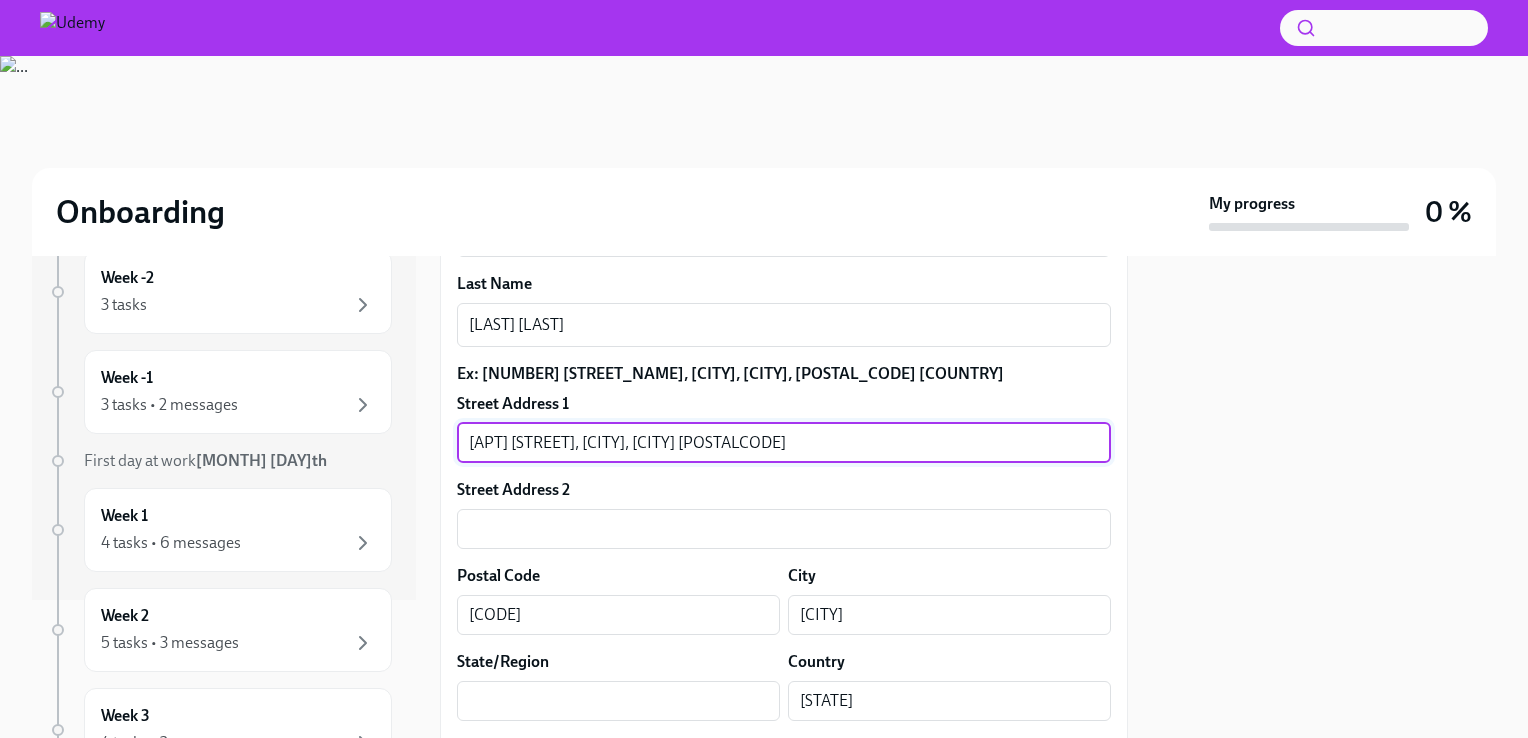 type 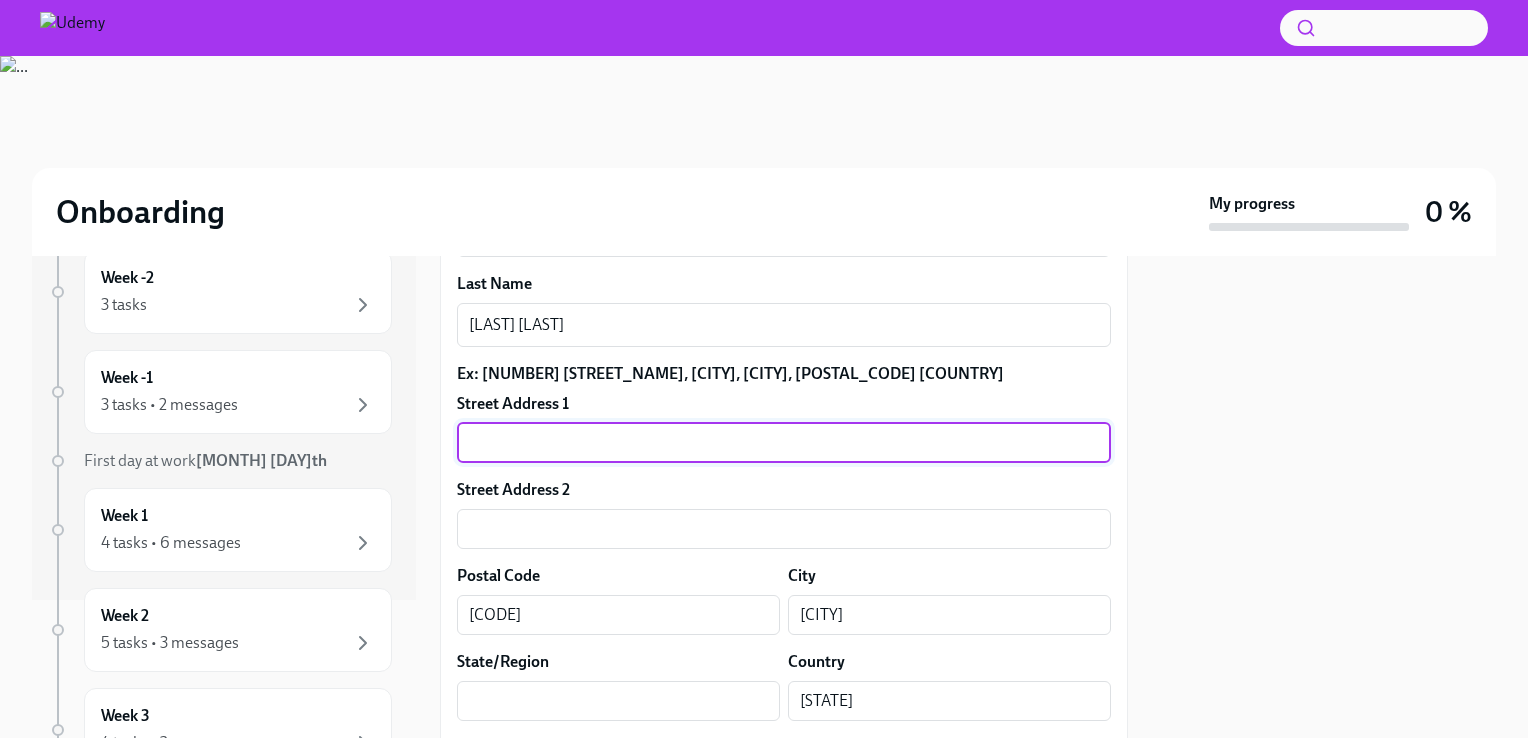 type 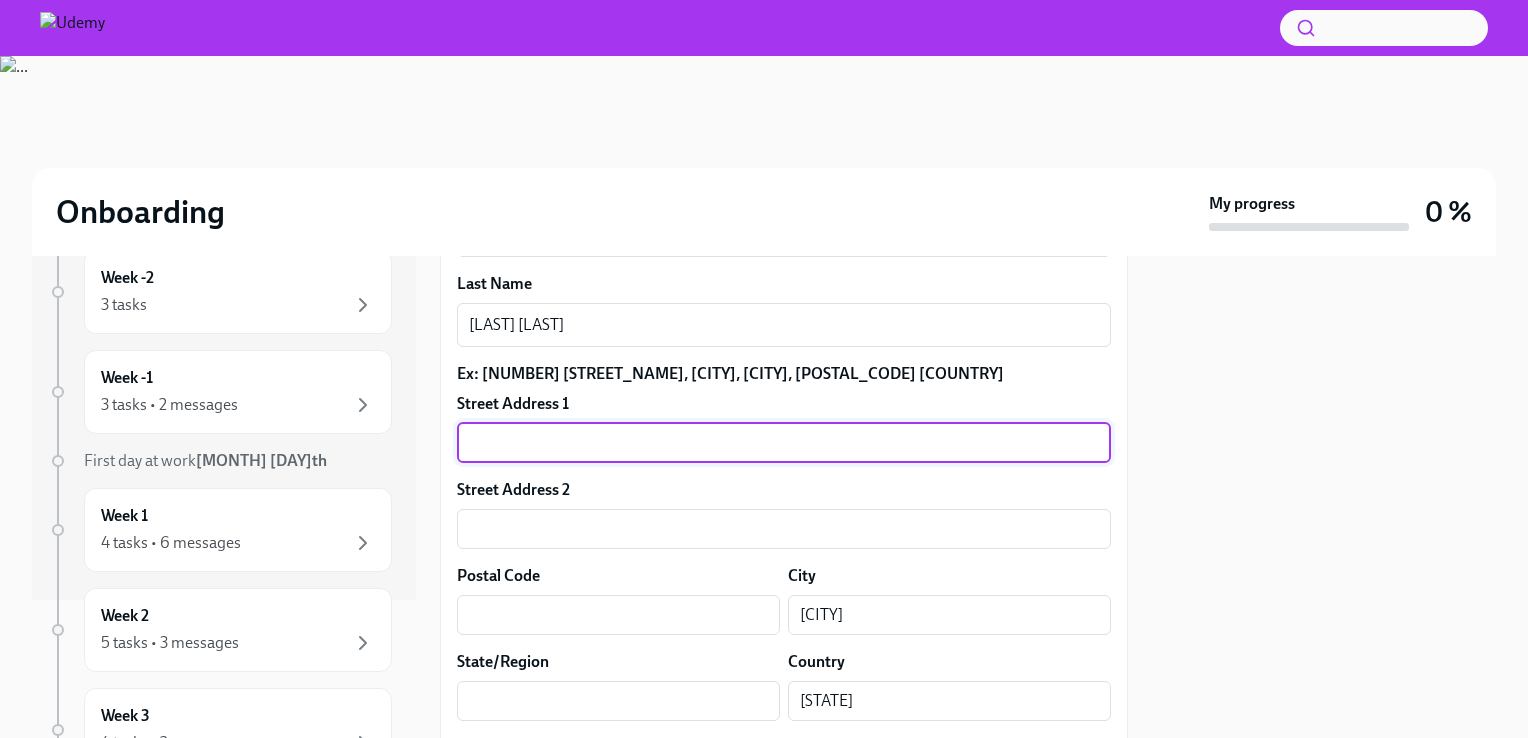 type 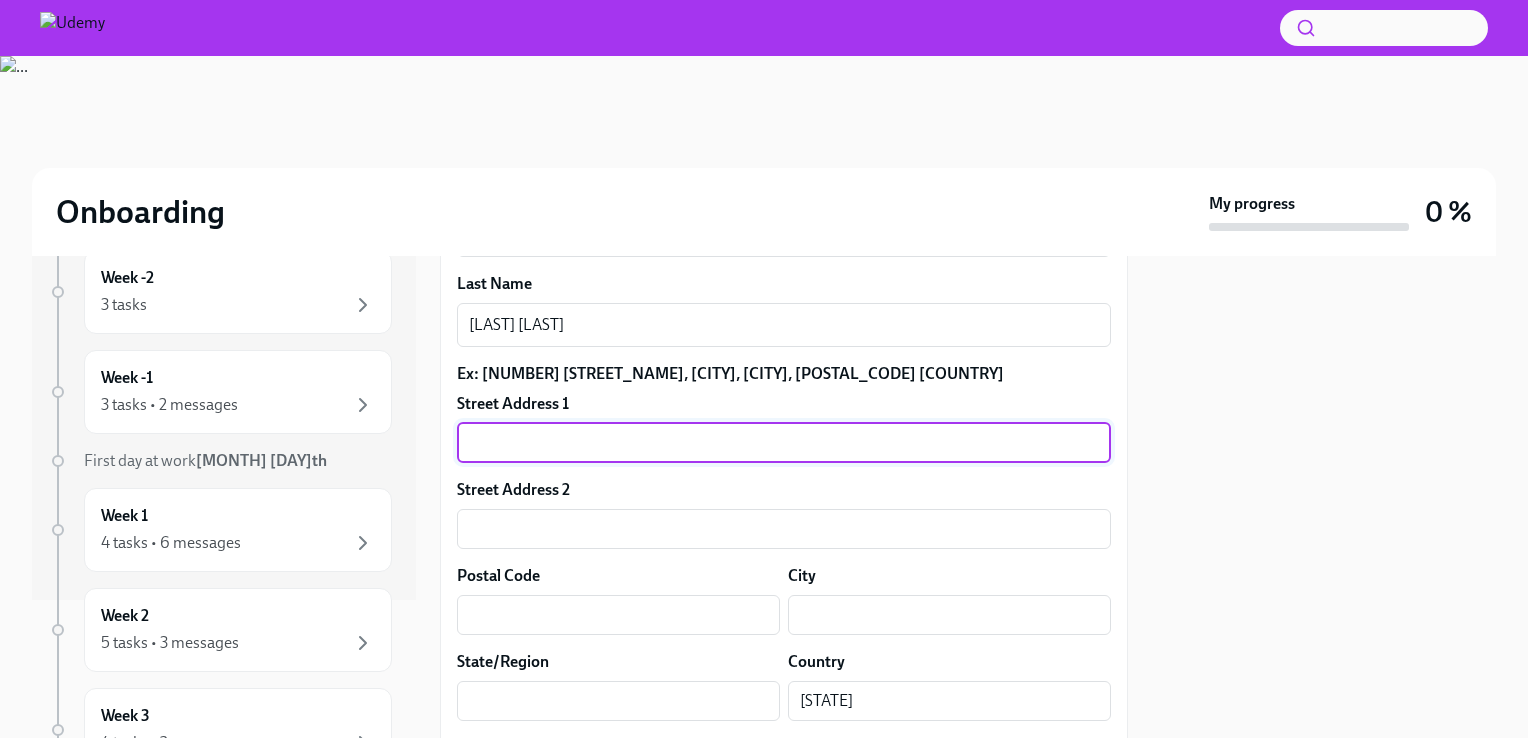 type 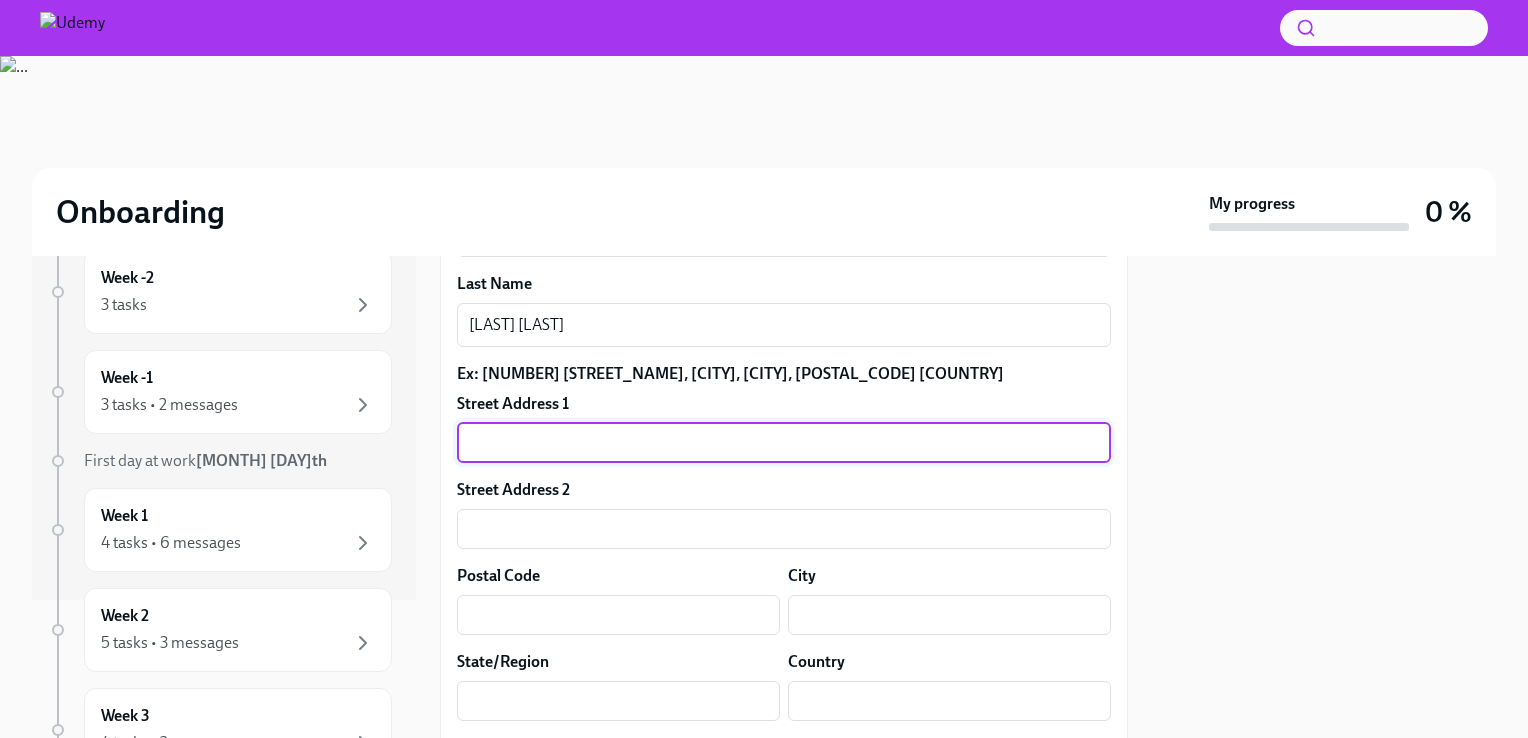 click at bounding box center [784, 443] 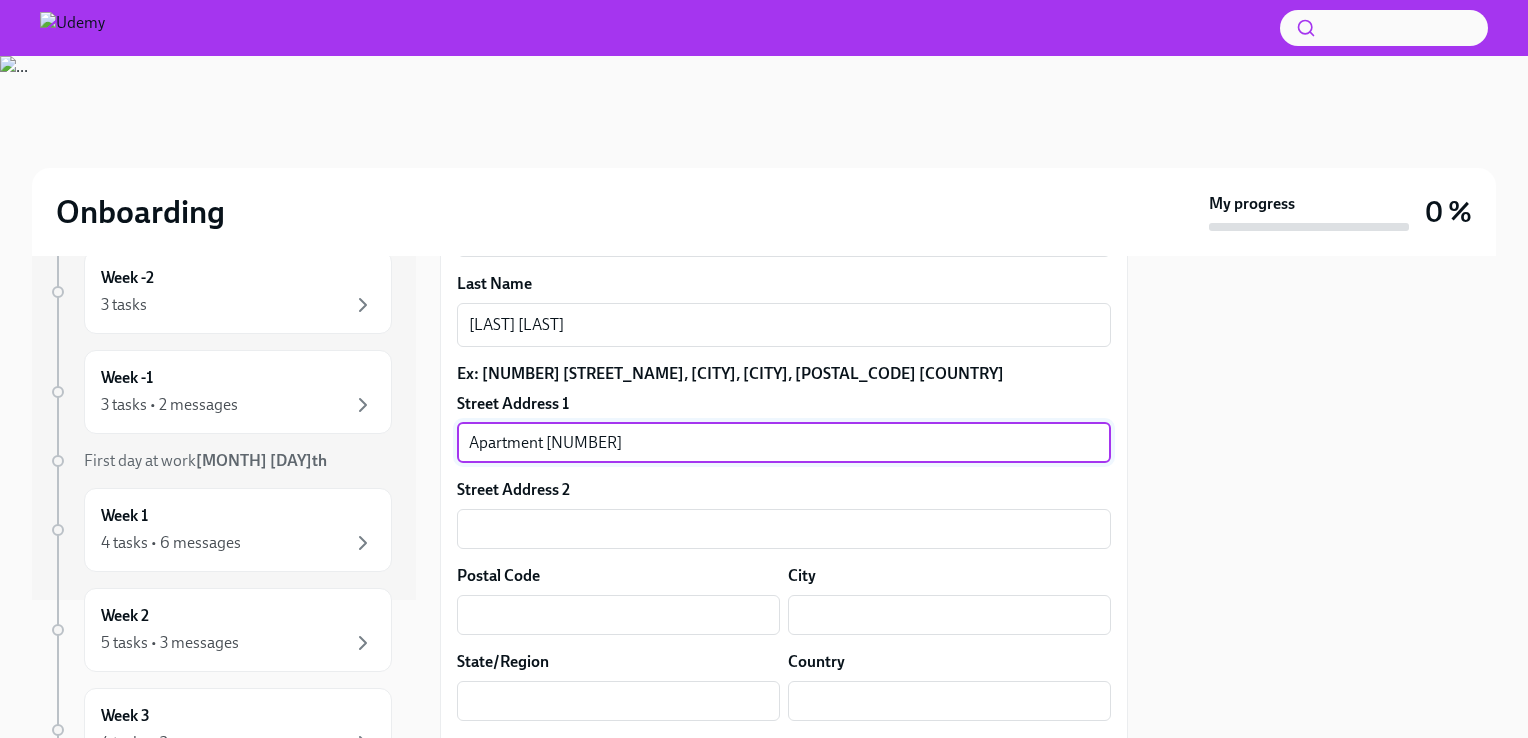 type on "The [STREET_NAME], The [LOCATION]" 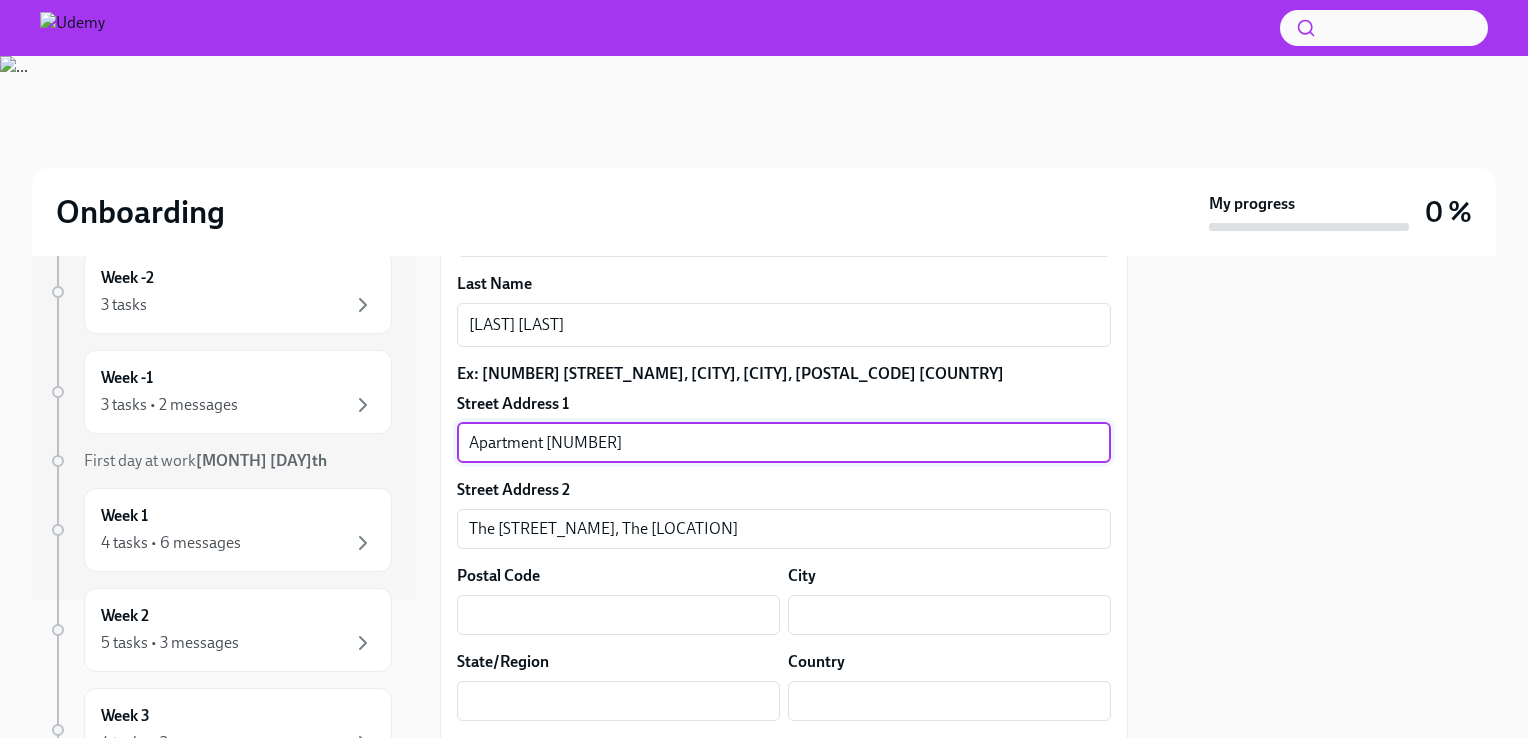 type on "D04KN96" 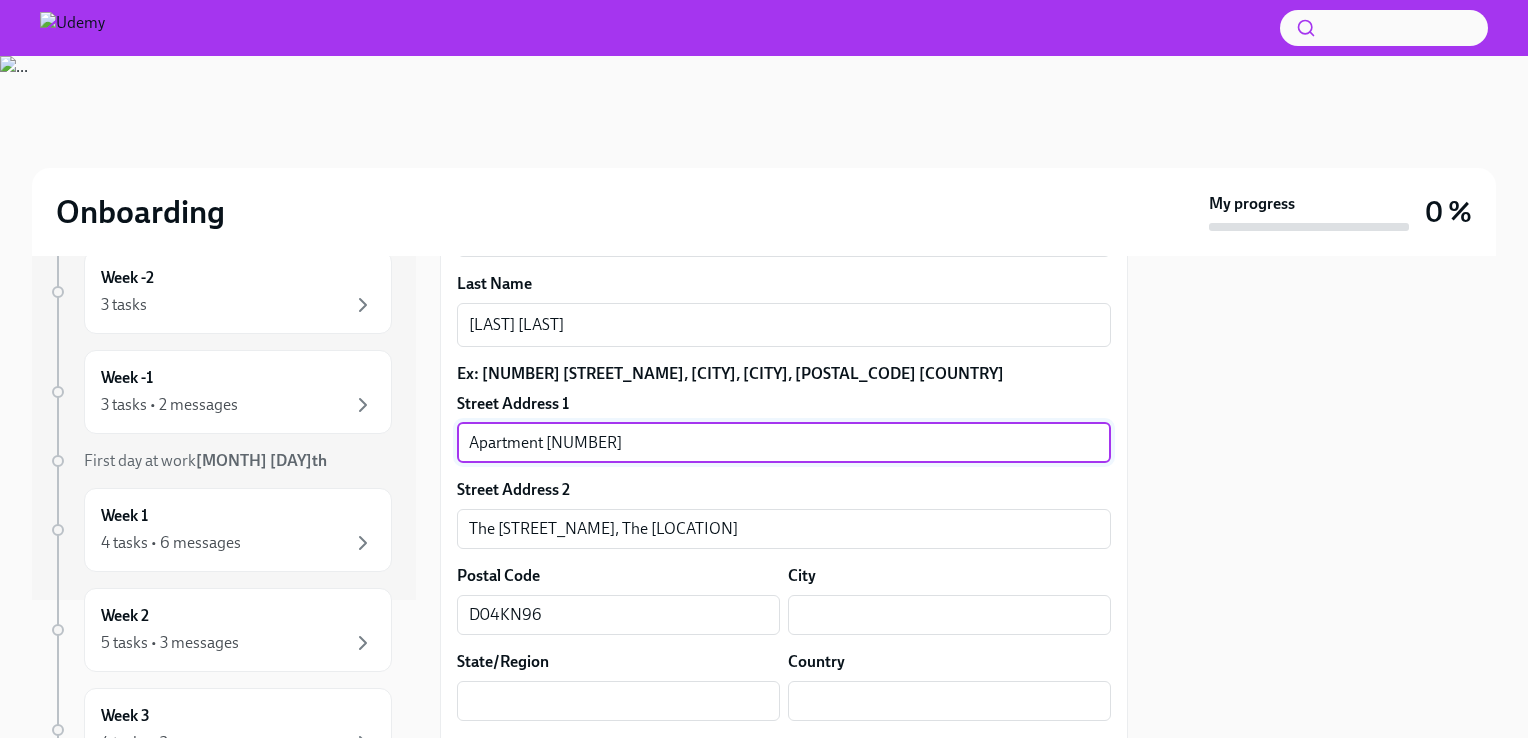 type on "[STREET_NAME], [CITY], [NUMBER]" 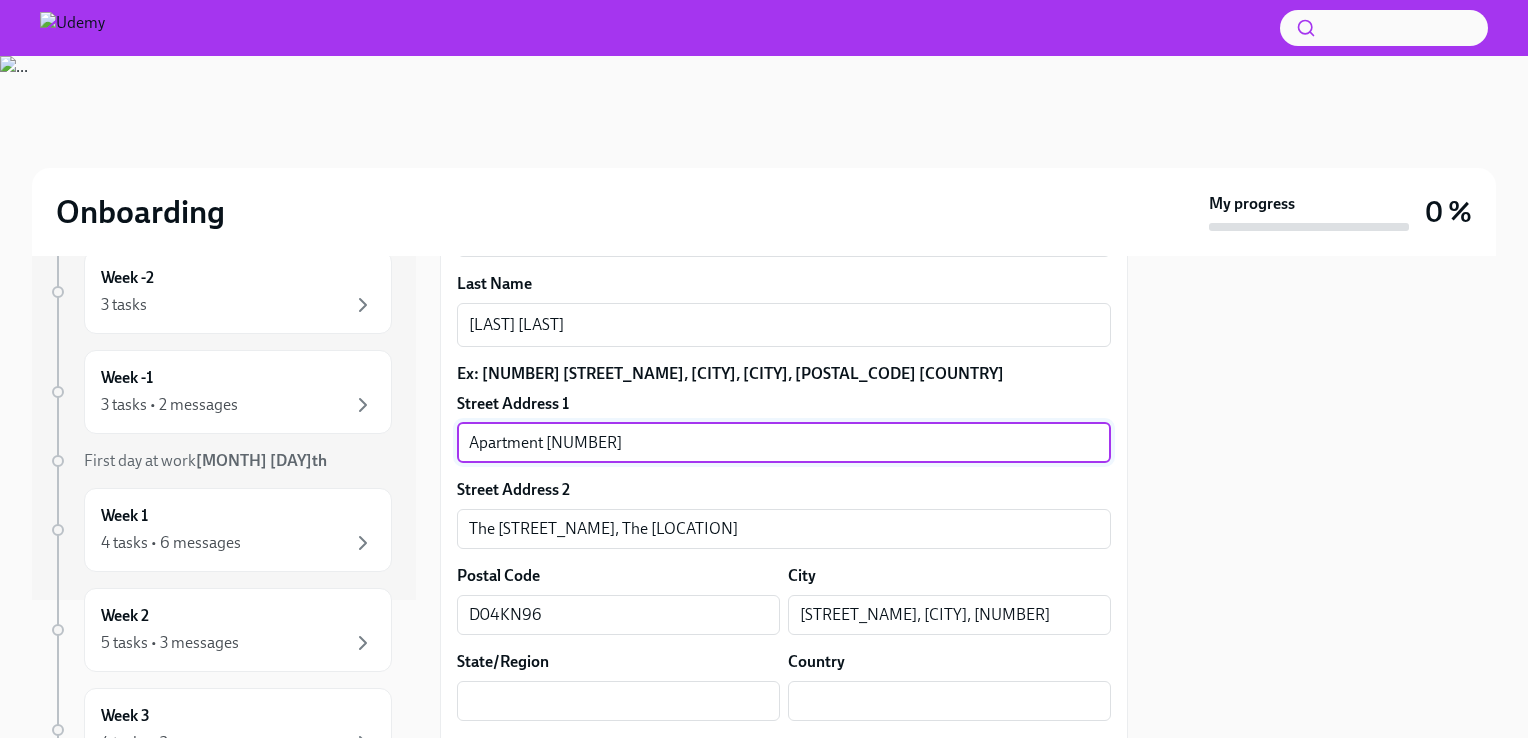 type on "Select" 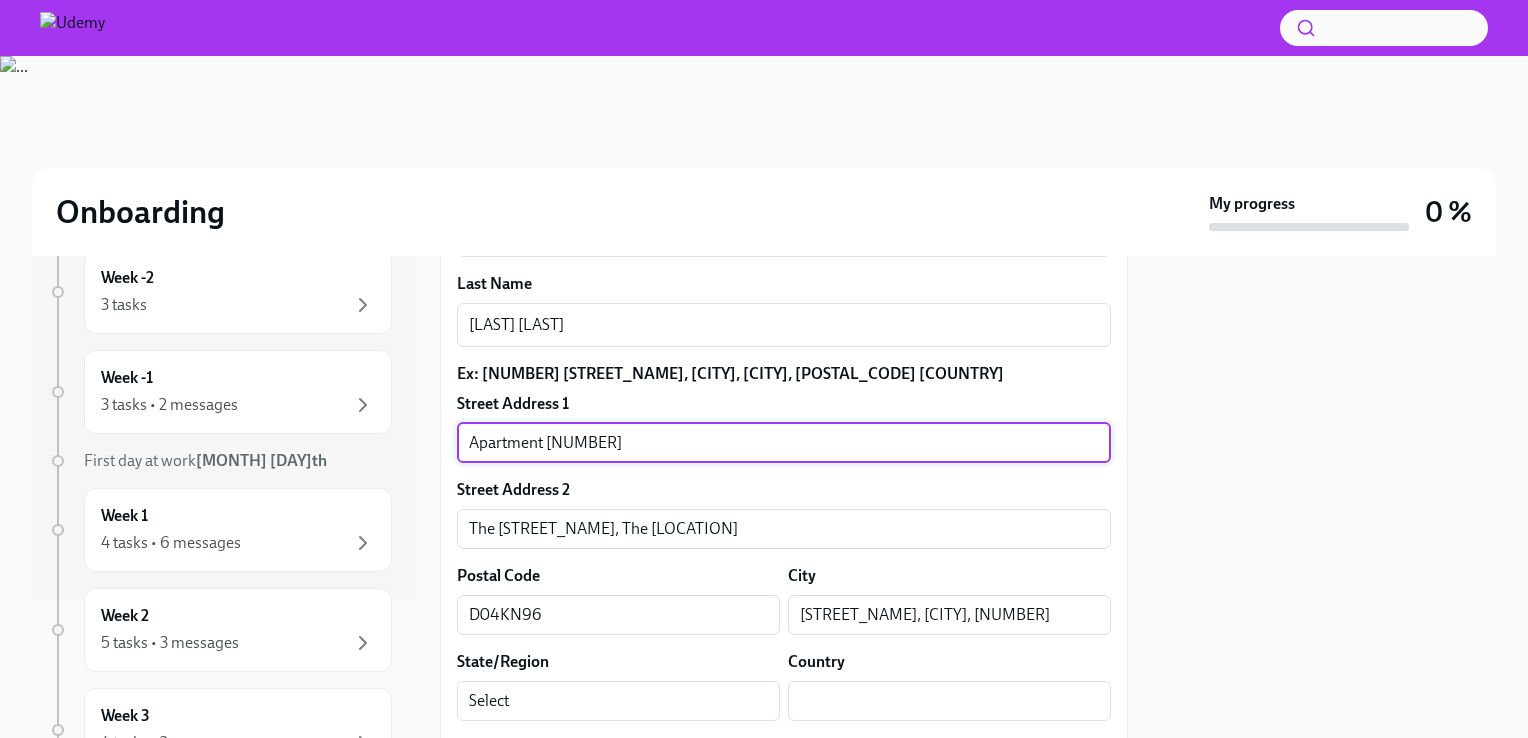 type on "[STATE]" 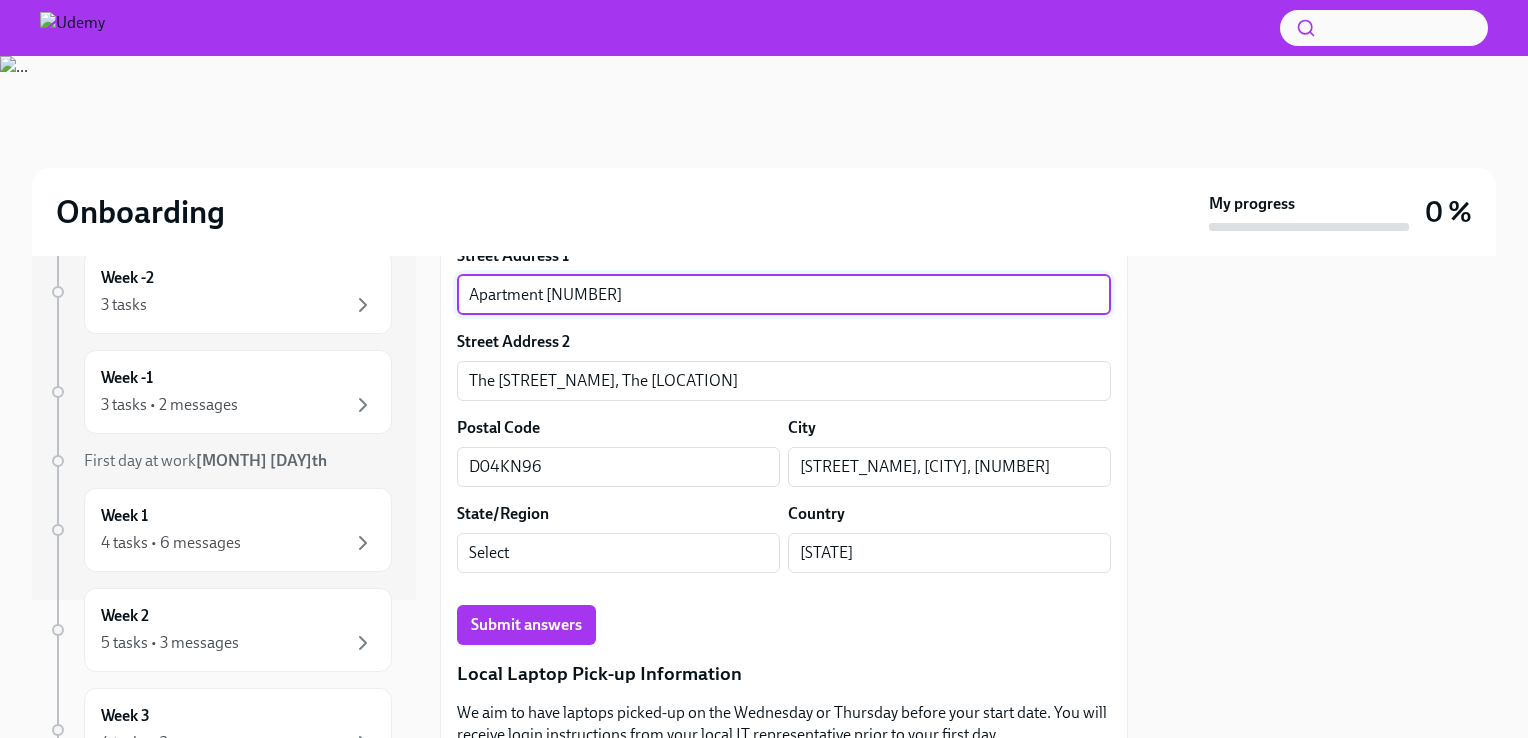 scroll, scrollTop: 1440, scrollLeft: 0, axis: vertical 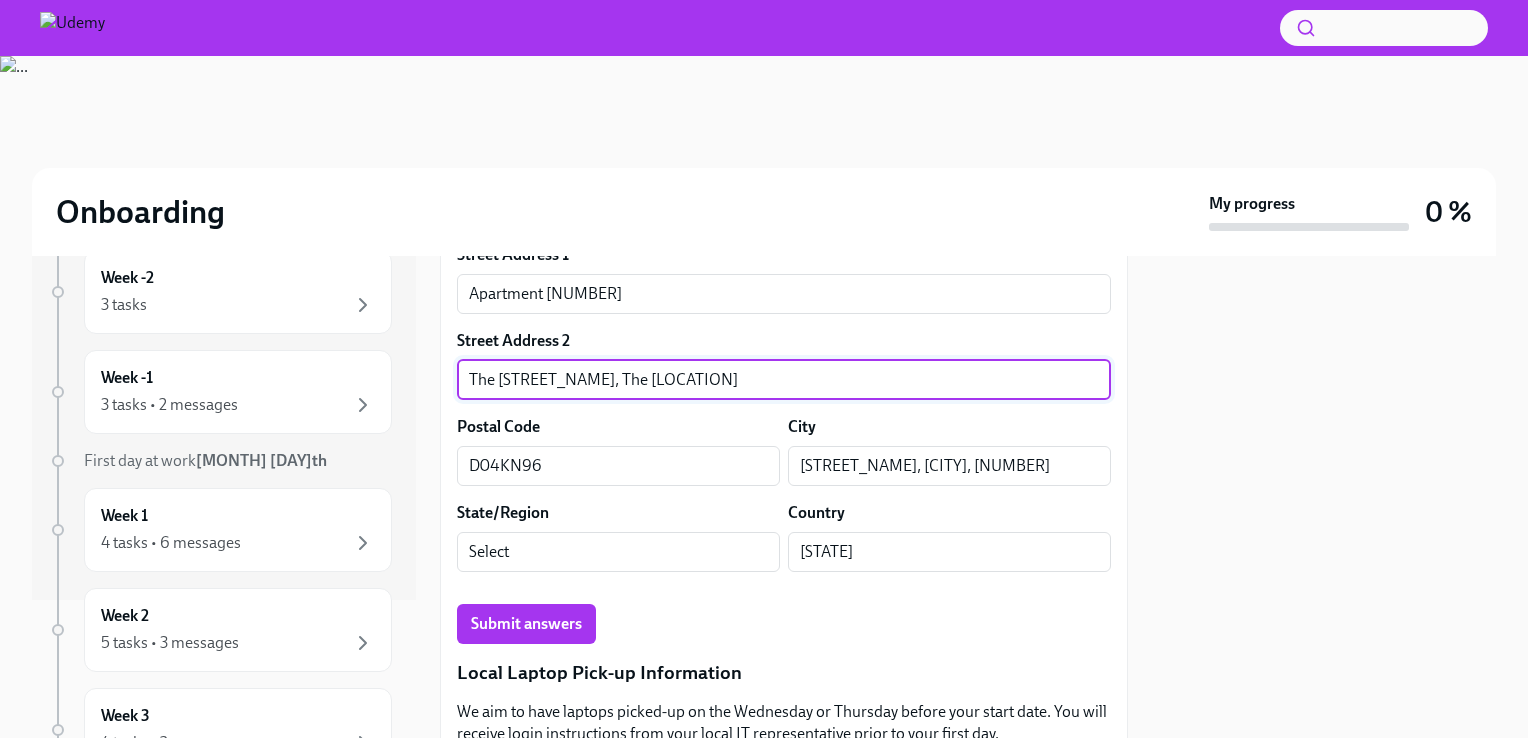 click on "The [STREET_NAME], The [LOCATION]" at bounding box center (784, 380) 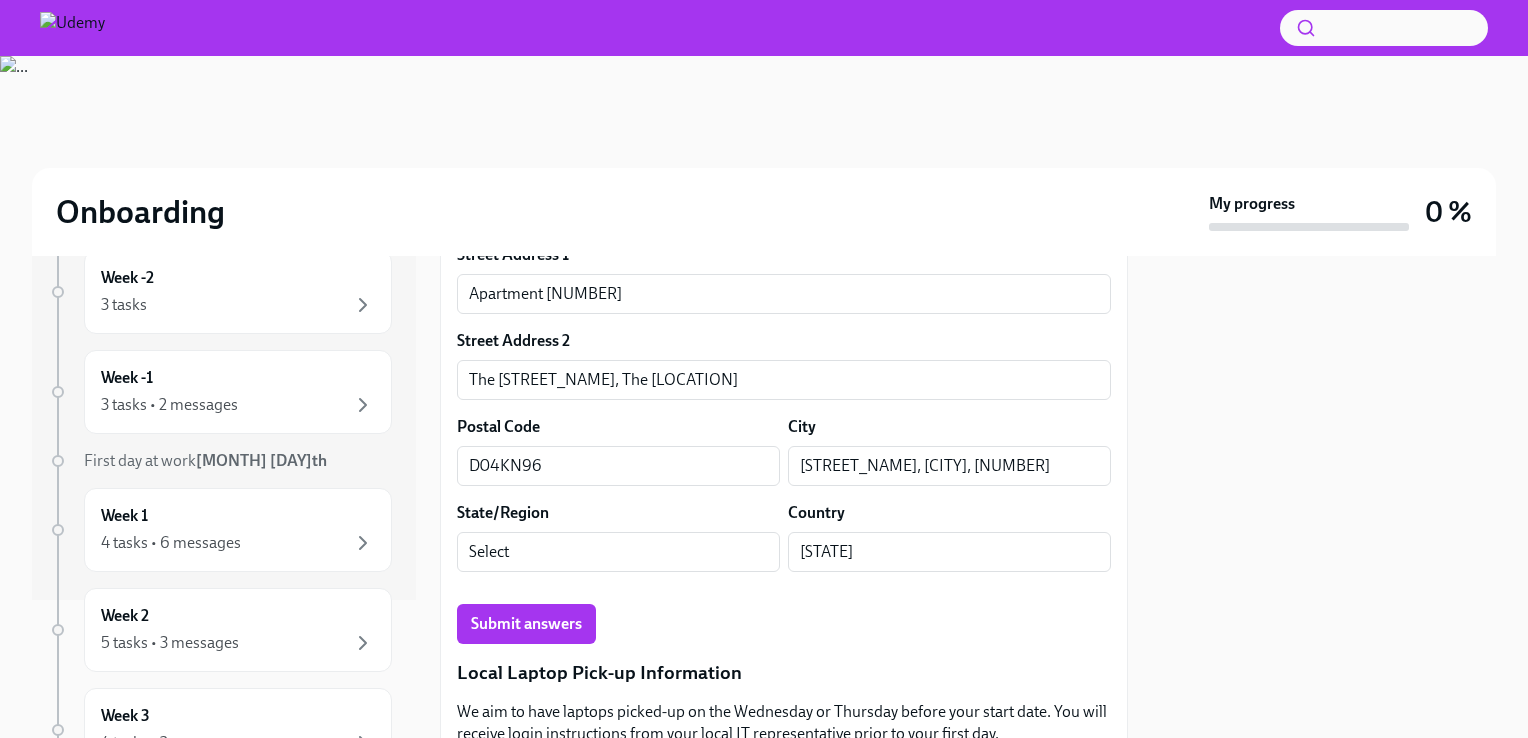 click on "Ex: [NUMBER] [STREET_NAME], [CITY], [CITY], [POSTAL_CODE] [COUNTRY] Street Address 1 Apartment [NUMBER] ​ Street Address 2 The [STREET_NAME], The [LOCATION] ​ Postal Code [POSTAL_CODE] ​ City [STREET_NAME], [CITY] [NUMBER] ​ State/Region Select ​ Country IE ​" at bounding box center [784, 401] 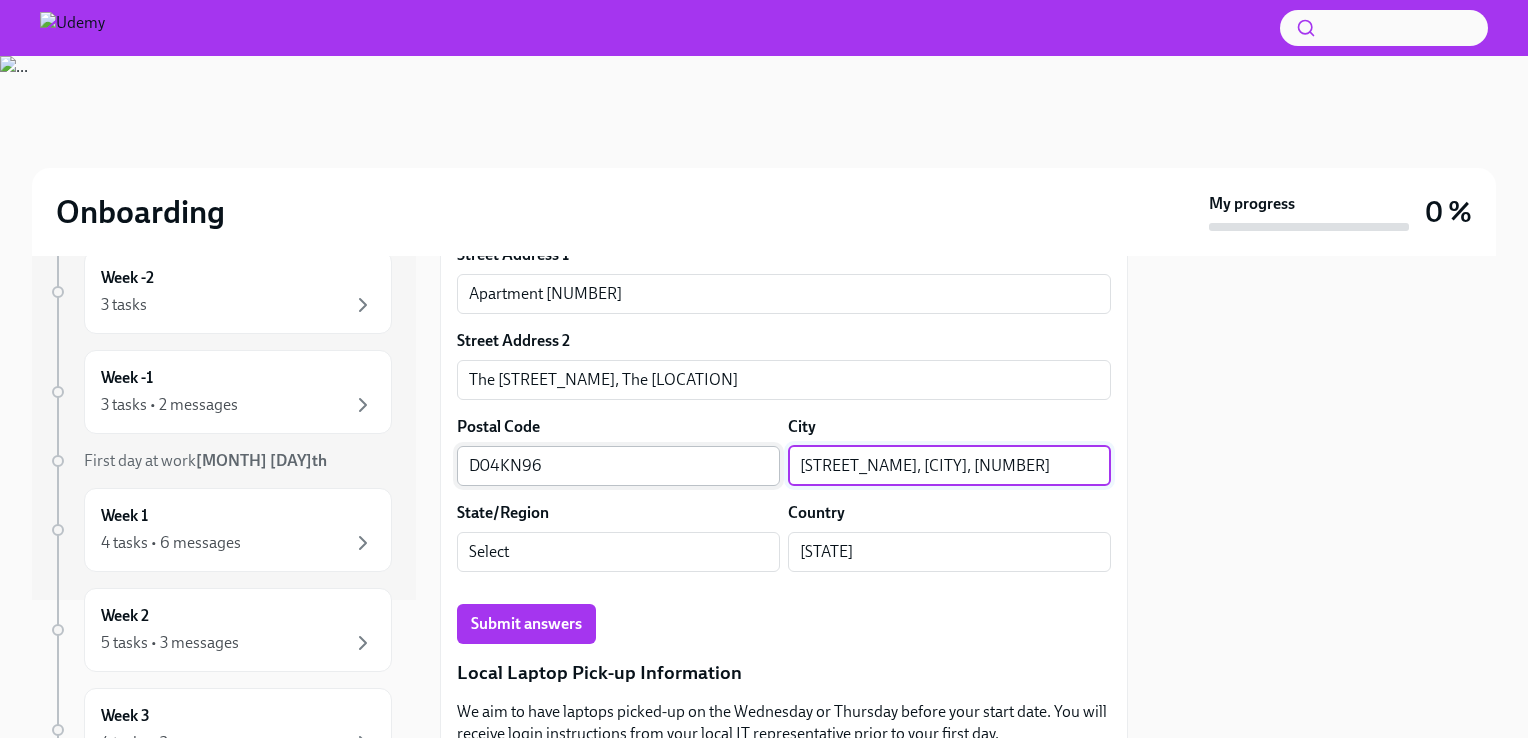 drag, startPoint x: 989, startPoint y: 577, endPoint x: 657, endPoint y: 590, distance: 332.25443 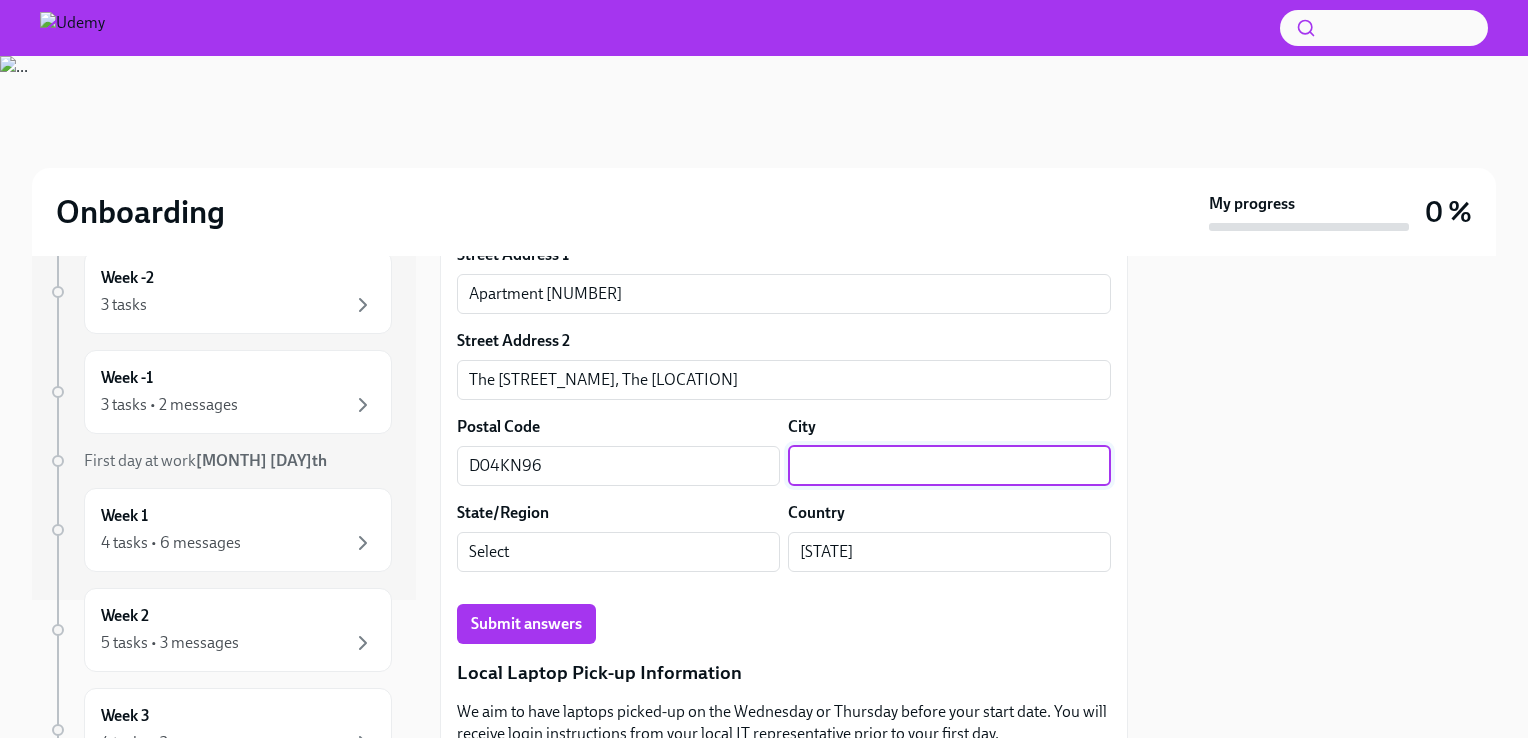 type 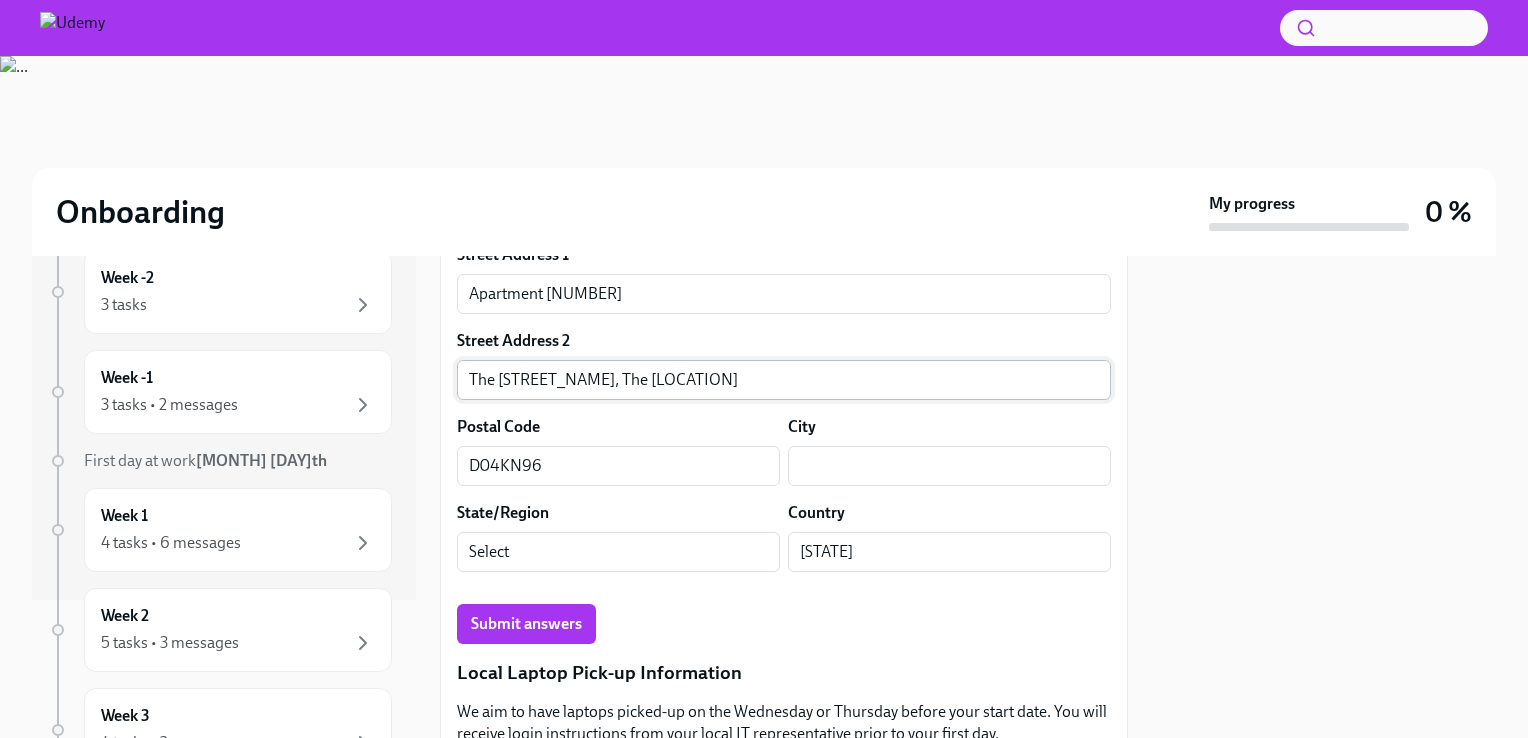 drag, startPoint x: 748, startPoint y: 471, endPoint x: 730, endPoint y: 495, distance: 30 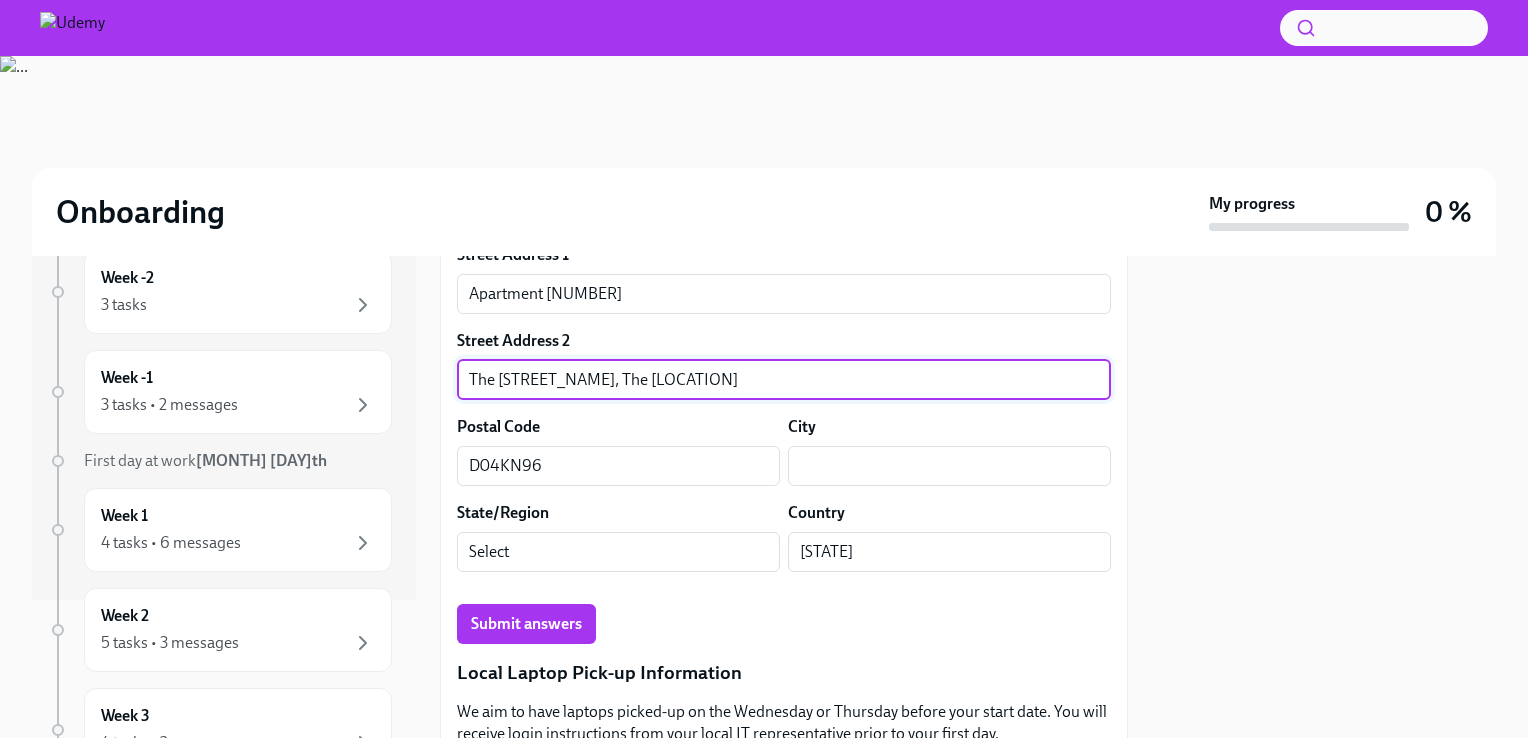 click on "The [STREET_NAME], The [LOCATION]" at bounding box center (784, 380) 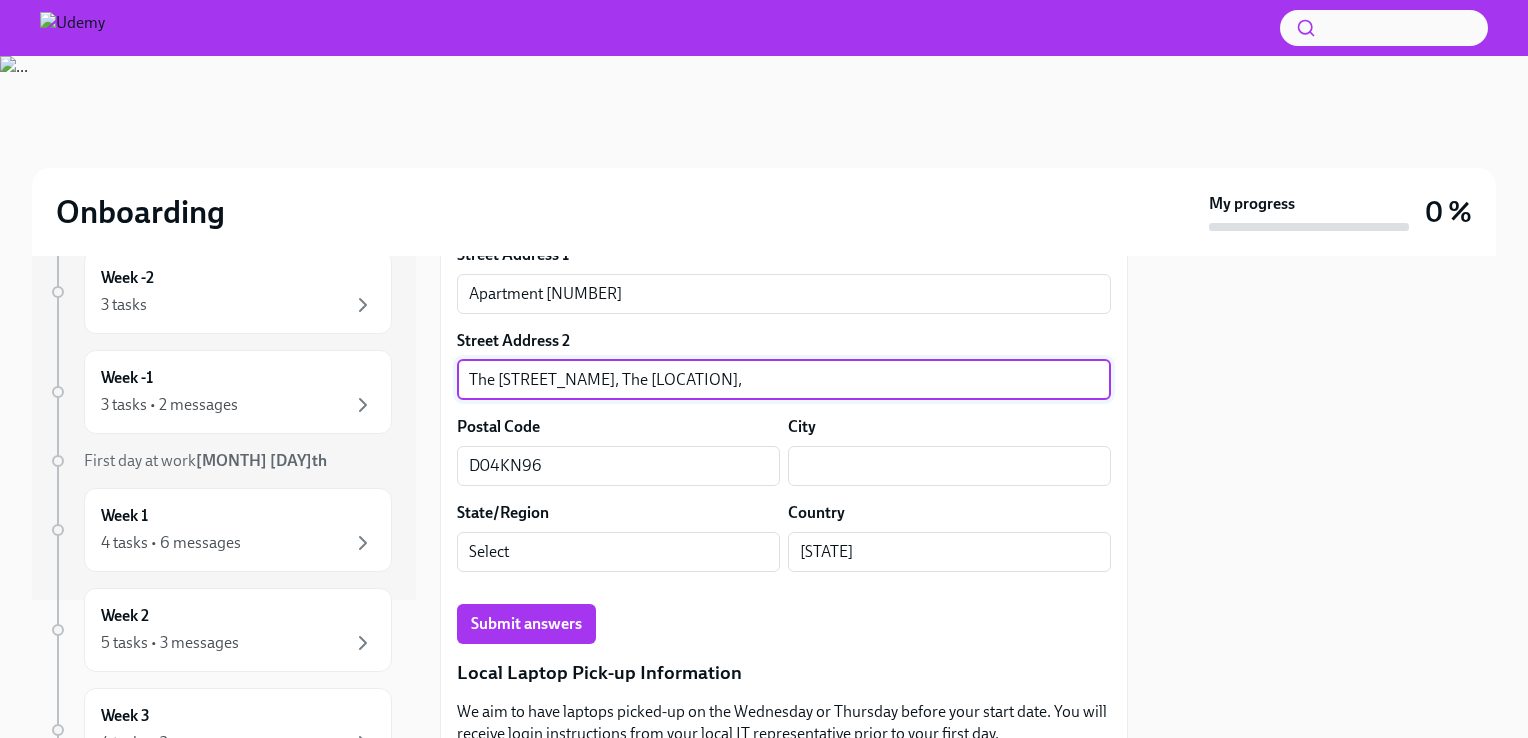 paste on "[STREET_NAME], [CITY], [NUMBER]" 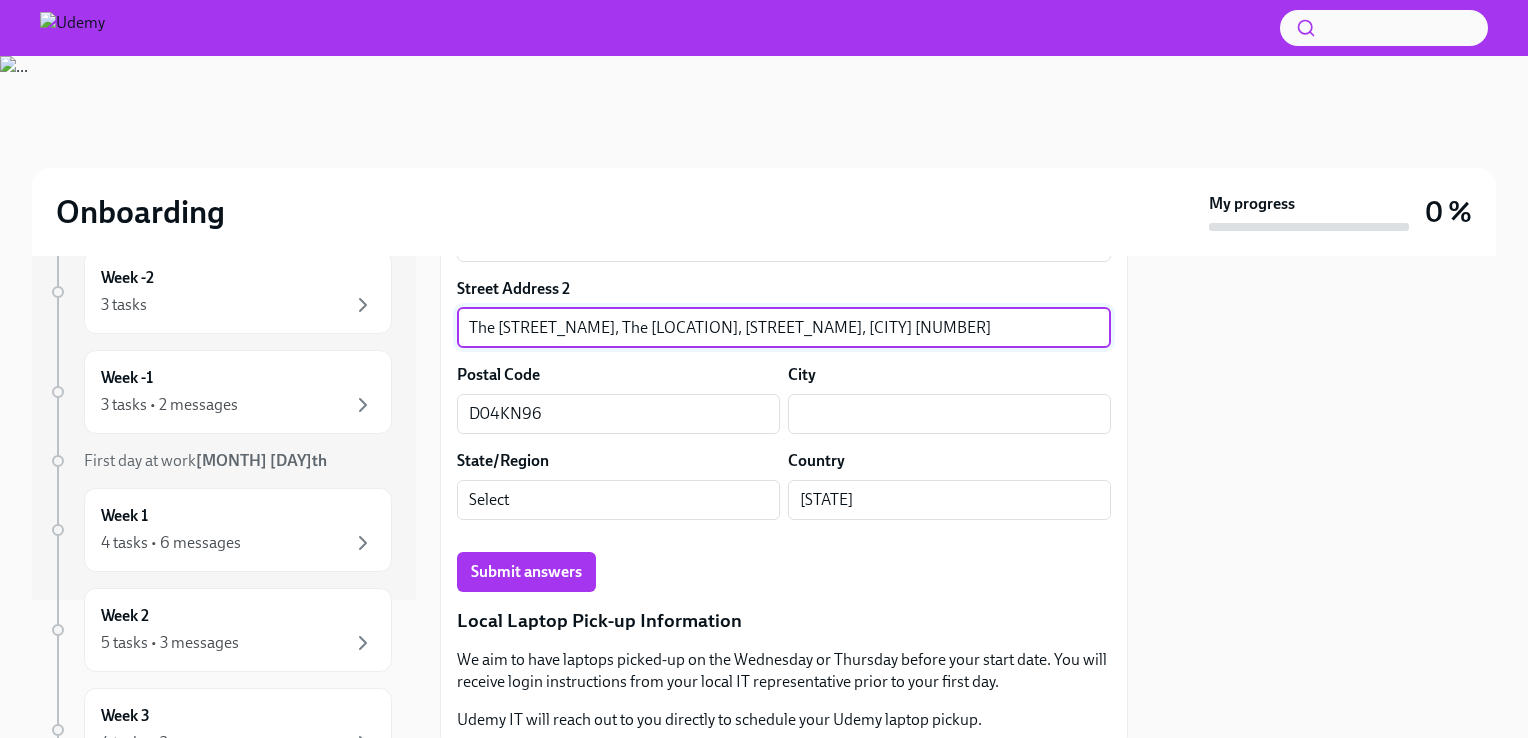 scroll, scrollTop: 1498, scrollLeft: 0, axis: vertical 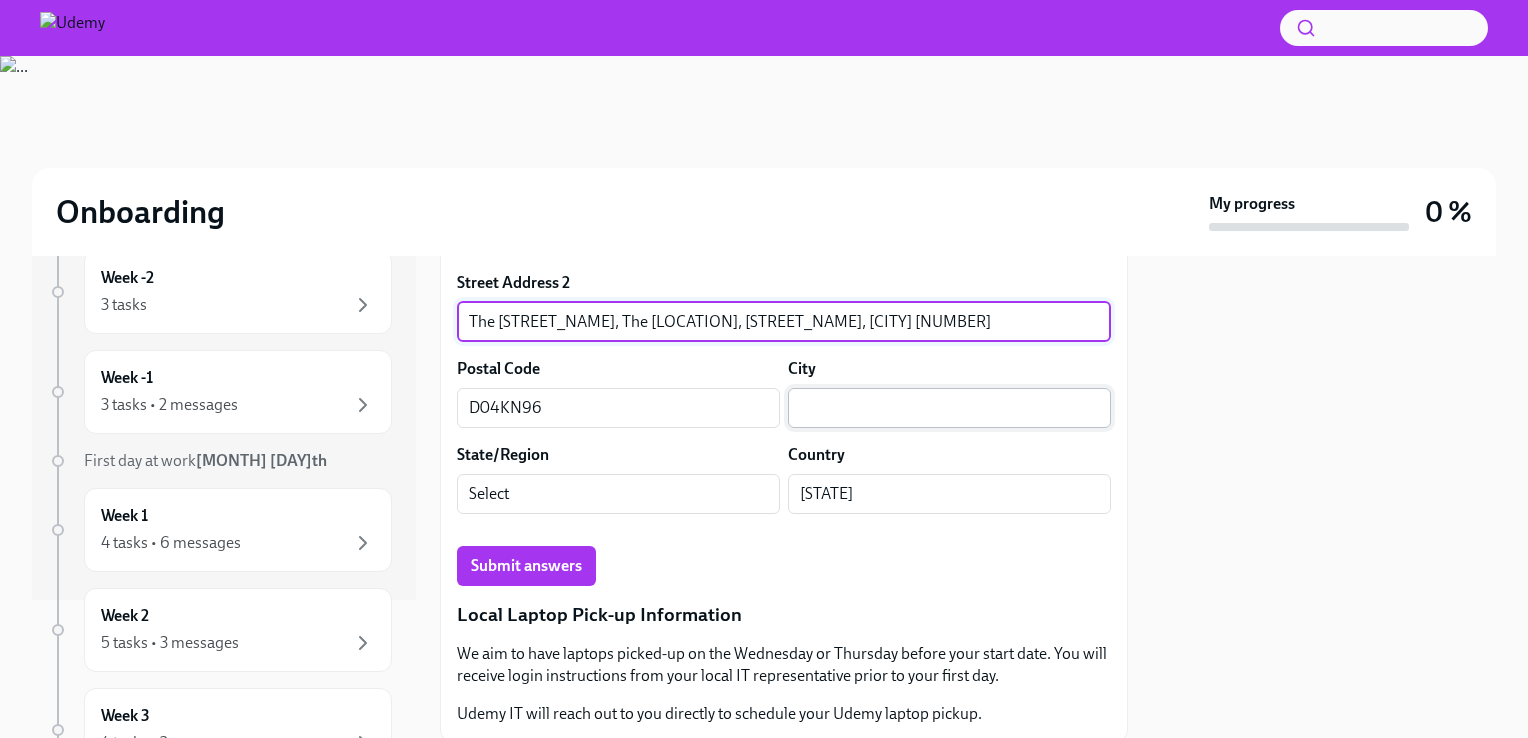 type on "The [STREET_NAME], The [LOCATION], [STREET_NAME], [CITY] [NUMBER]" 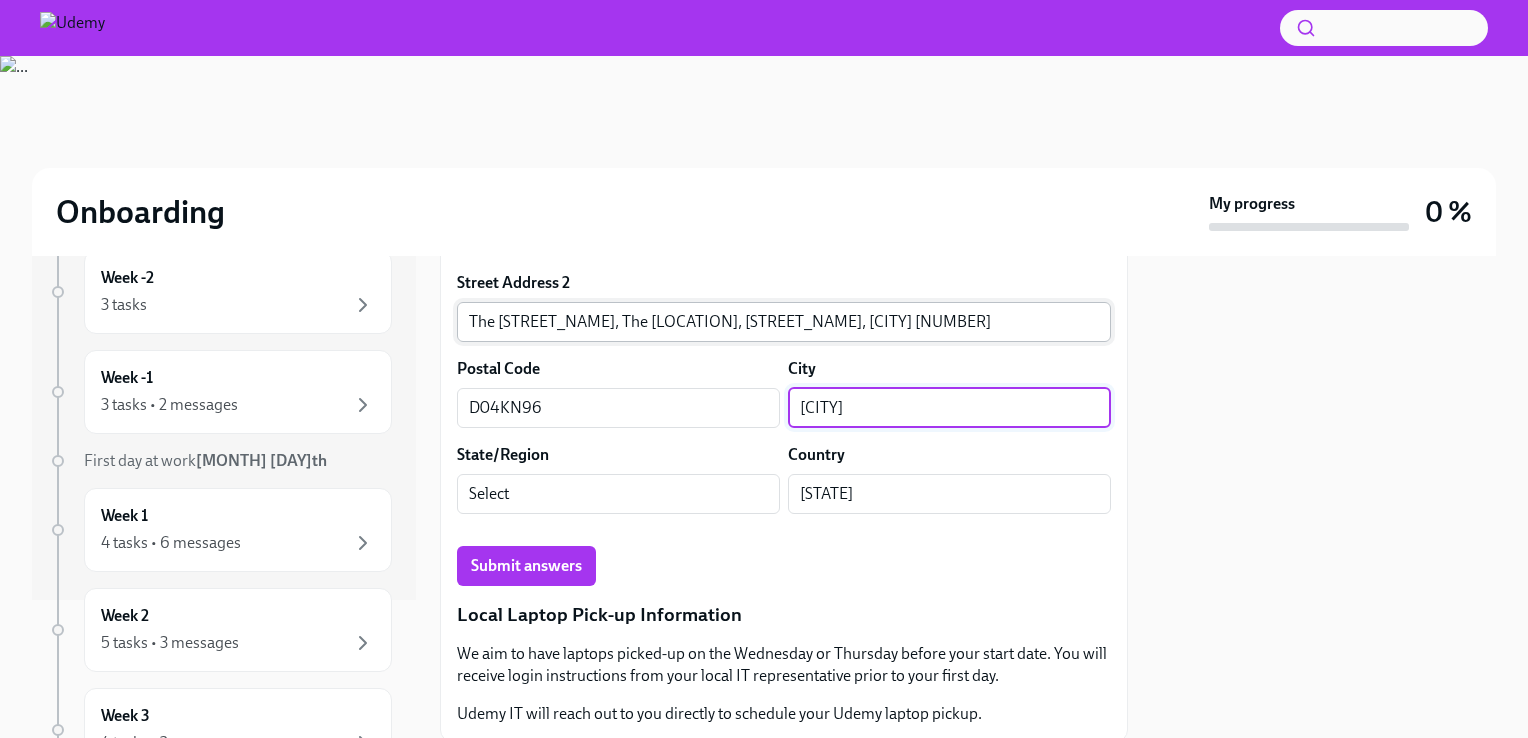 type on "[CITY]" 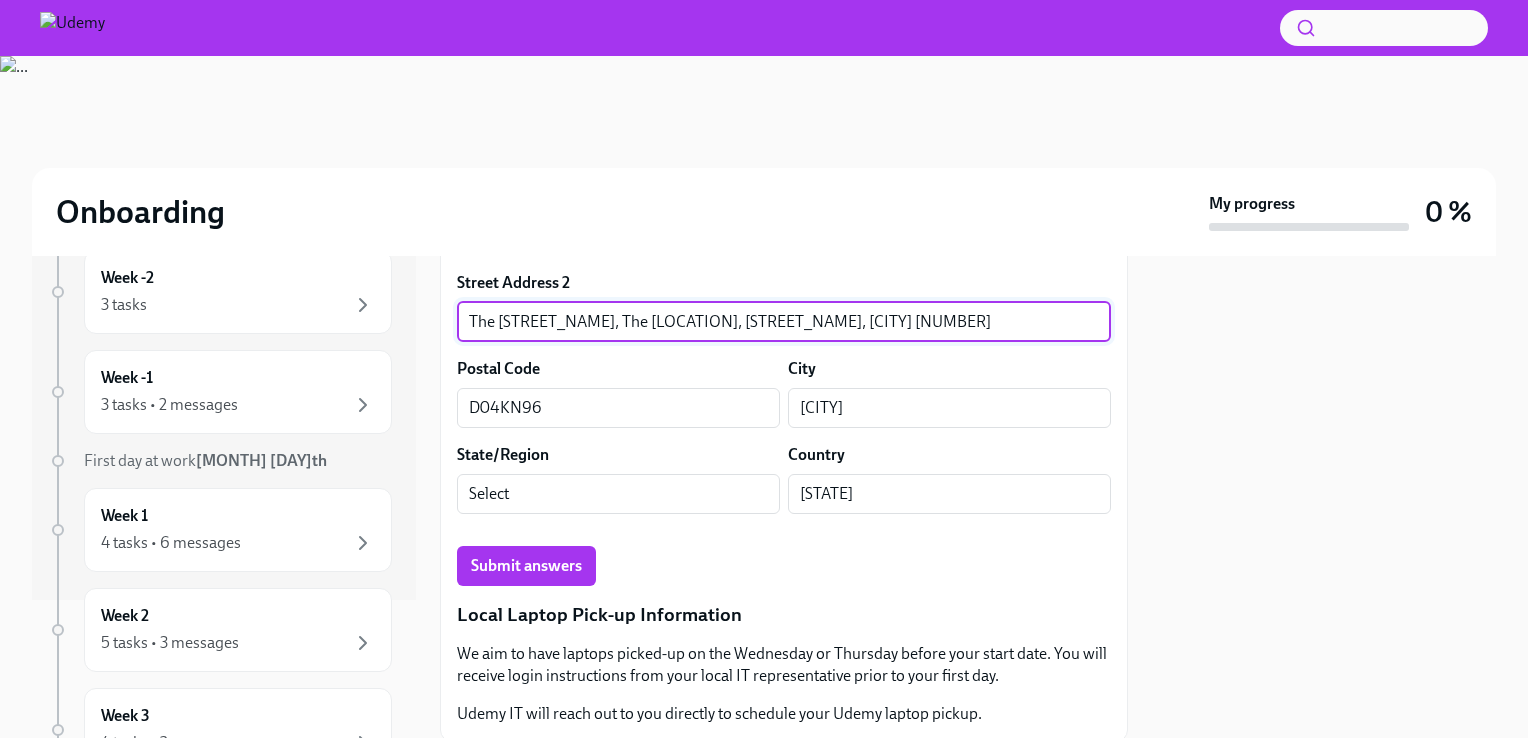 click on "The [STREET_NAME], The [LOCATION], [STREET_NAME], [CITY] [NUMBER]" at bounding box center [784, 322] 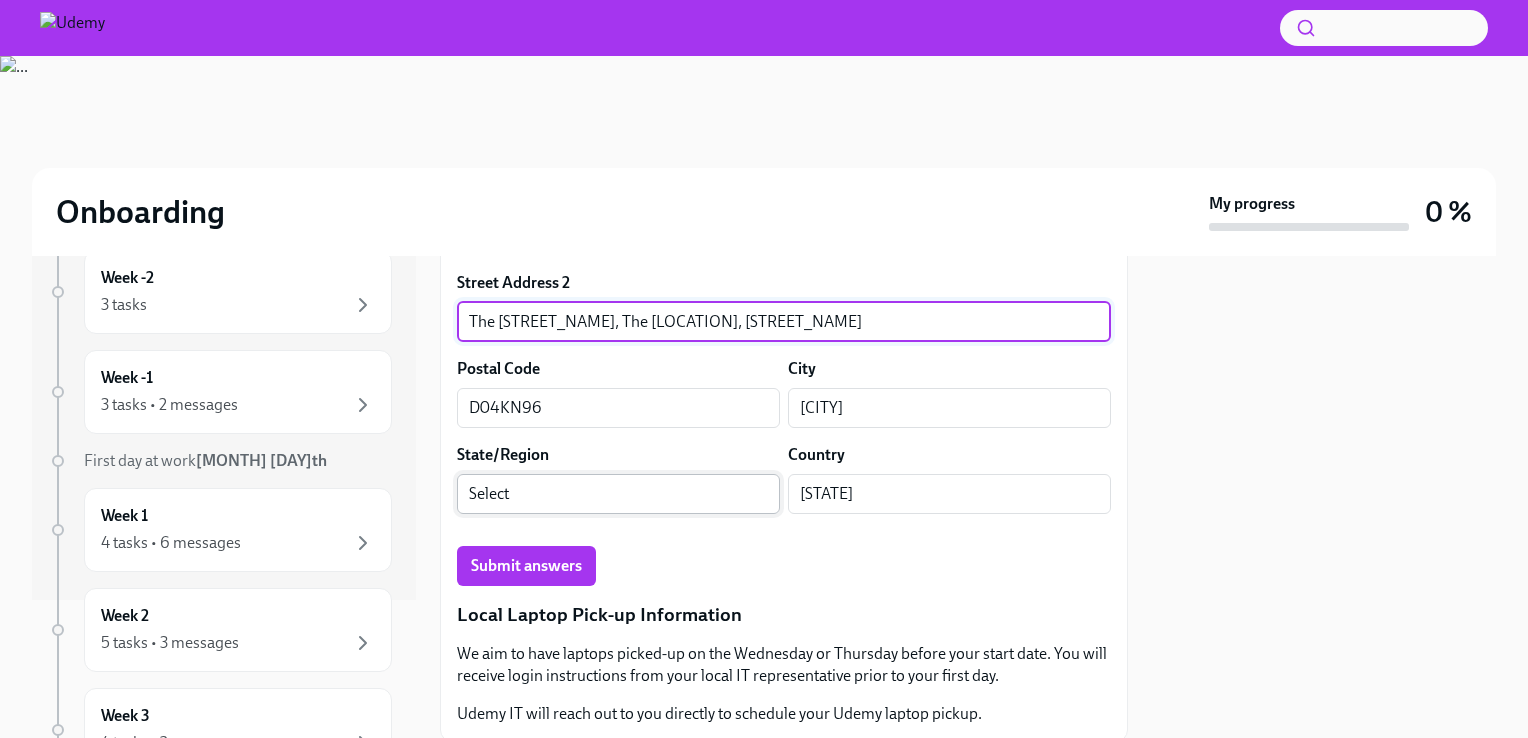 type on "The [STREET_NAME], The [LOCATION], [STREET_NAME]" 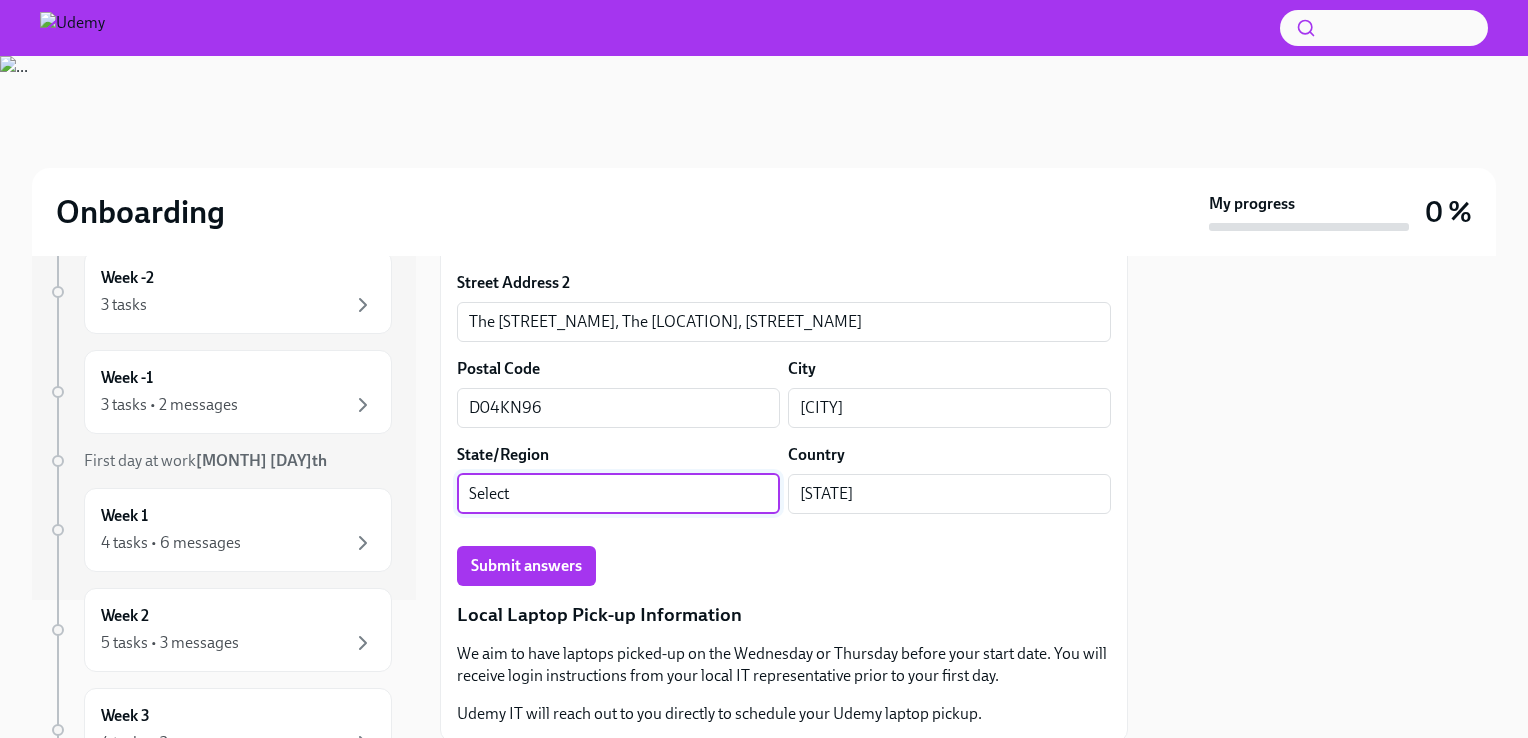 click on "Select" at bounding box center [618, 494] 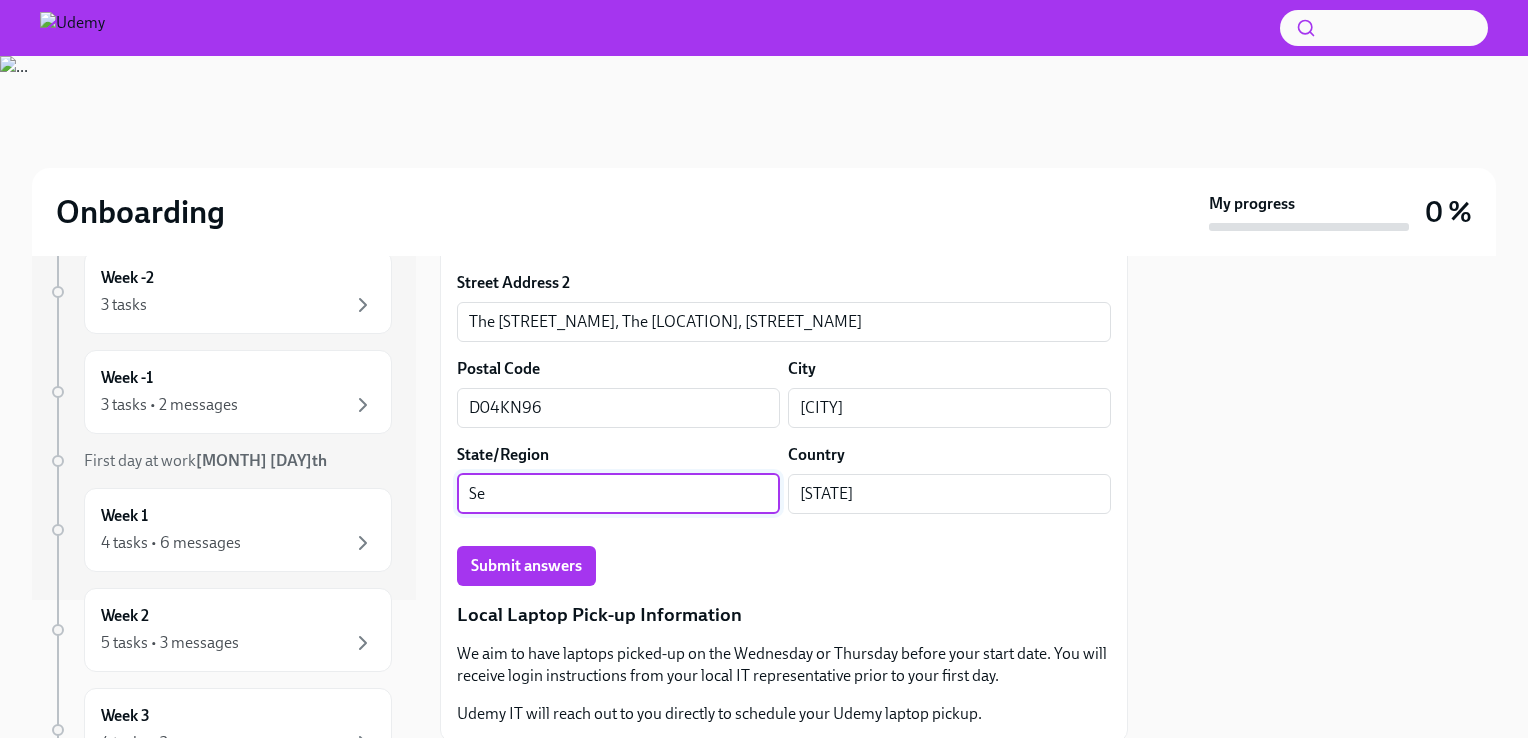 type on "S" 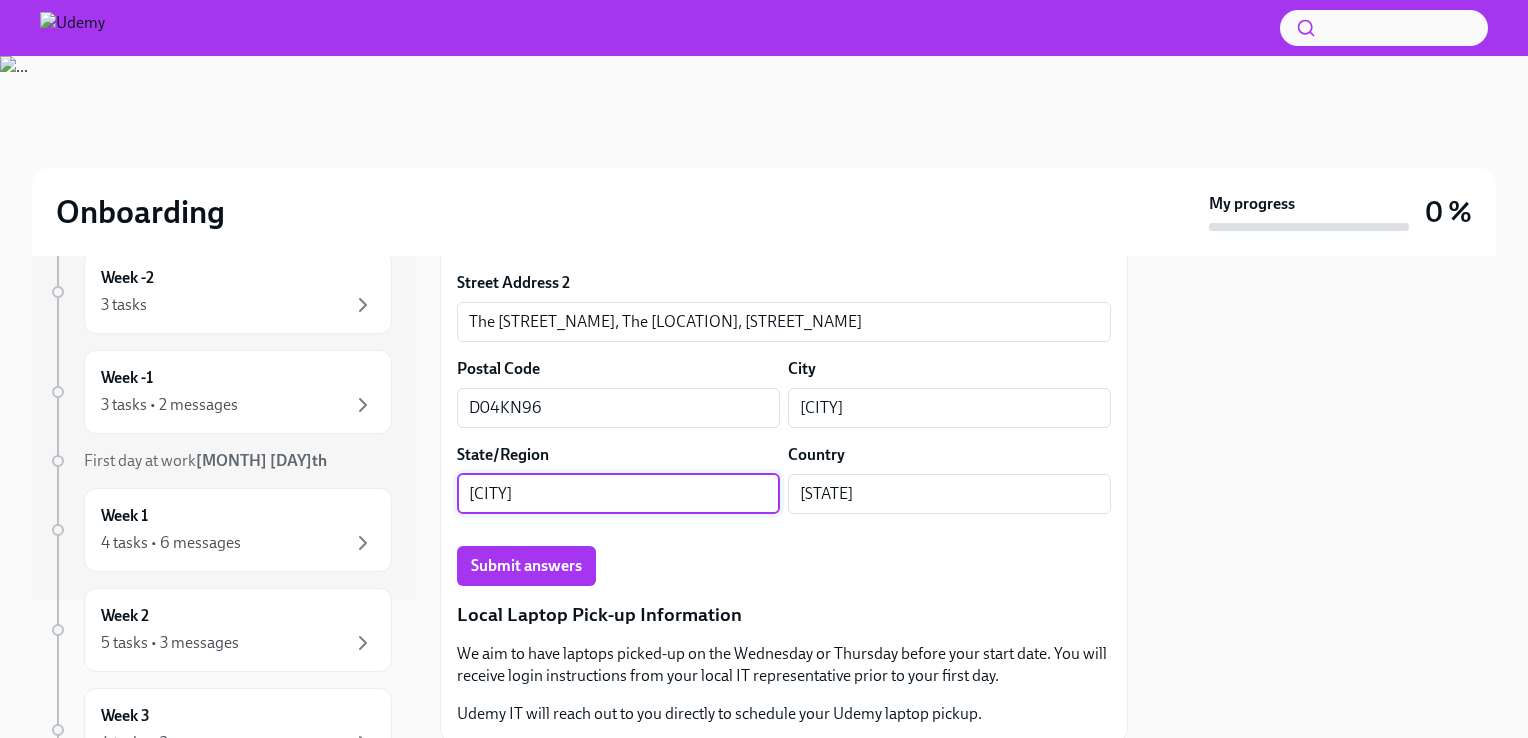 type on "[CITY]" 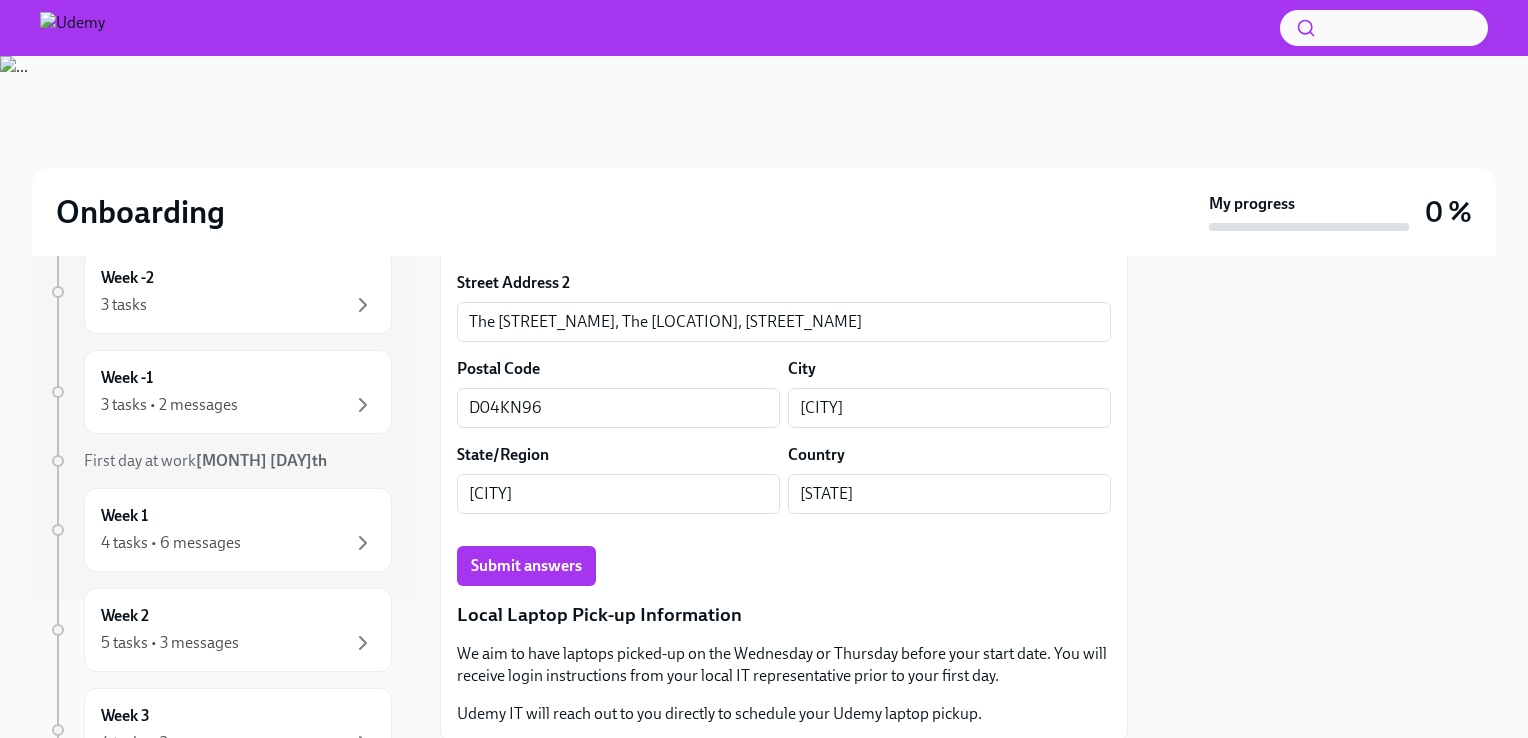 click on "Submit answers" at bounding box center [784, 566] 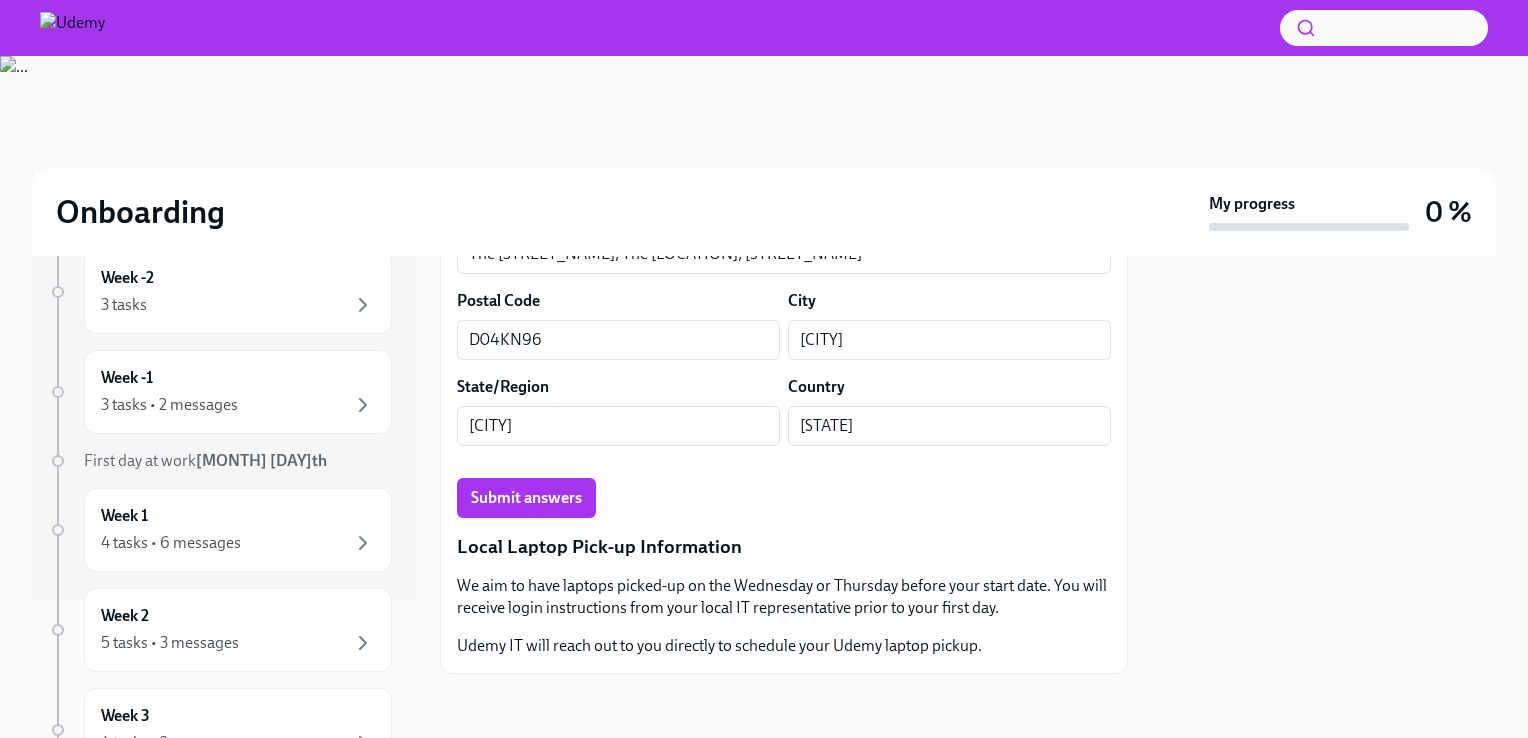 scroll, scrollTop: 1592, scrollLeft: 0, axis: vertical 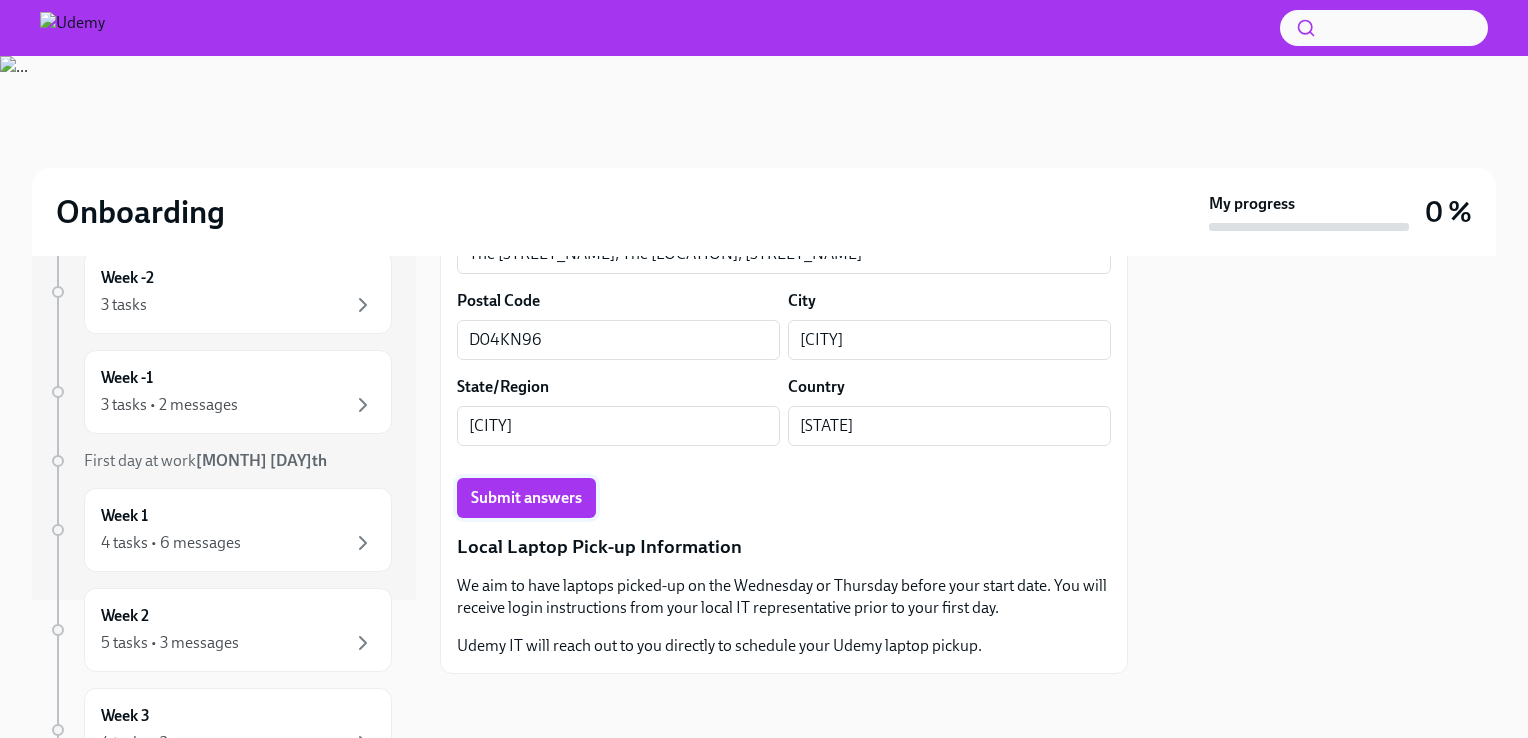 click on "Submit answers" at bounding box center (526, 498) 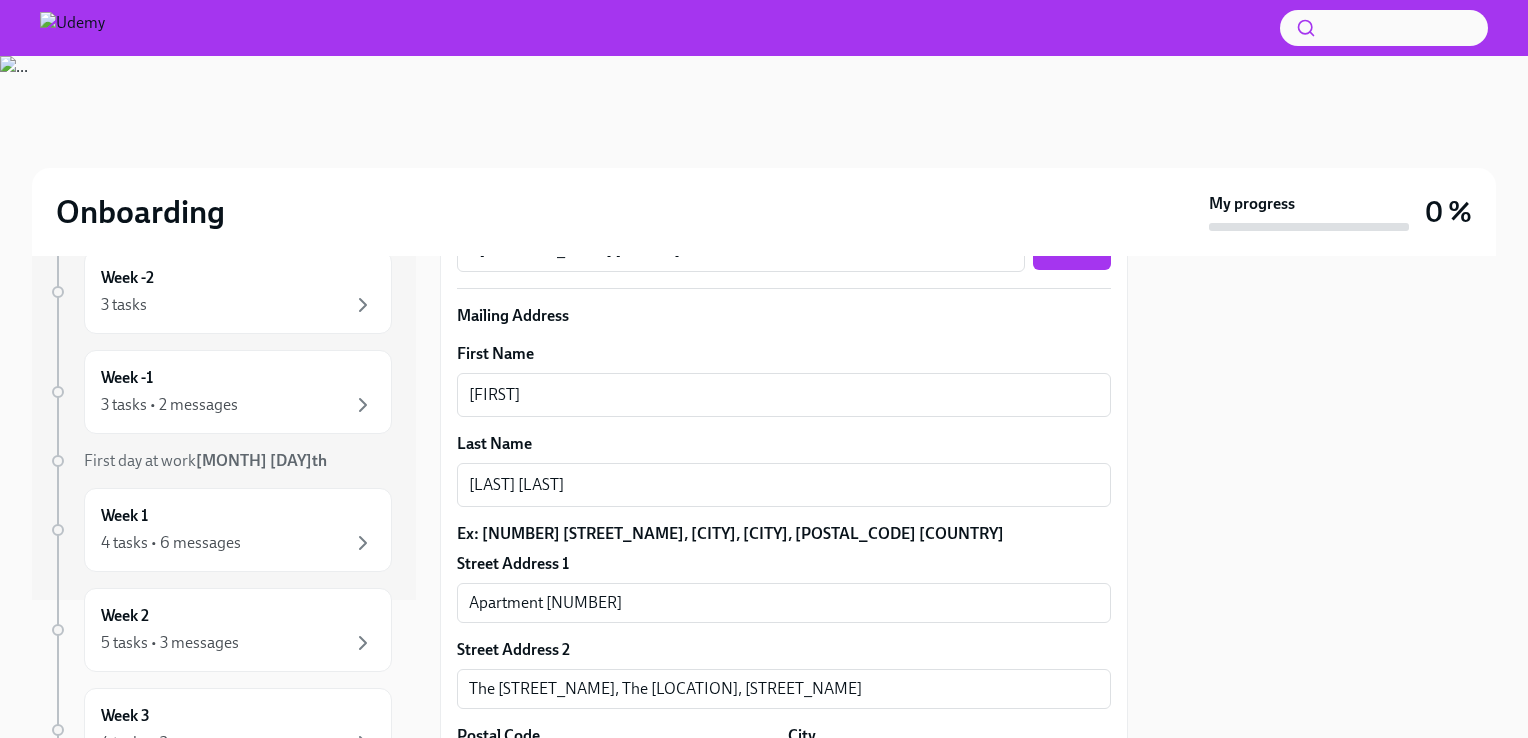 scroll, scrollTop: 1070, scrollLeft: 0, axis: vertical 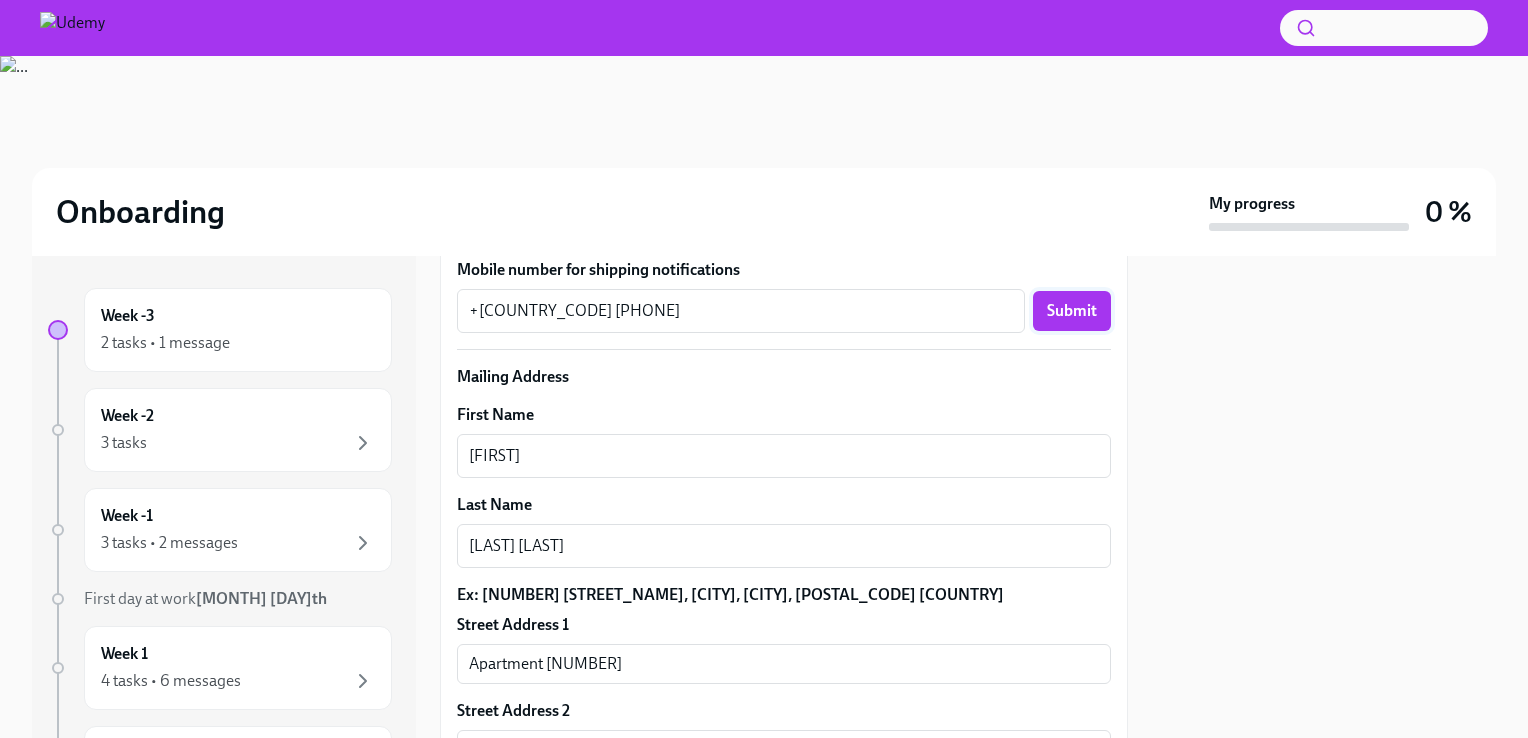 click on "Submit" at bounding box center (1072, 311) 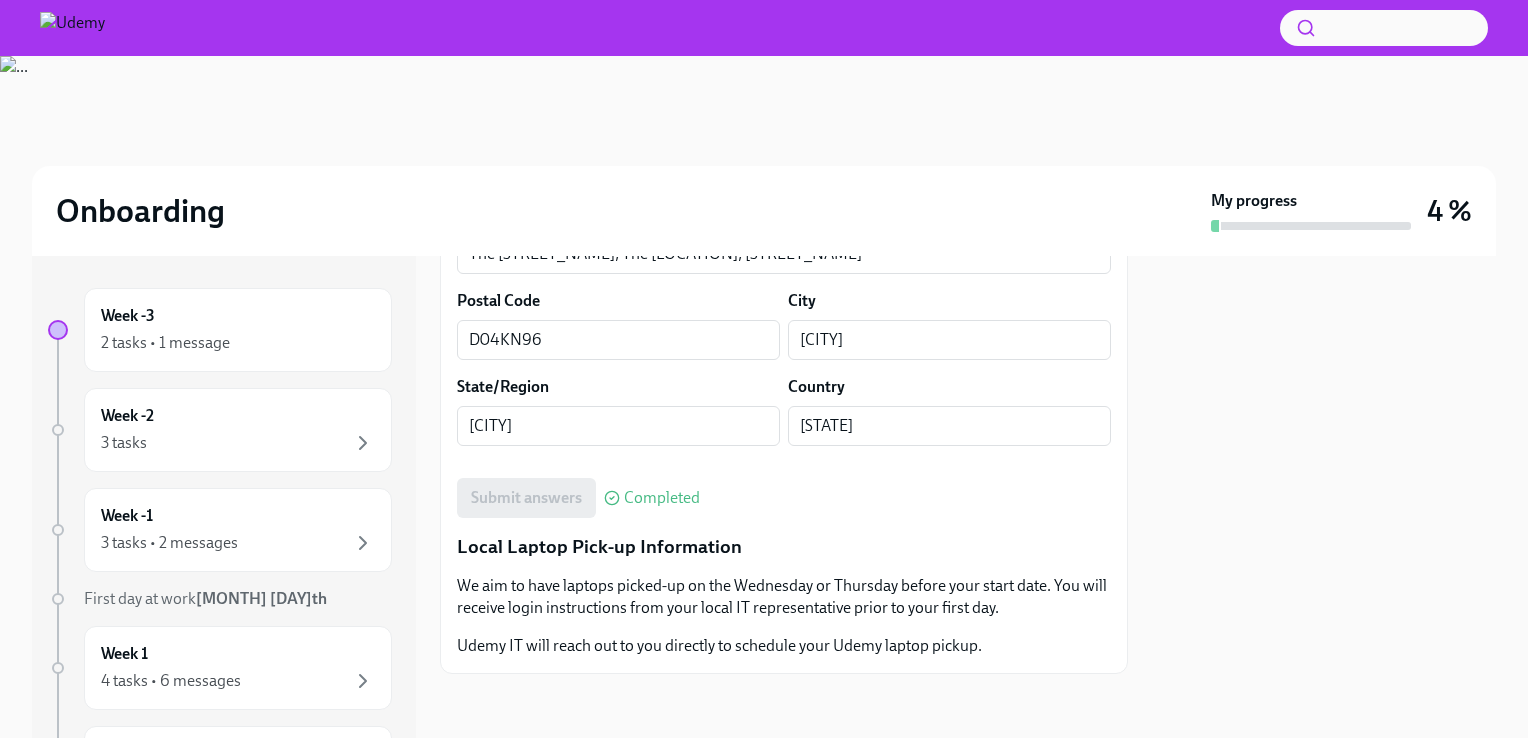 scroll, scrollTop: 1680, scrollLeft: 0, axis: vertical 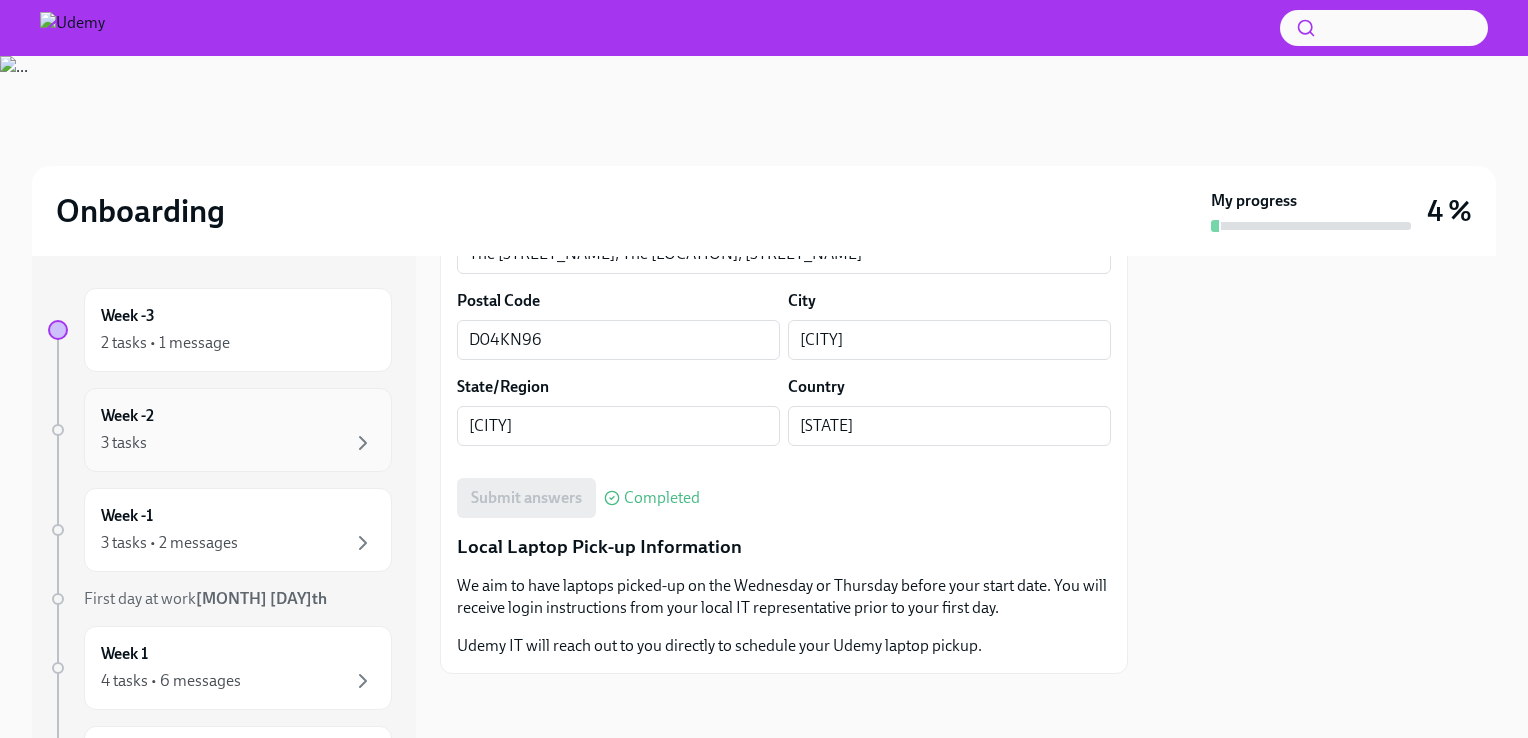 click on "Week -2 3 tasks" at bounding box center [238, 430] 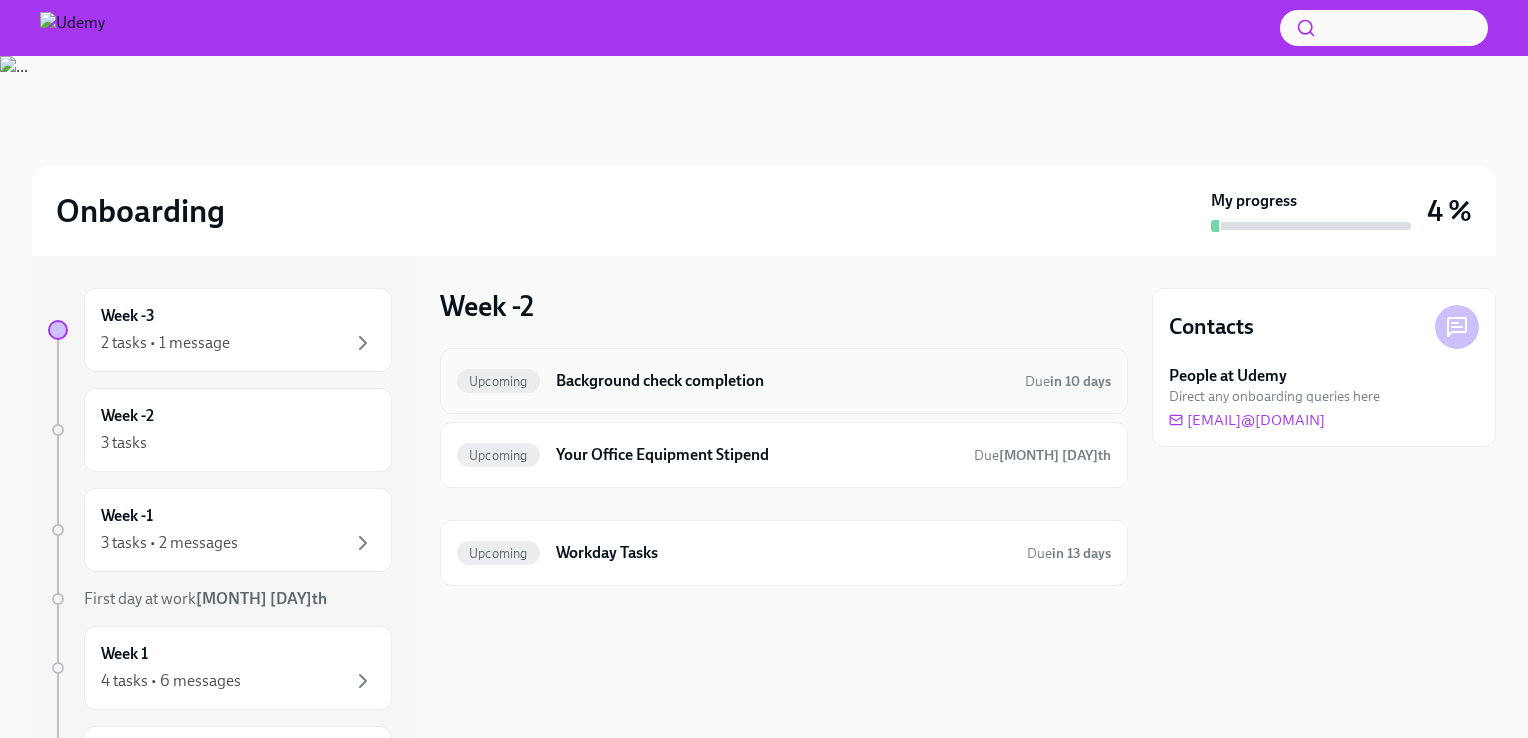 click on "Background check completion" at bounding box center [782, 381] 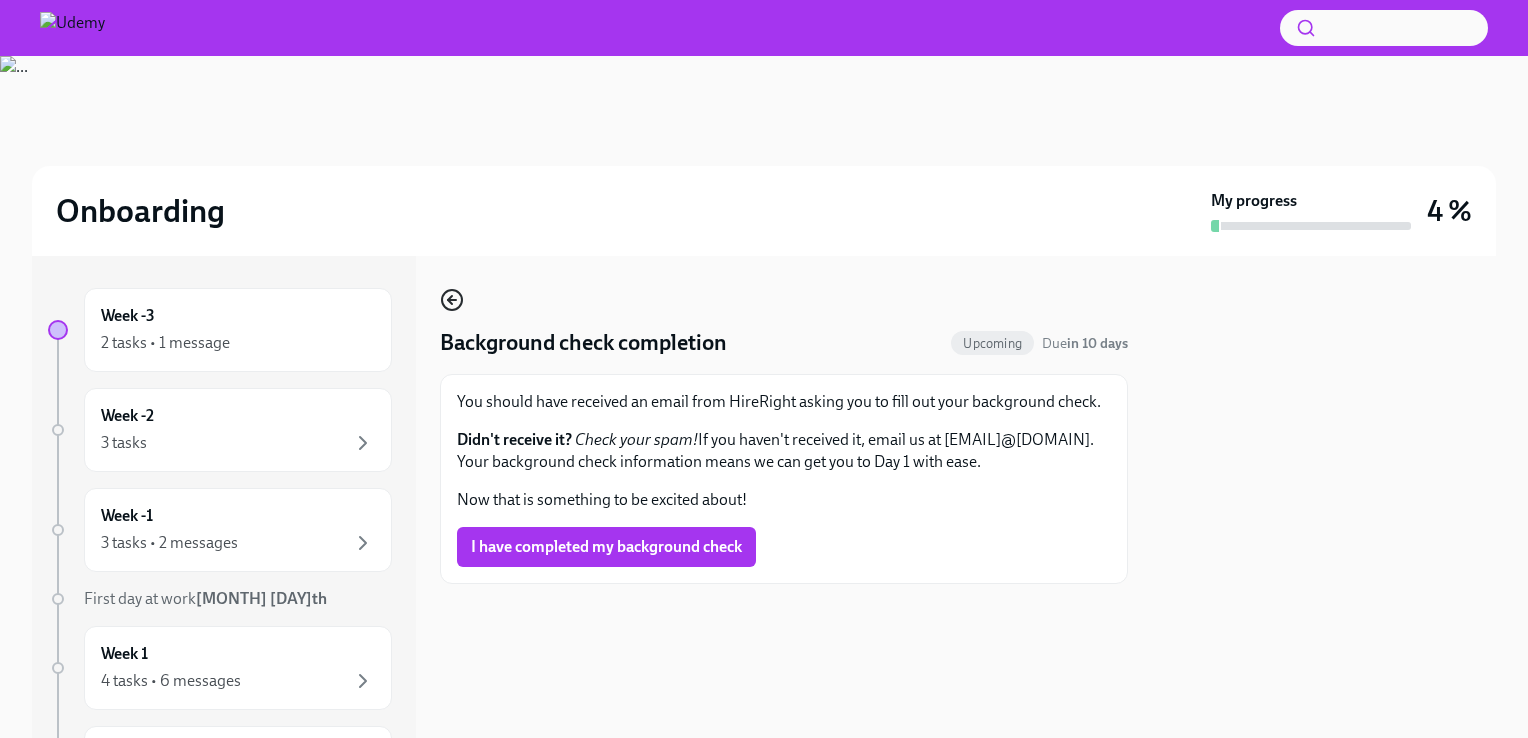 click 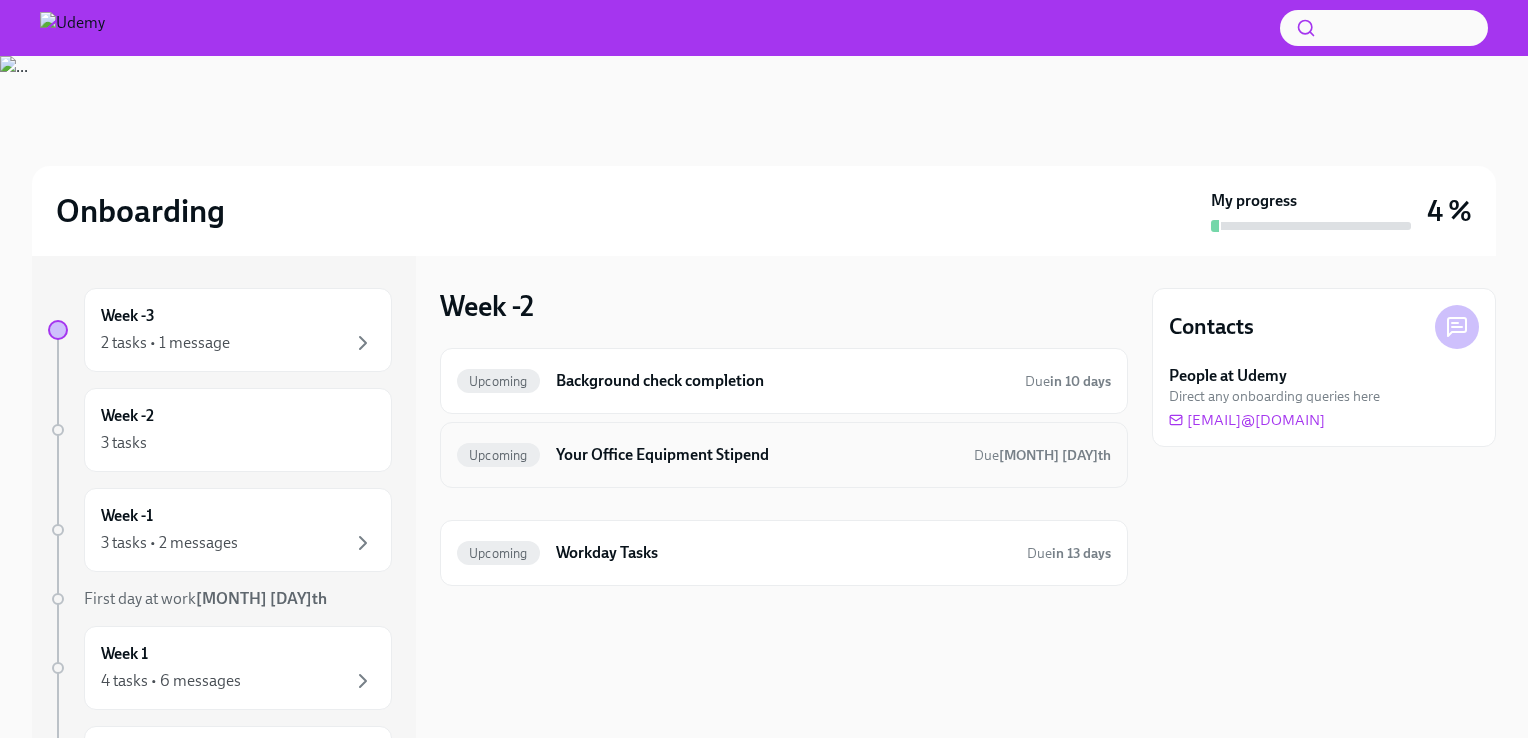 click on "Your Office Equipment Stipend" at bounding box center [757, 455] 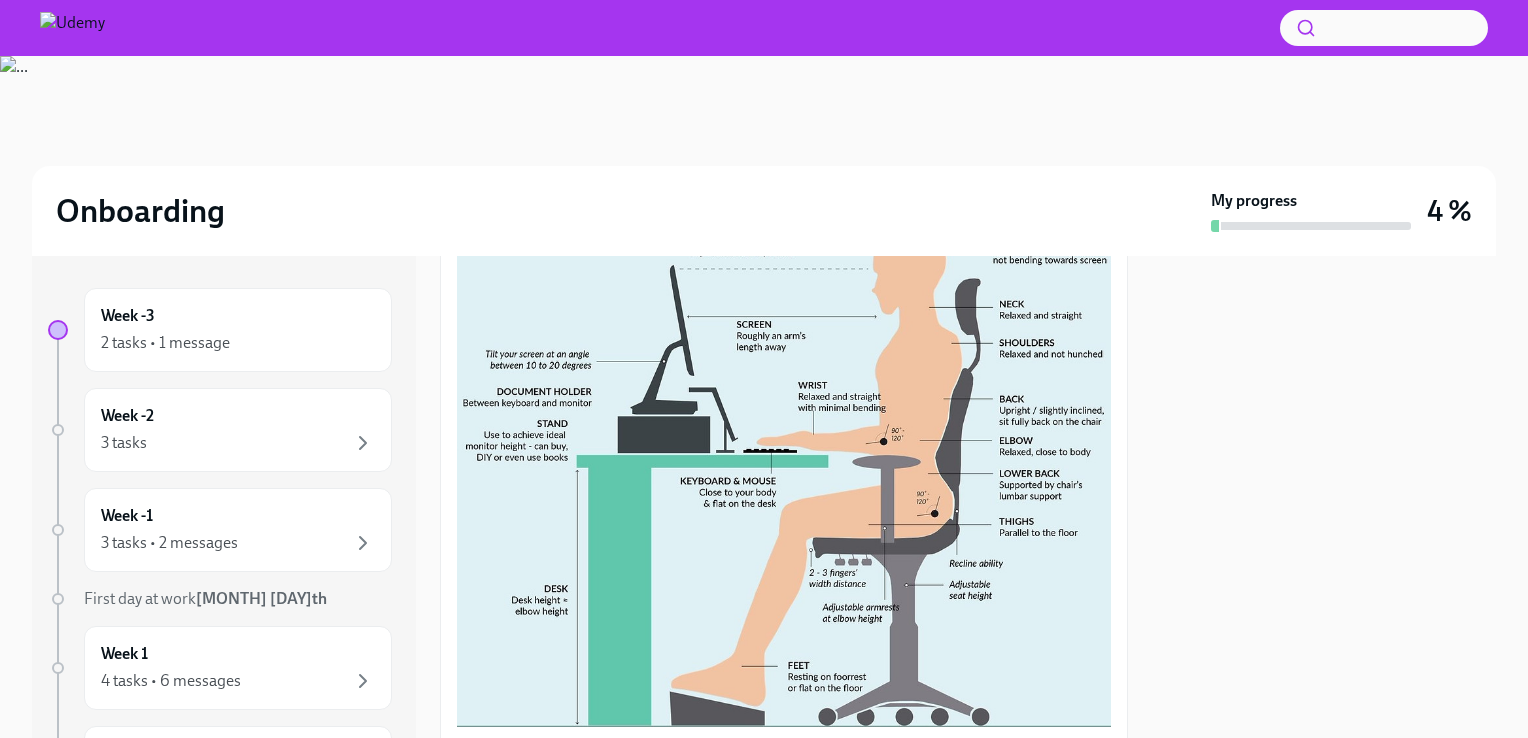 scroll, scrollTop: 882, scrollLeft: 0, axis: vertical 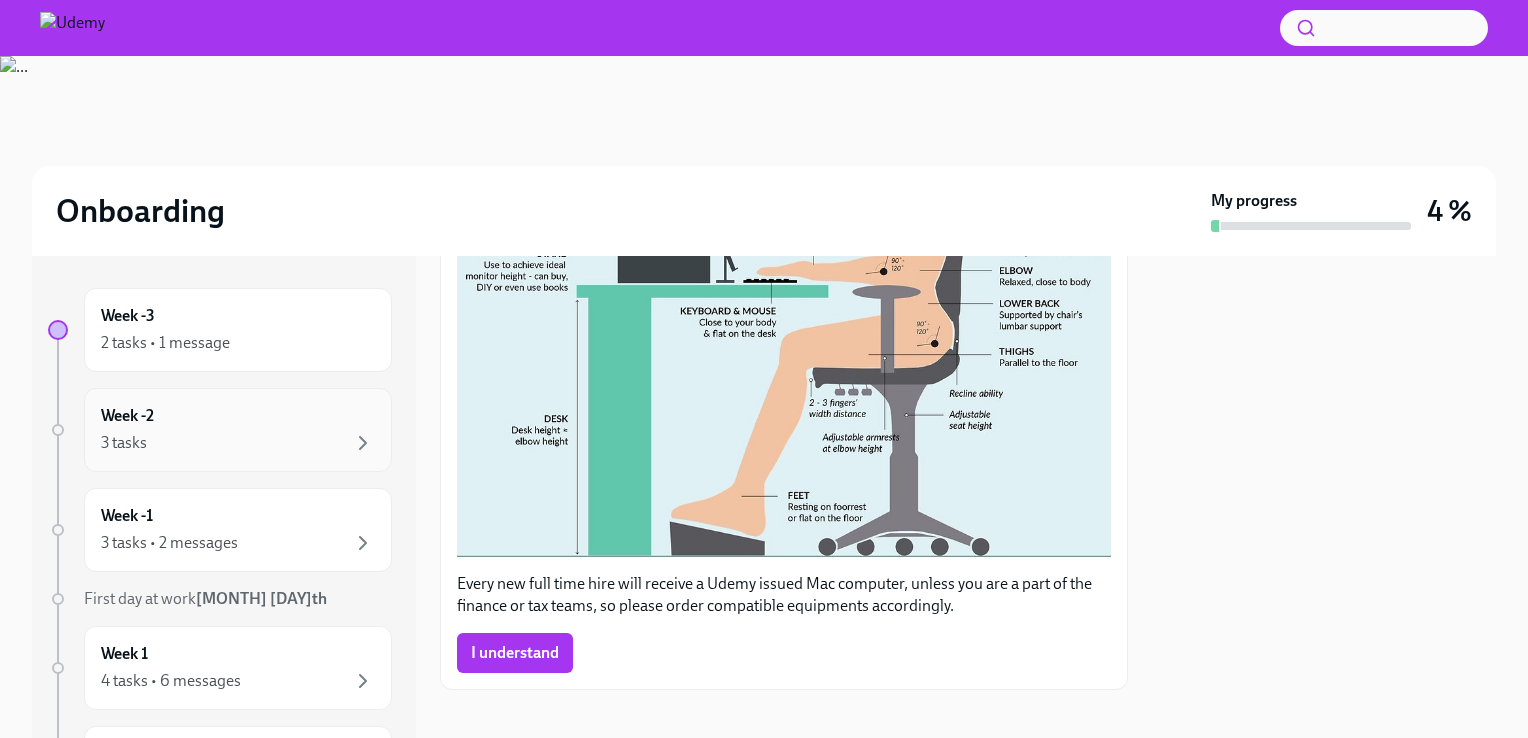 click on "Week -2 3 tasks" at bounding box center [238, 430] 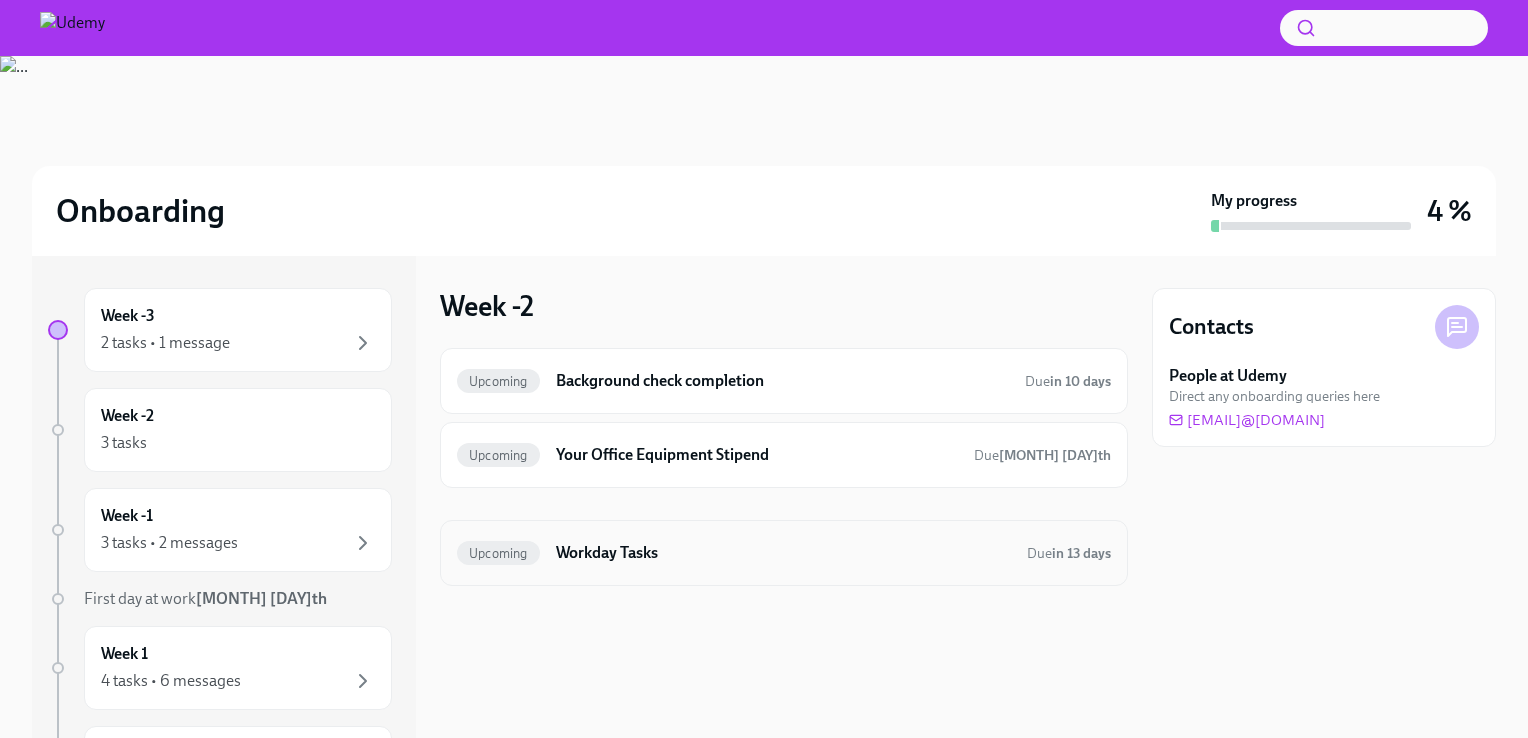 click on "Workday Tasks" at bounding box center (783, 553) 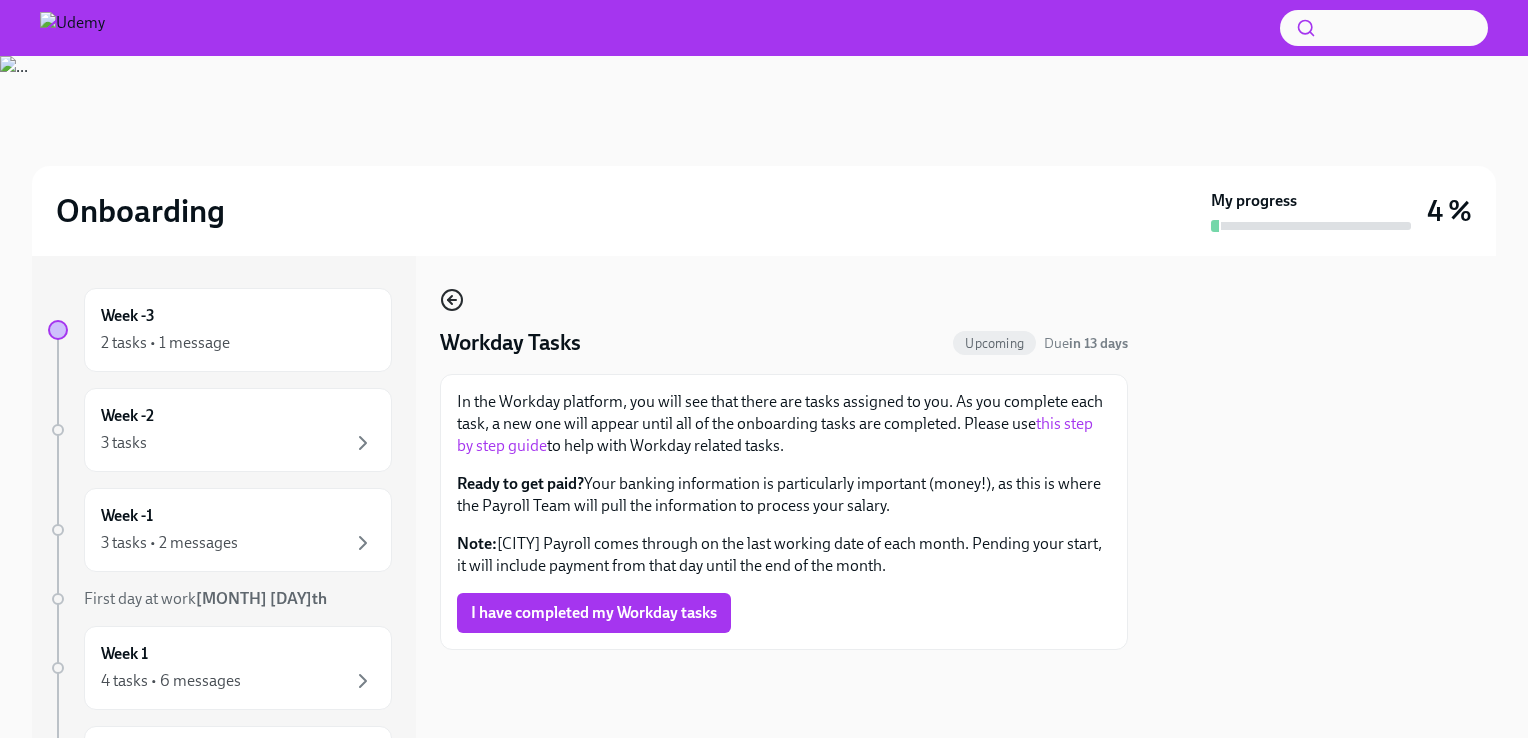 click 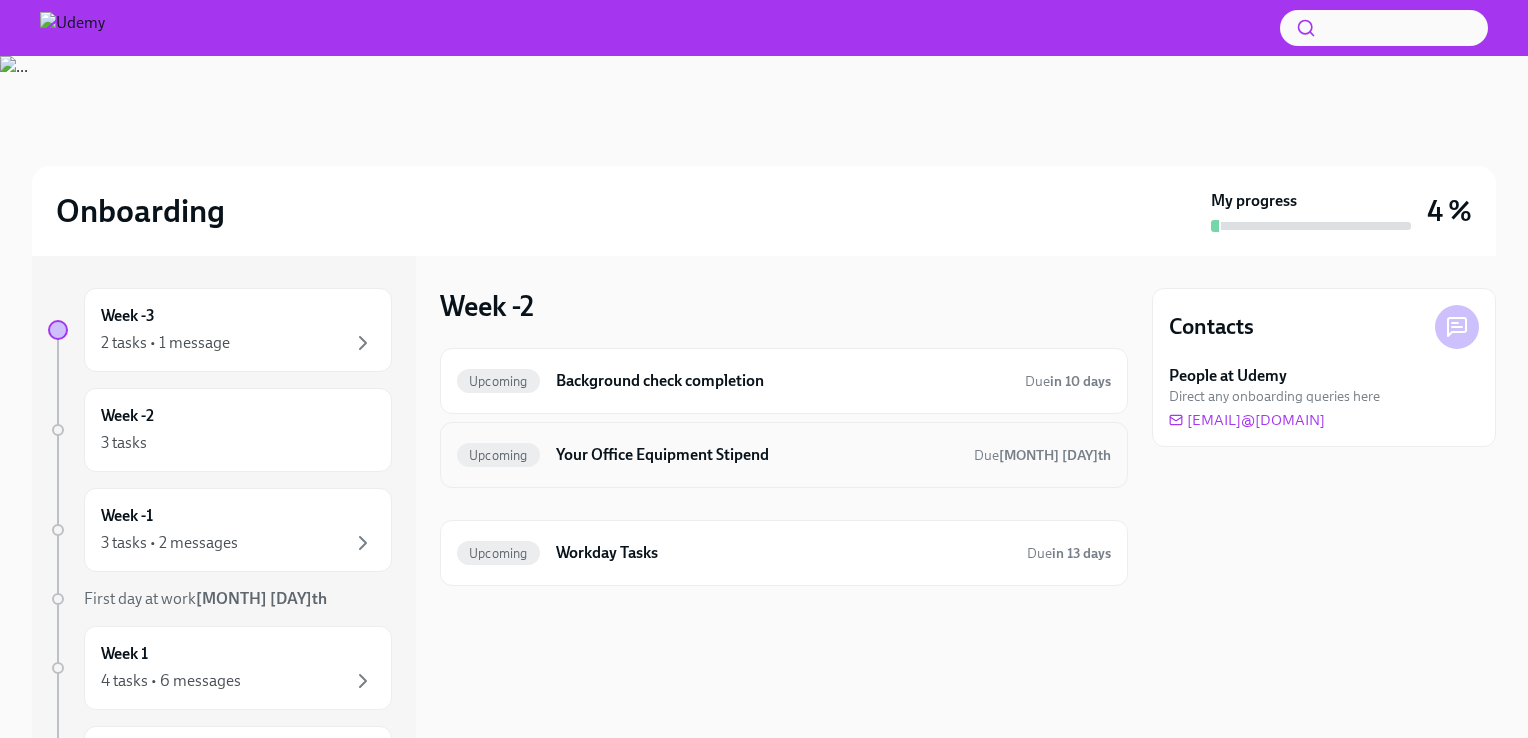click on "Your Office Equipment Stipend" at bounding box center (757, 455) 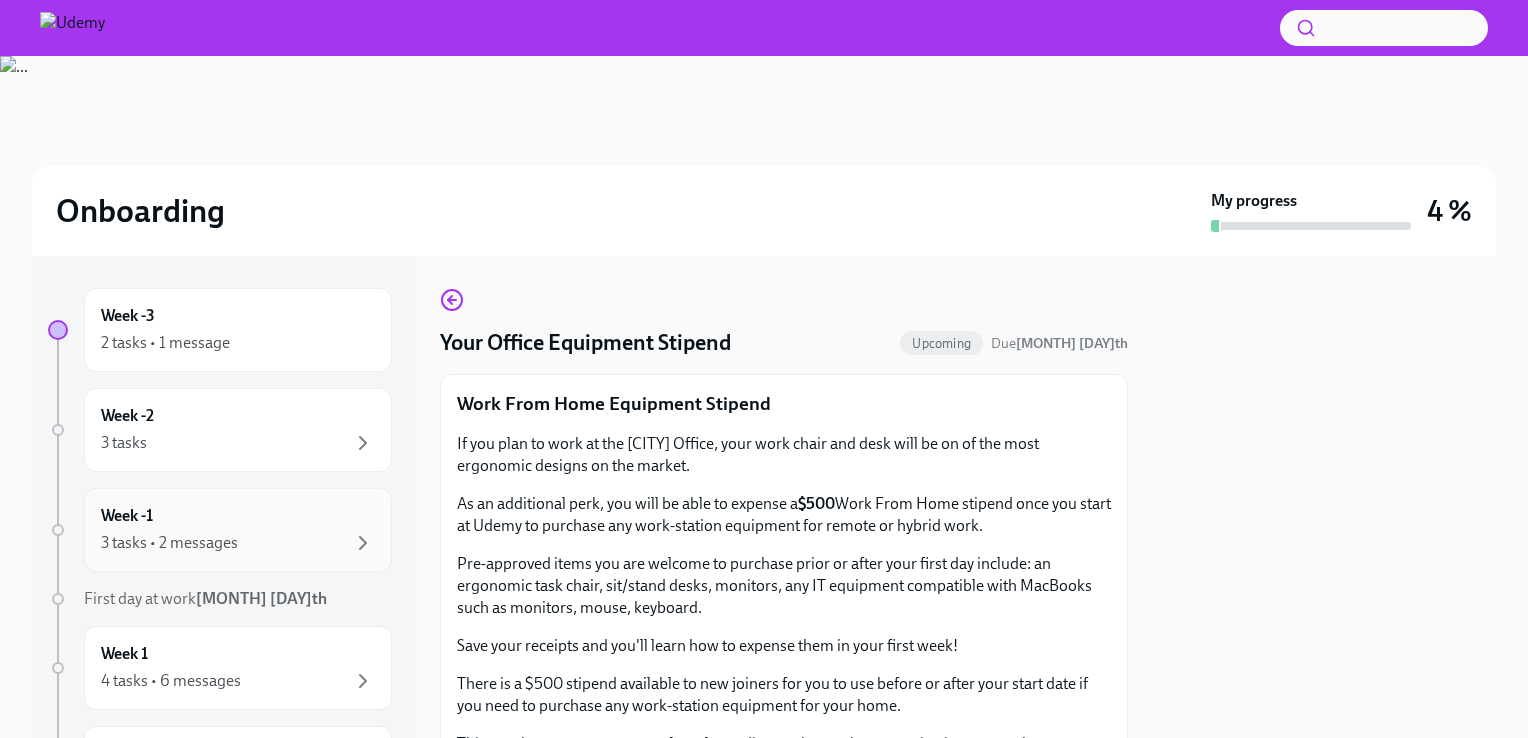click on "Week -1 3 tasks • 2 messages" at bounding box center (238, 530) 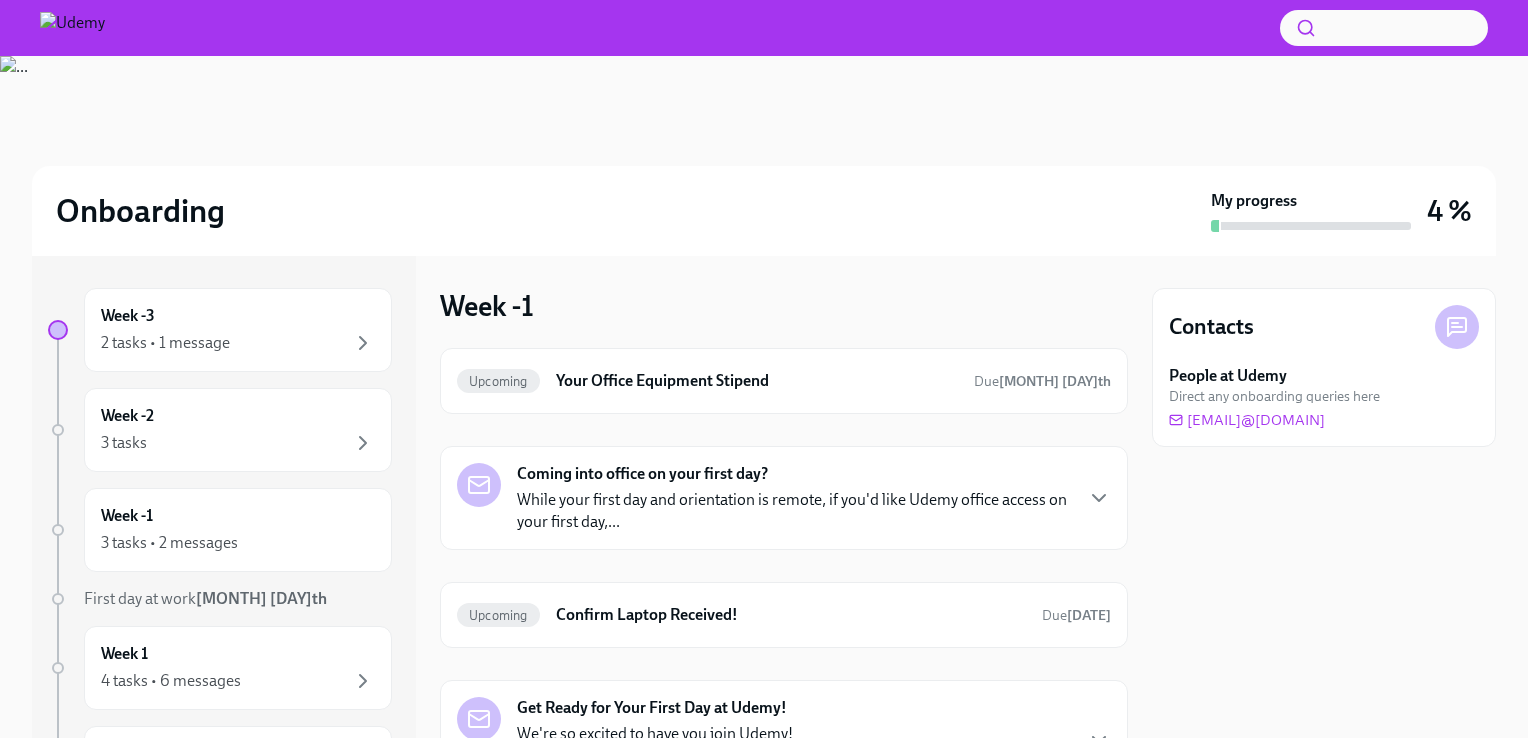 click on "While your first day and orientation is remote, if you'd like Udemy office access on your first day,..." at bounding box center [794, 511] 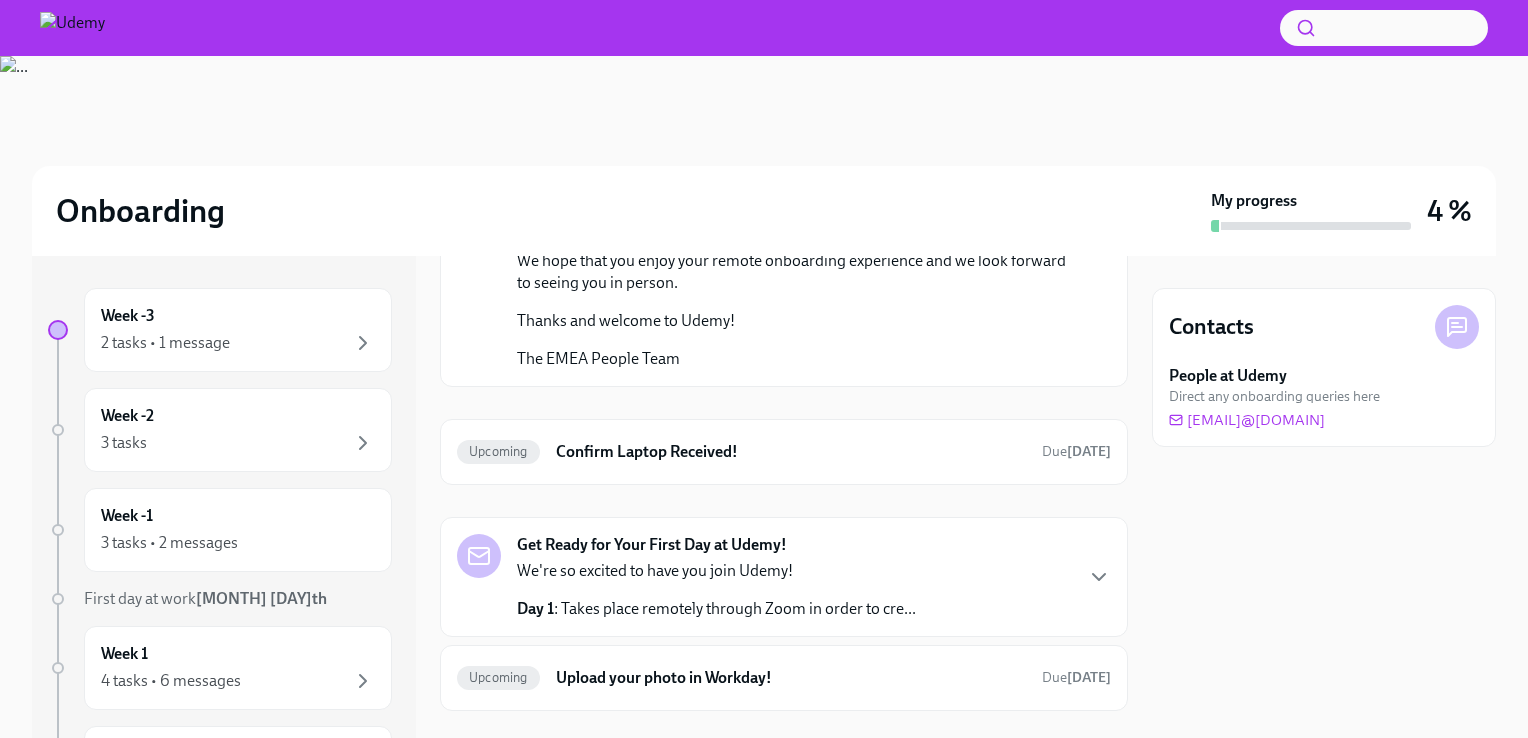 scroll, scrollTop: 518, scrollLeft: 0, axis: vertical 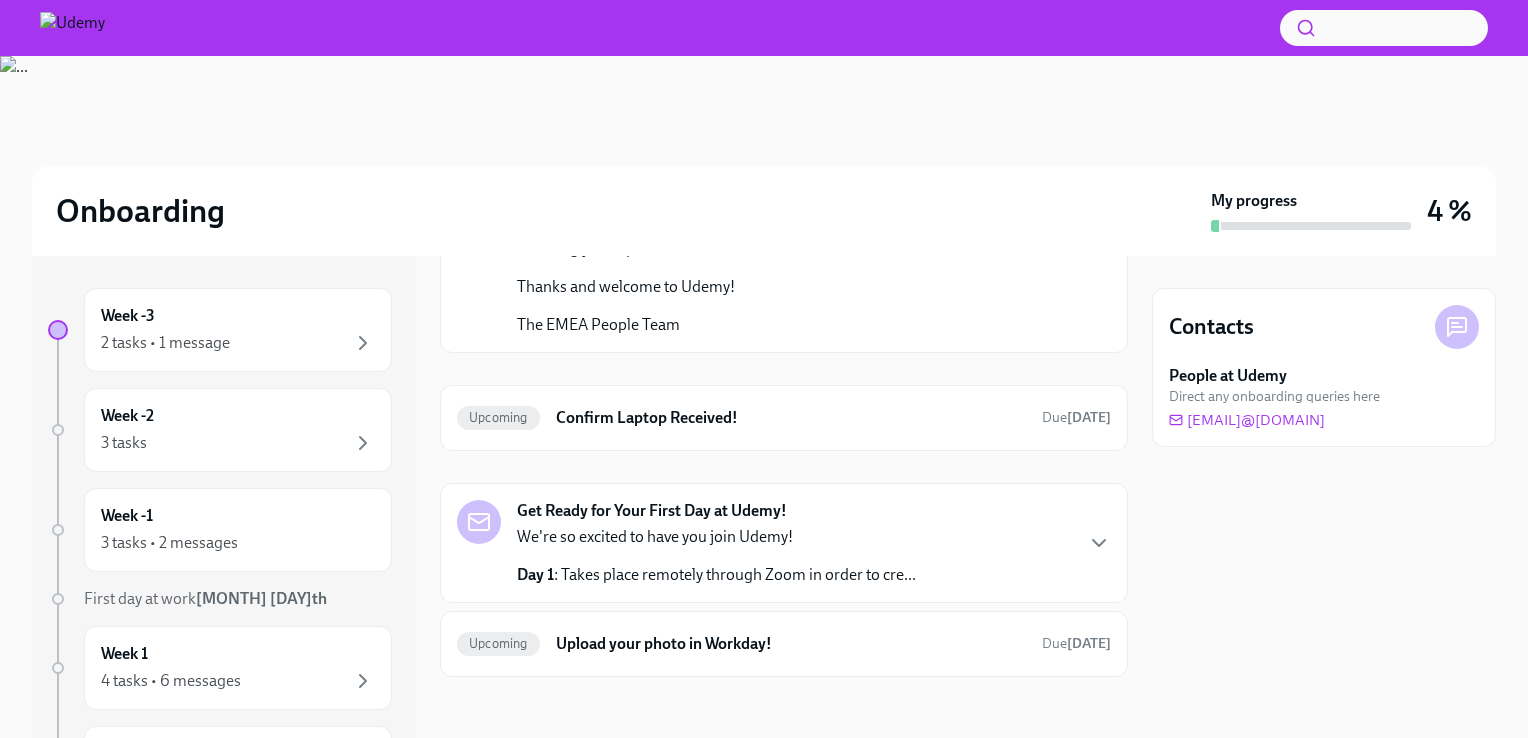 click on "We're so excited to have you join Udemy!
Day 1 : Takes place remotely through Zoom in order to cre..." at bounding box center (716, 556) 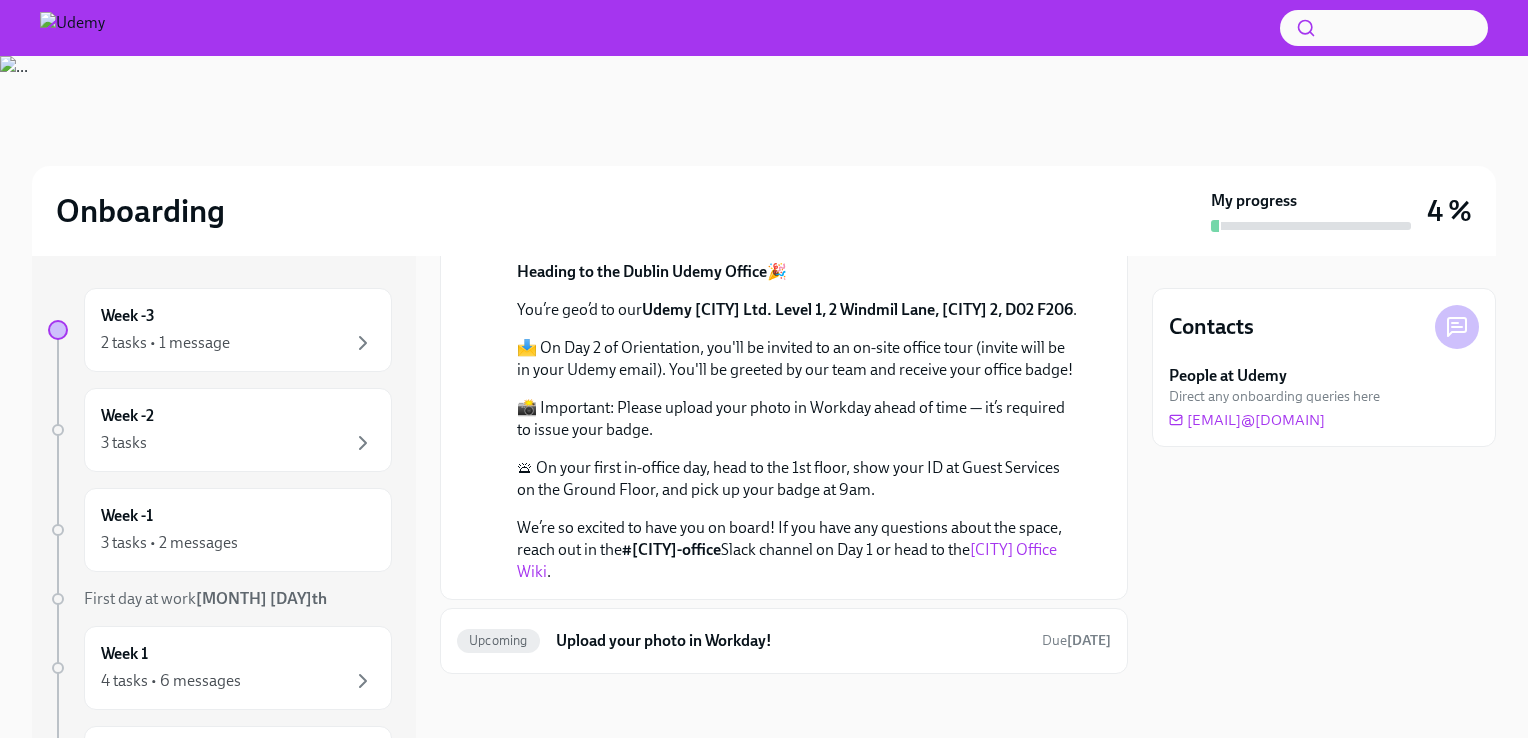 scroll, scrollTop: 1263, scrollLeft: 0, axis: vertical 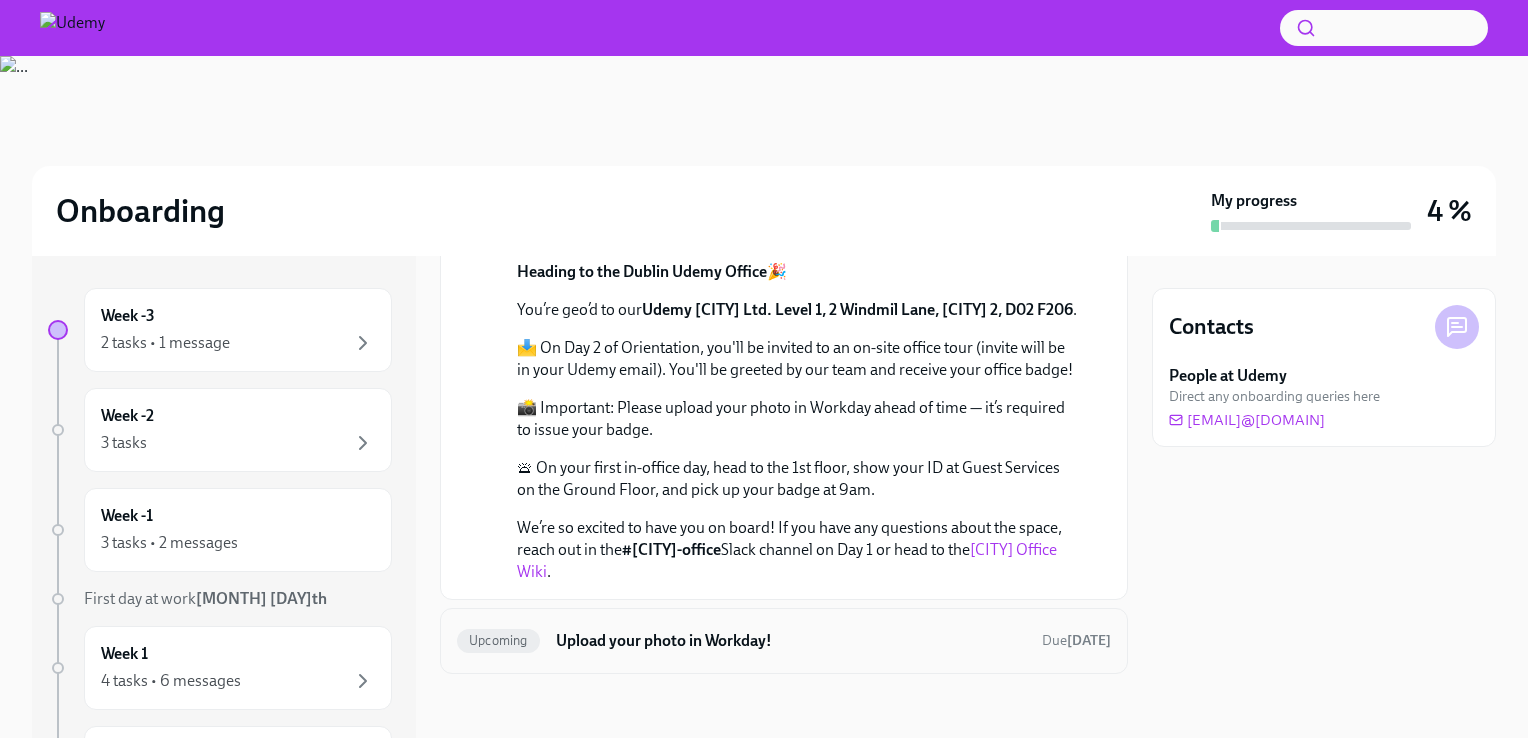 click on "Upload your photo in Workday!" at bounding box center (791, 641) 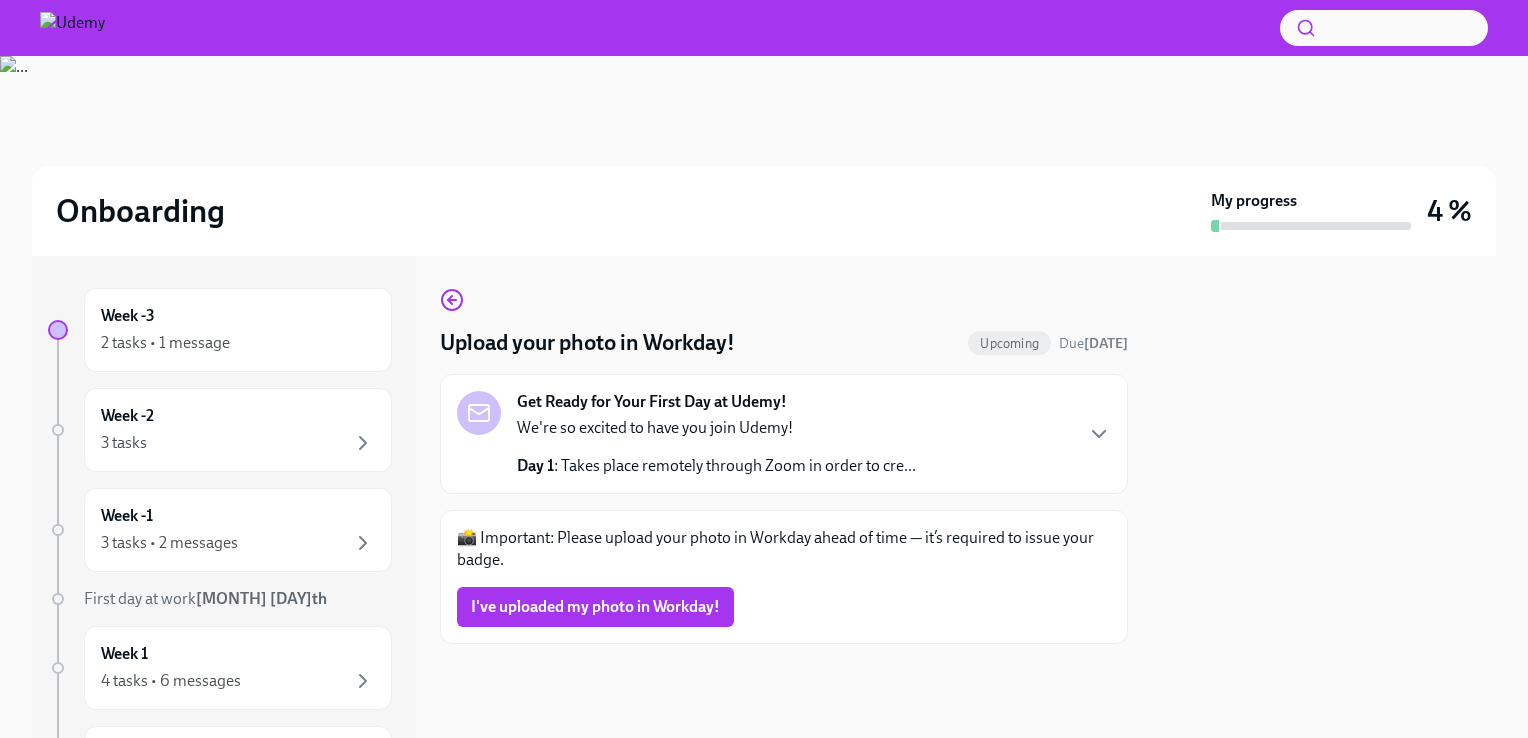 click on "Day 1 : Takes place remotely through Zoom in order to cre..." at bounding box center [716, 466] 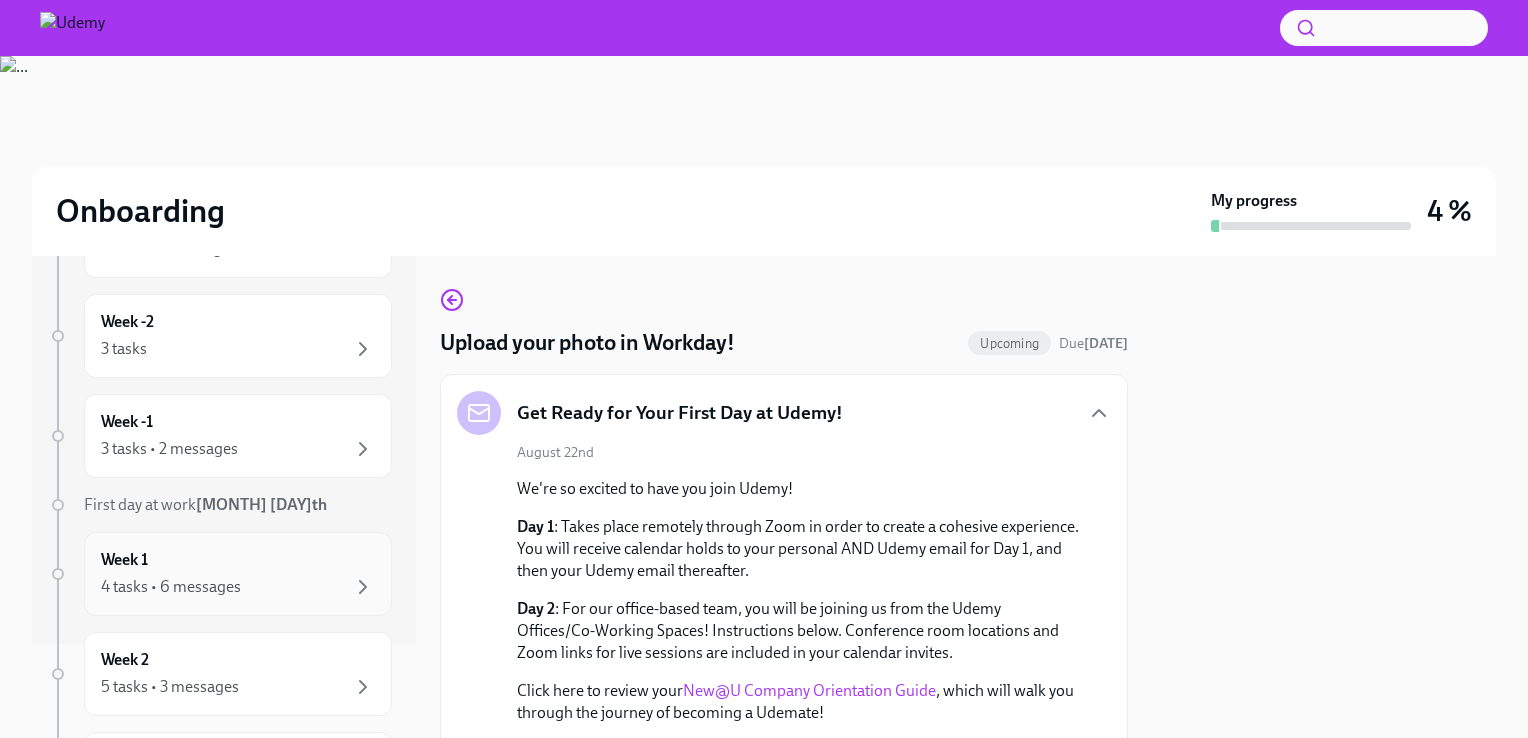scroll, scrollTop: 96, scrollLeft: 0, axis: vertical 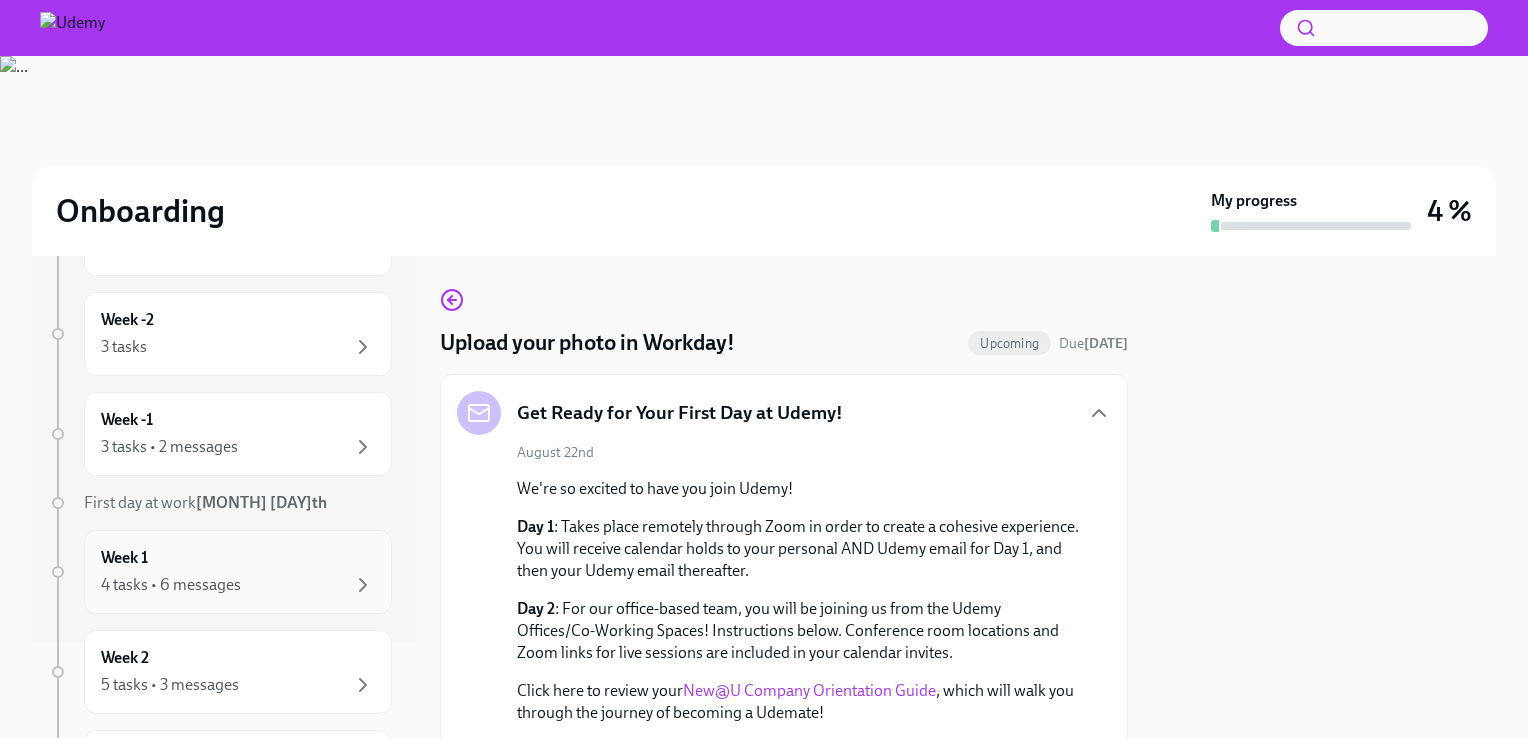 click on "Week 1 4 tasks • 6 messages" at bounding box center [238, 572] 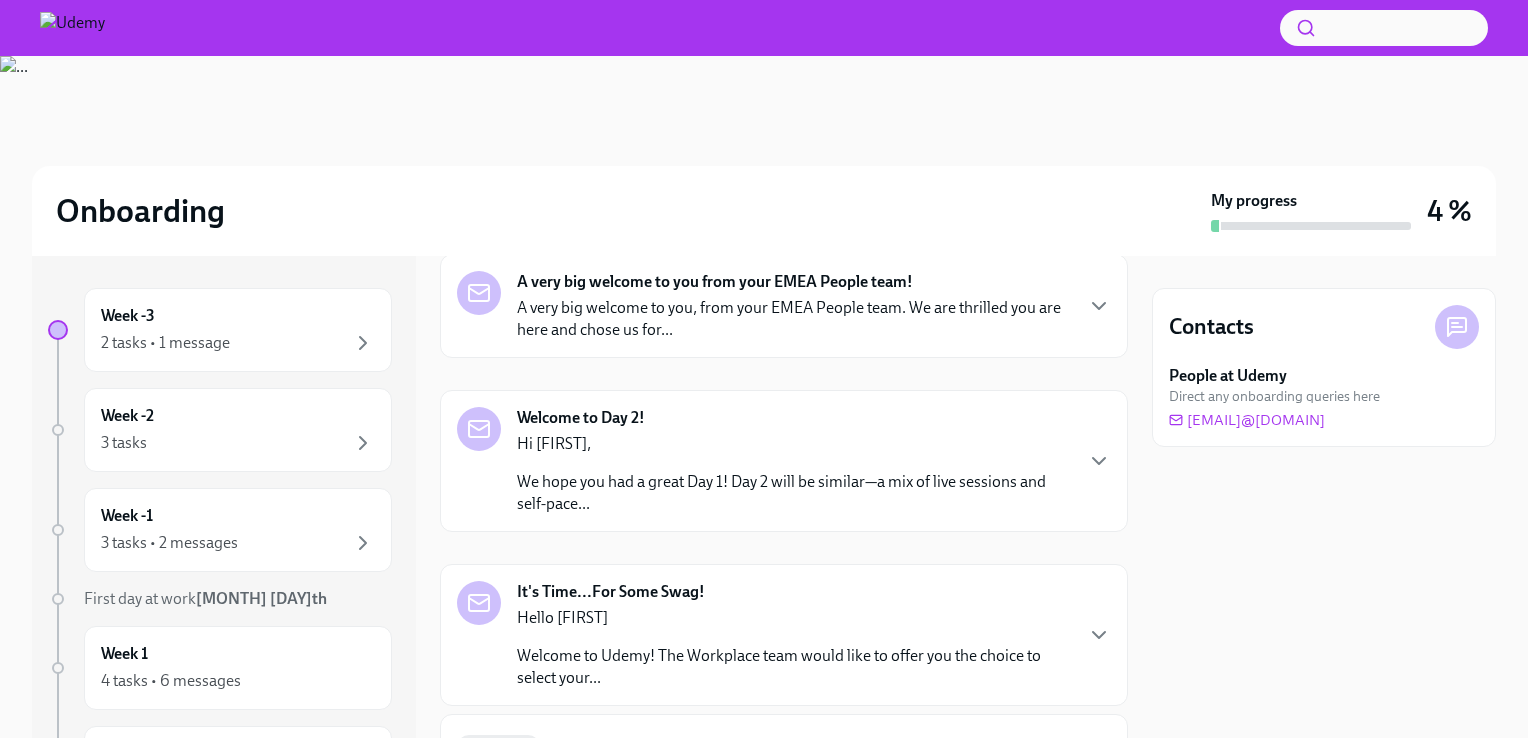 scroll, scrollTop: 403, scrollLeft: 0, axis: vertical 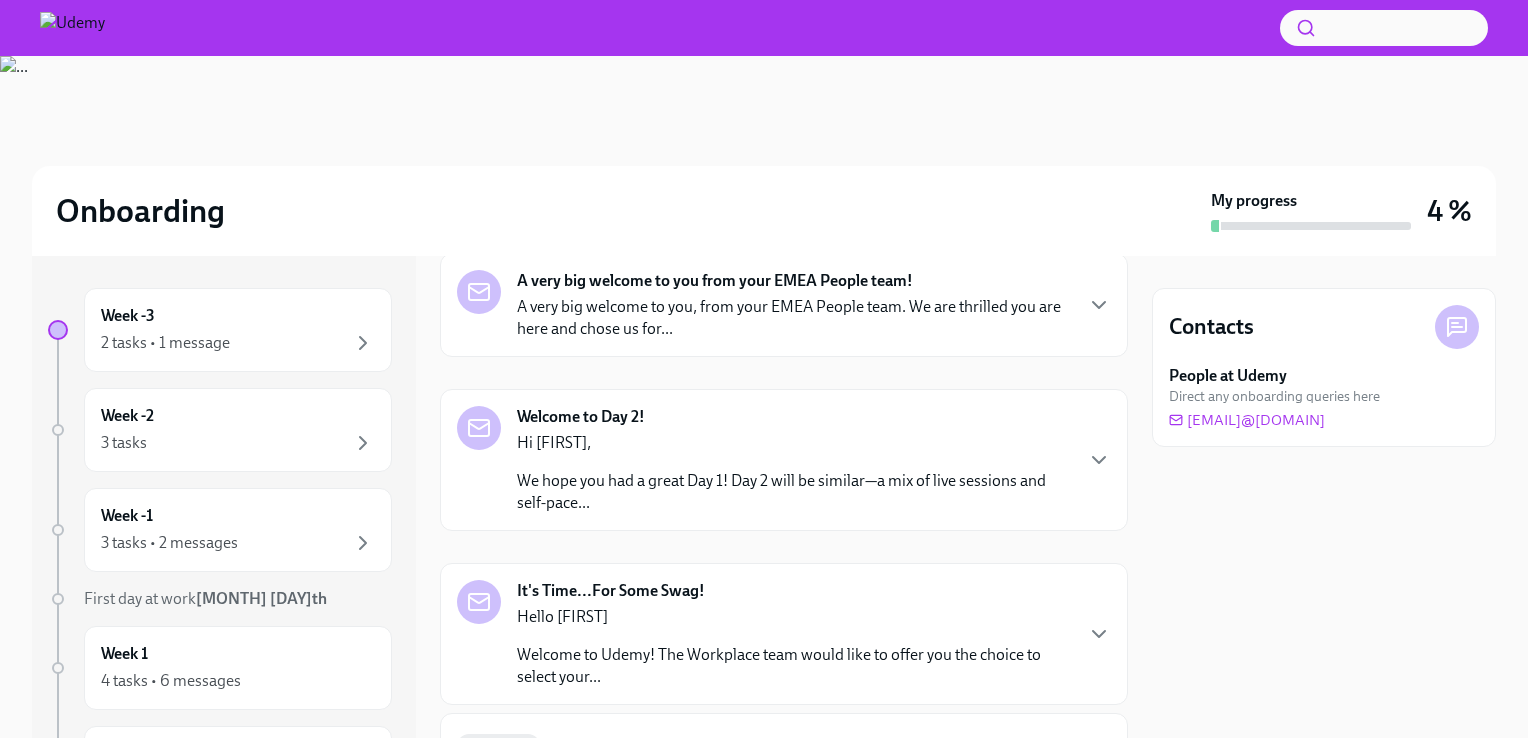 click on "We hope you had a great Day 1! Day 2 will be similar—a mix of live sessions and self-pace..." at bounding box center (794, 492) 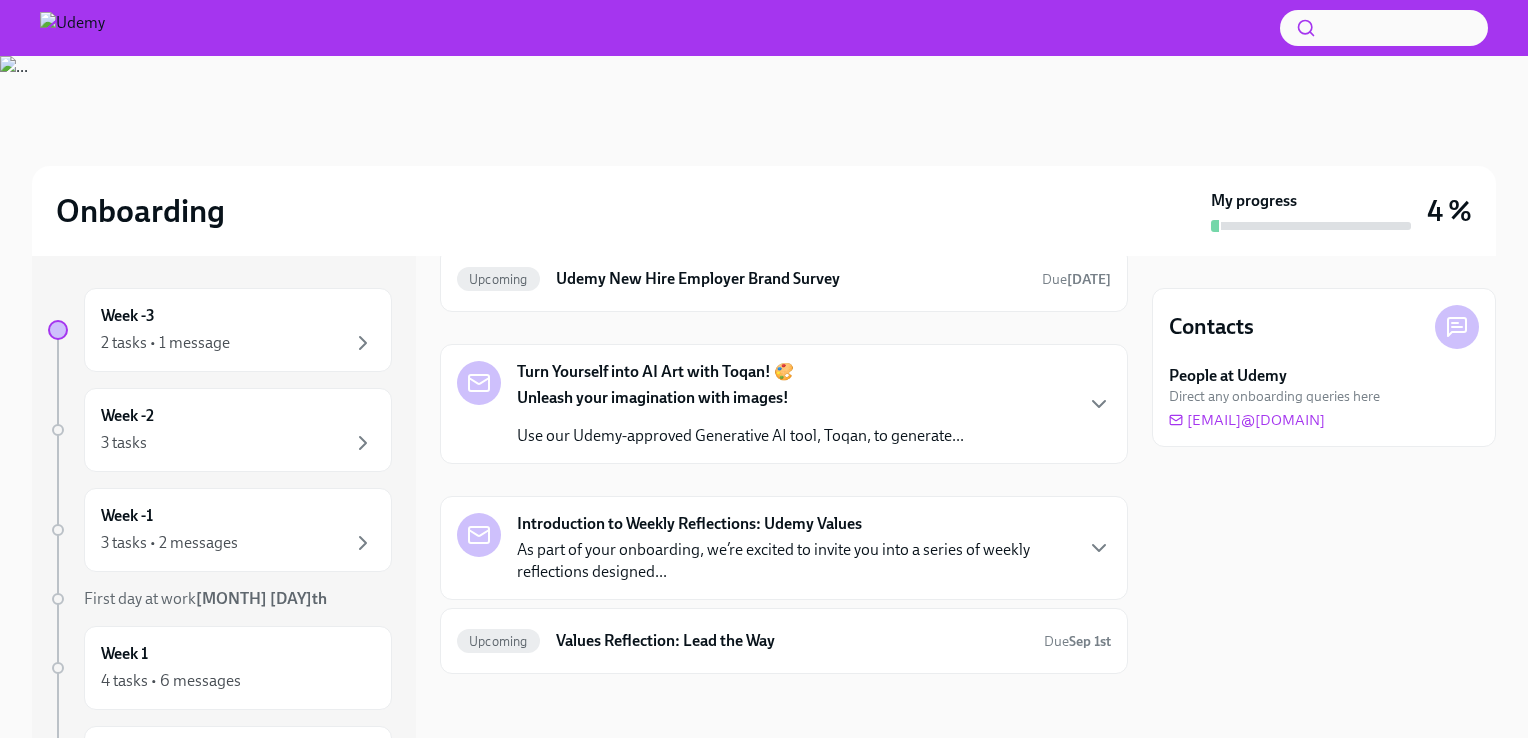 scroll, scrollTop: 1208, scrollLeft: 0, axis: vertical 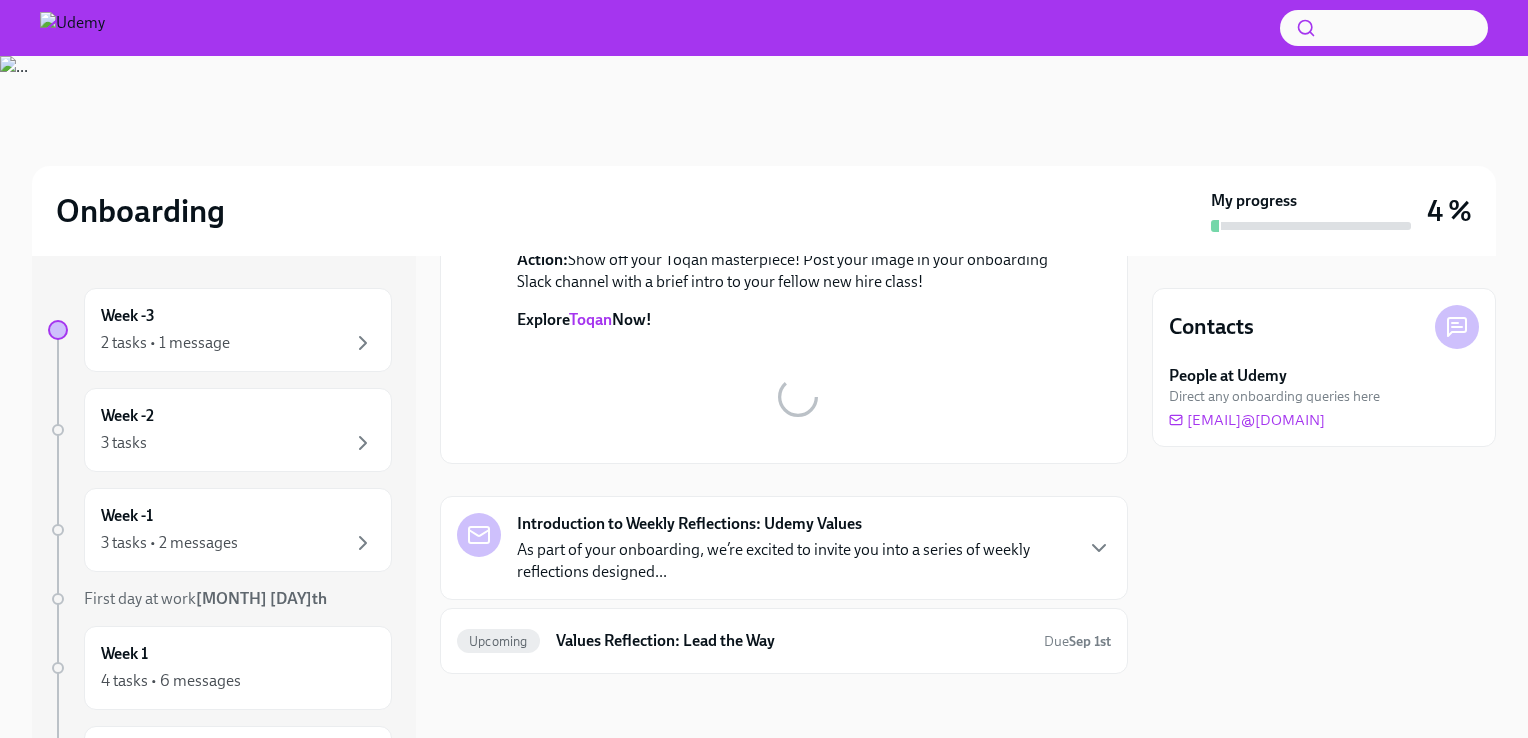 click on "As part of your onboarding, we’re excited to invite you into a series of weekly reflections designed..." at bounding box center [794, 561] 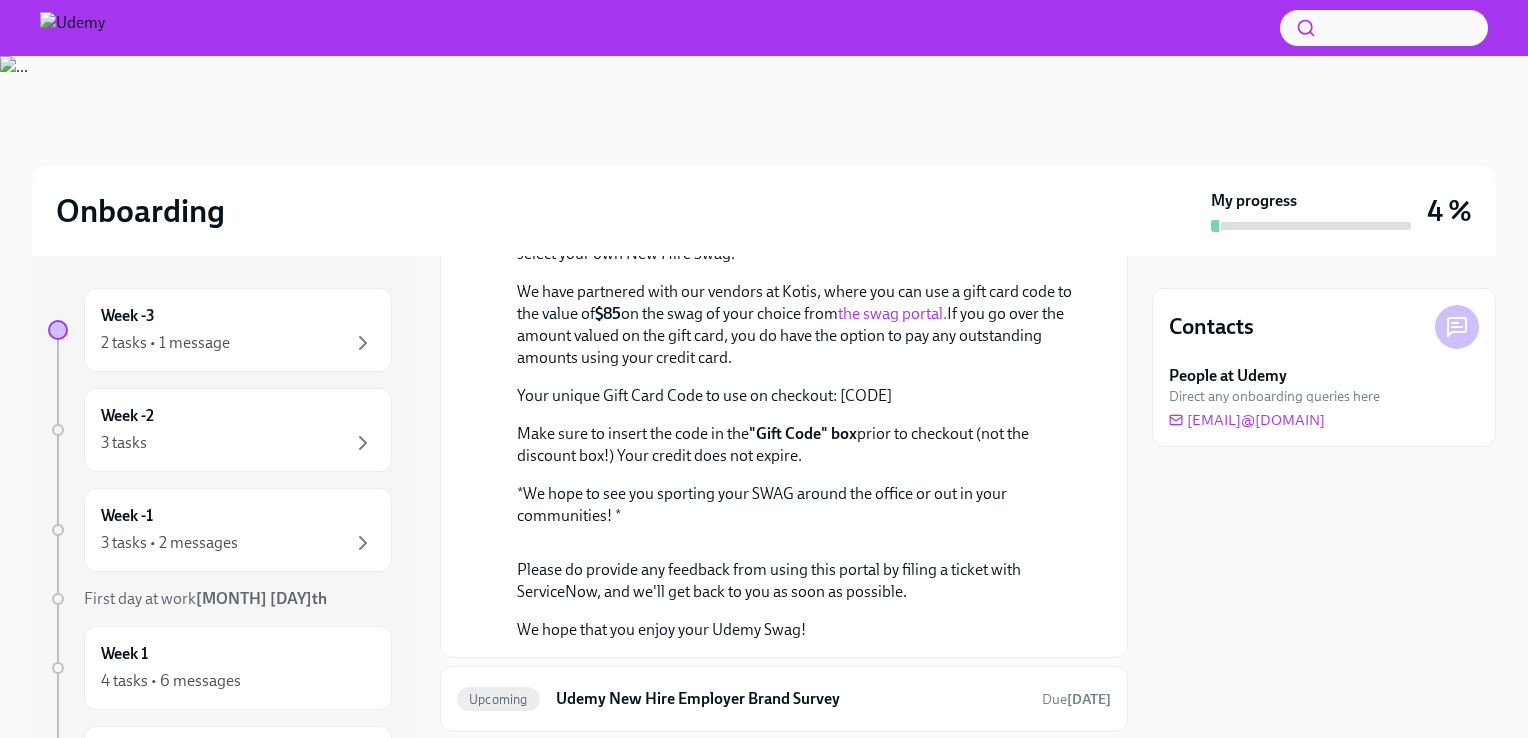 scroll, scrollTop: 1105, scrollLeft: 0, axis: vertical 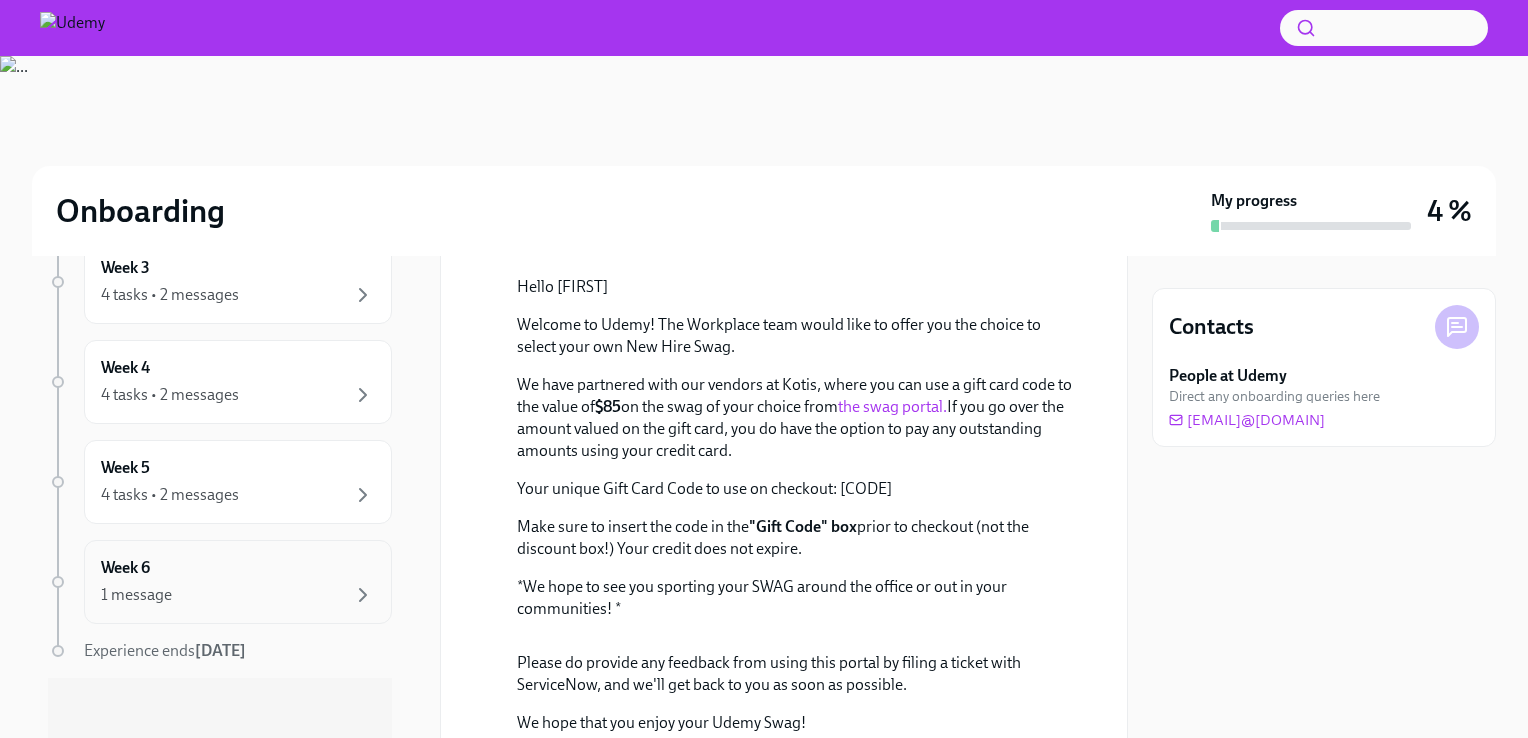 click on "Week 6 1 message" at bounding box center (238, 582) 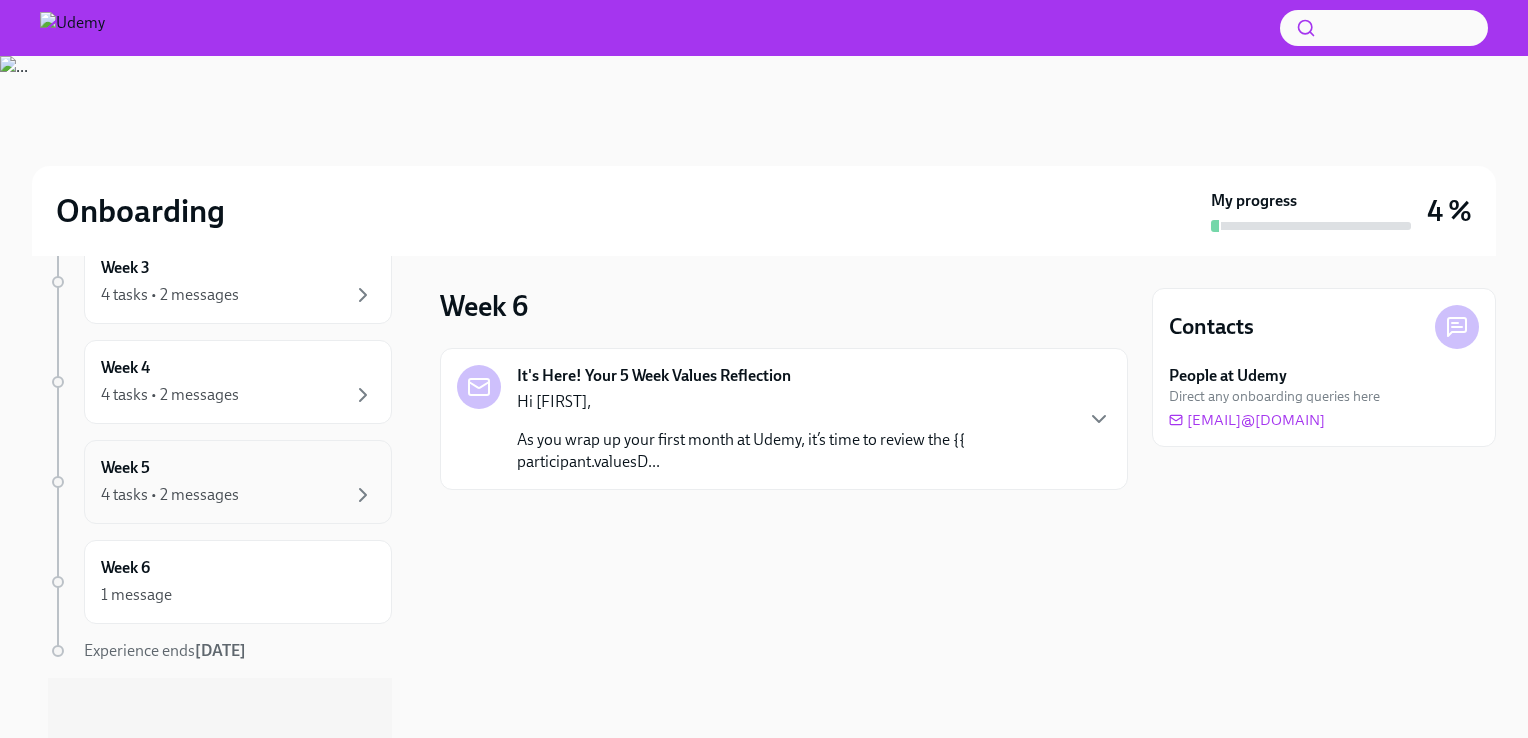 click on "4 tasks • 2 messages" at bounding box center [238, 495] 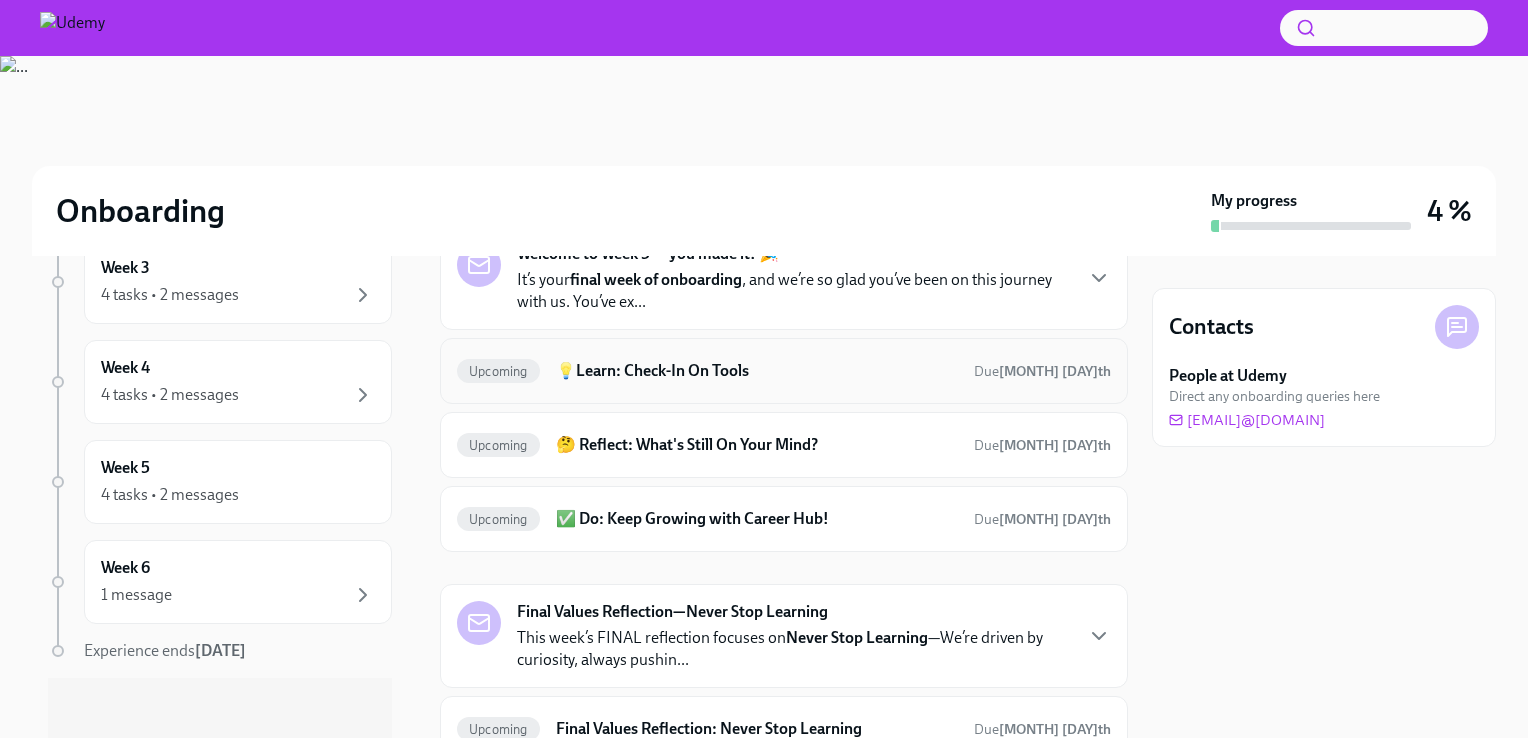 scroll, scrollTop: 207, scrollLeft: 0, axis: vertical 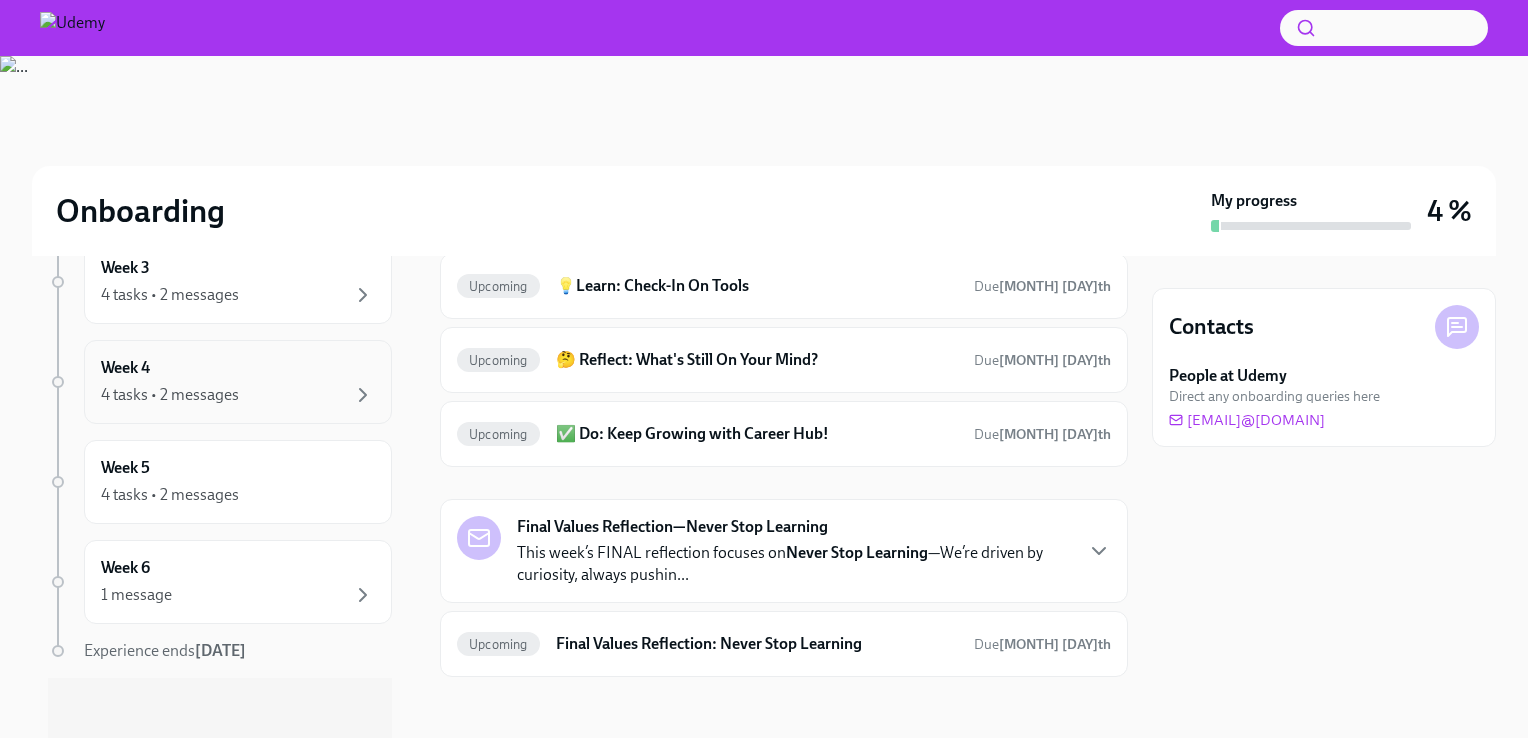 click on "Week 4 4 tasks • 2 messages" at bounding box center (238, 382) 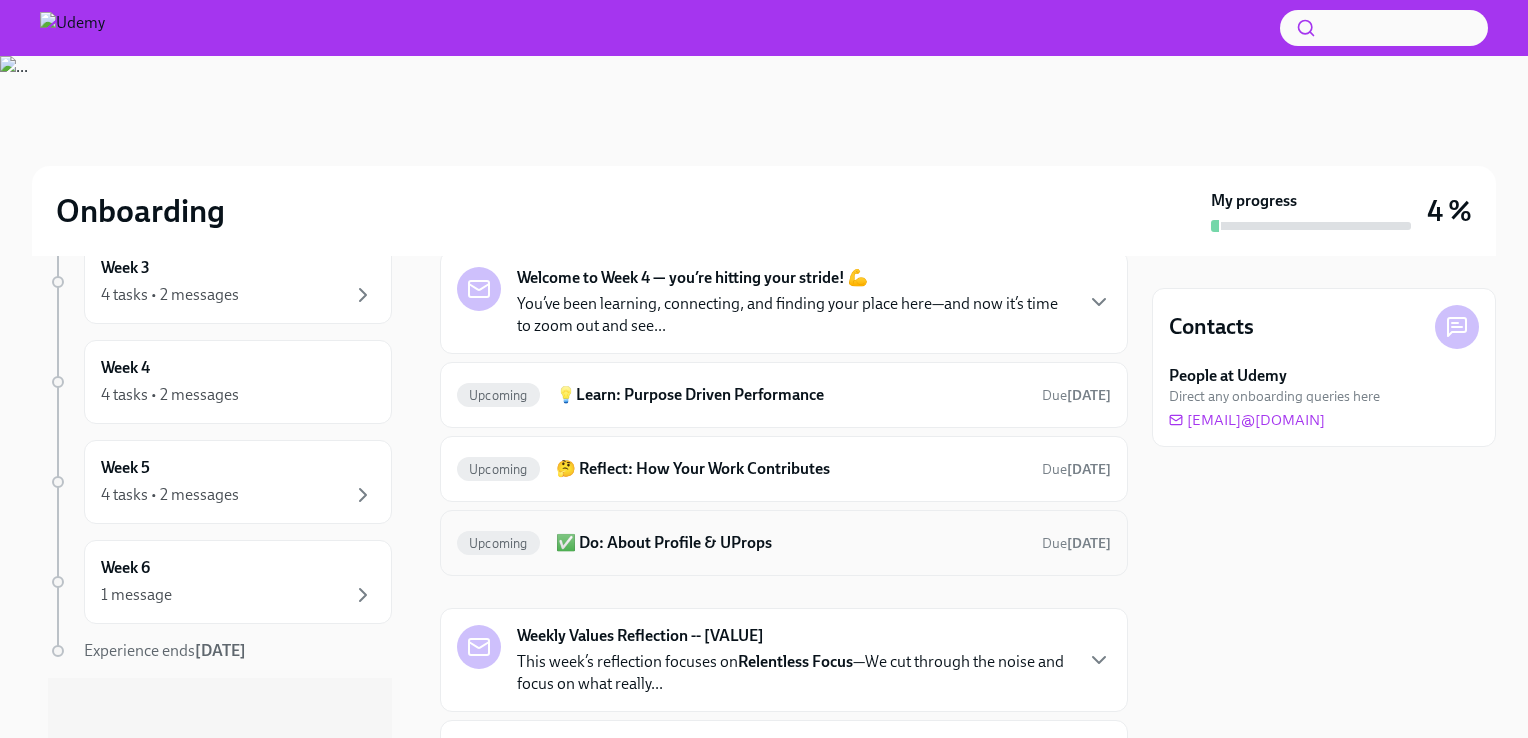 scroll, scrollTop: 0, scrollLeft: 0, axis: both 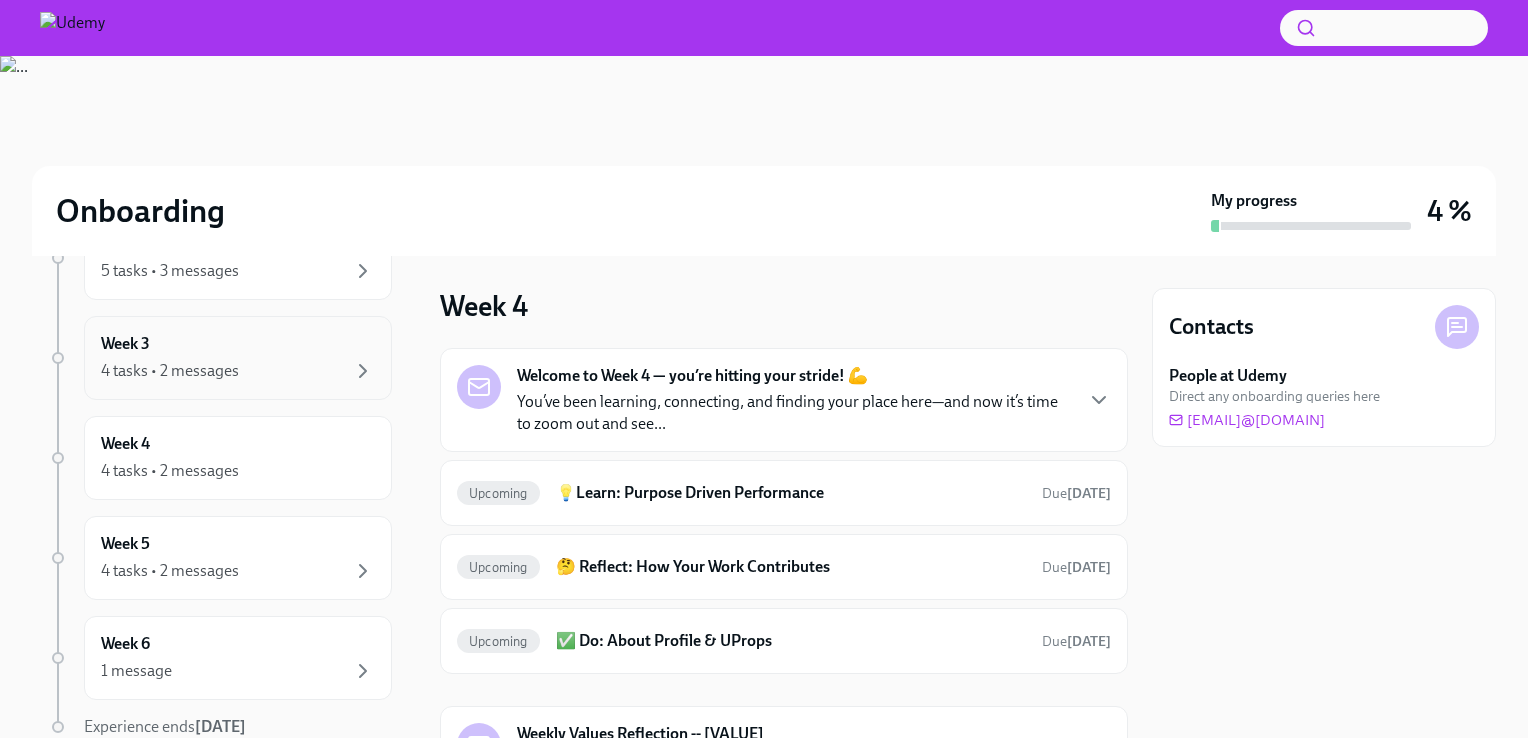 click on "Week 3 4 tasks • 2 messages" at bounding box center (238, 358) 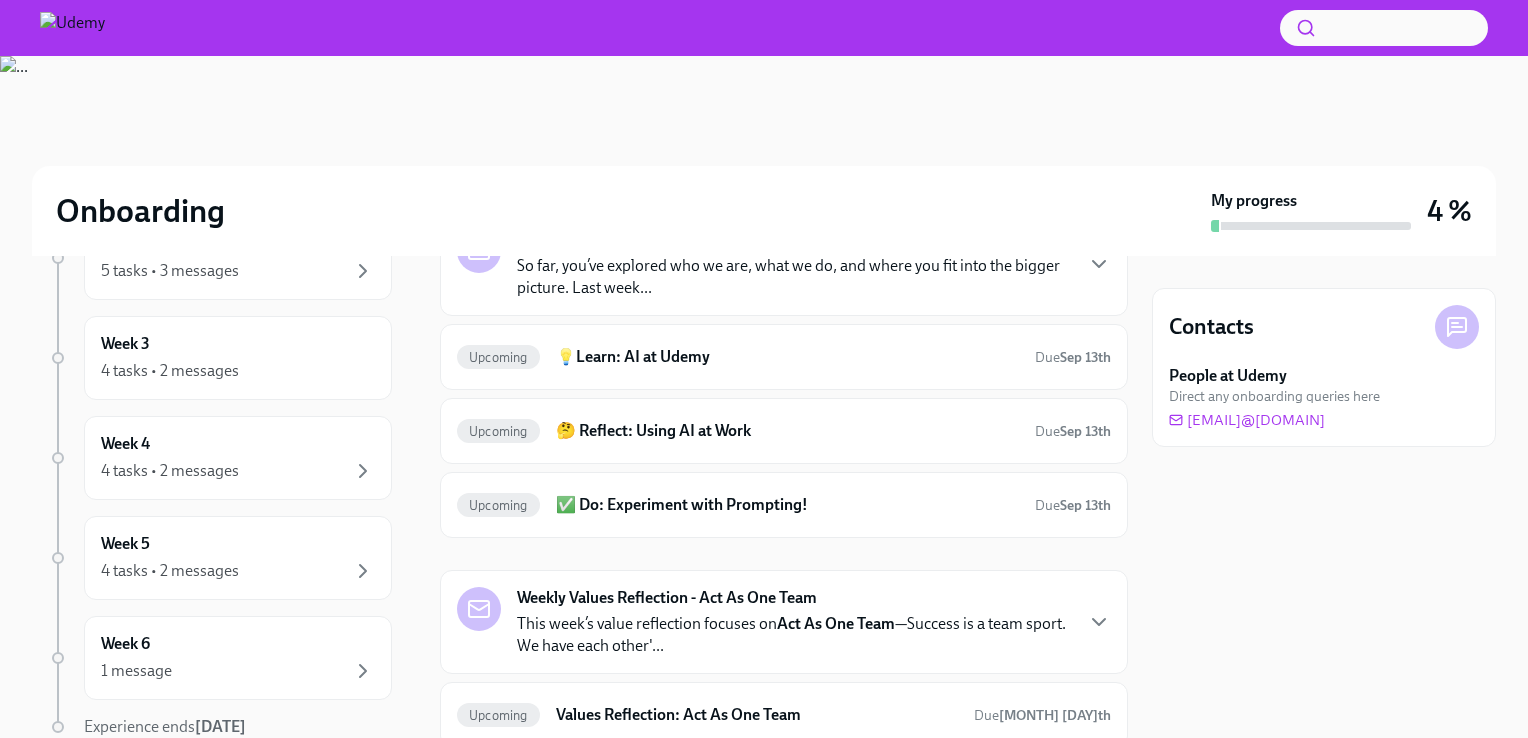 scroll, scrollTop: 207, scrollLeft: 0, axis: vertical 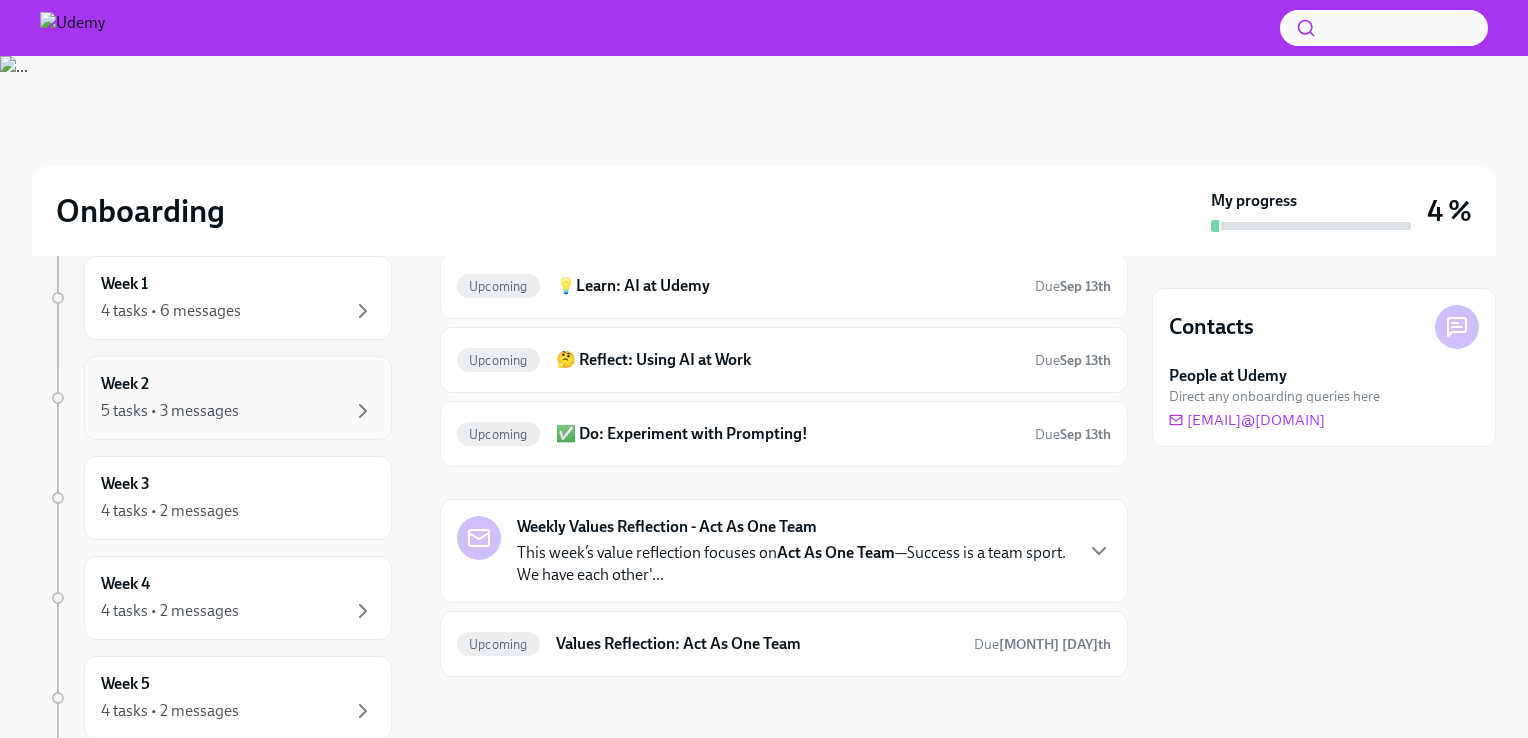 click on "5 tasks • 3 messages" at bounding box center [238, 411] 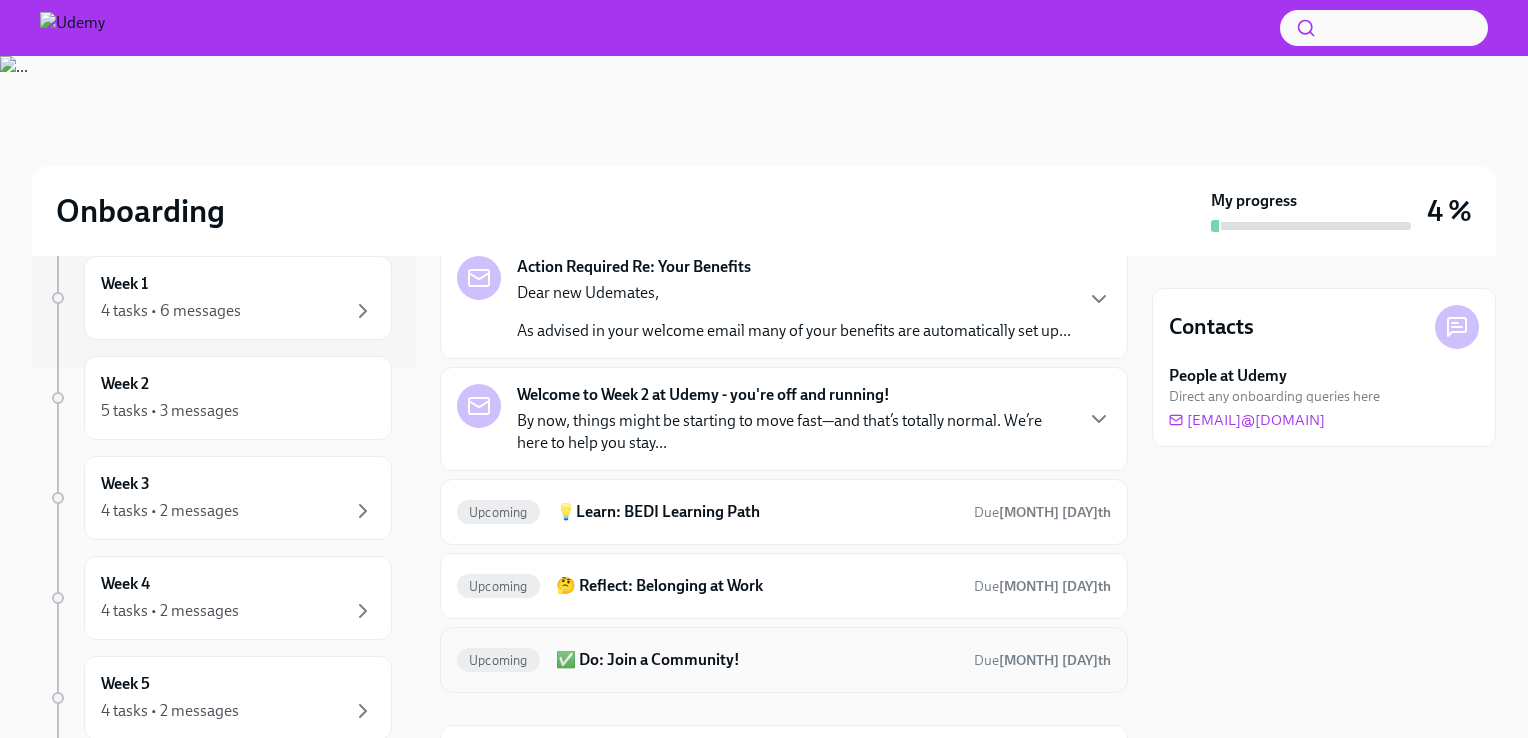 click on "✅ Do: Join a Community!" at bounding box center [757, 660] 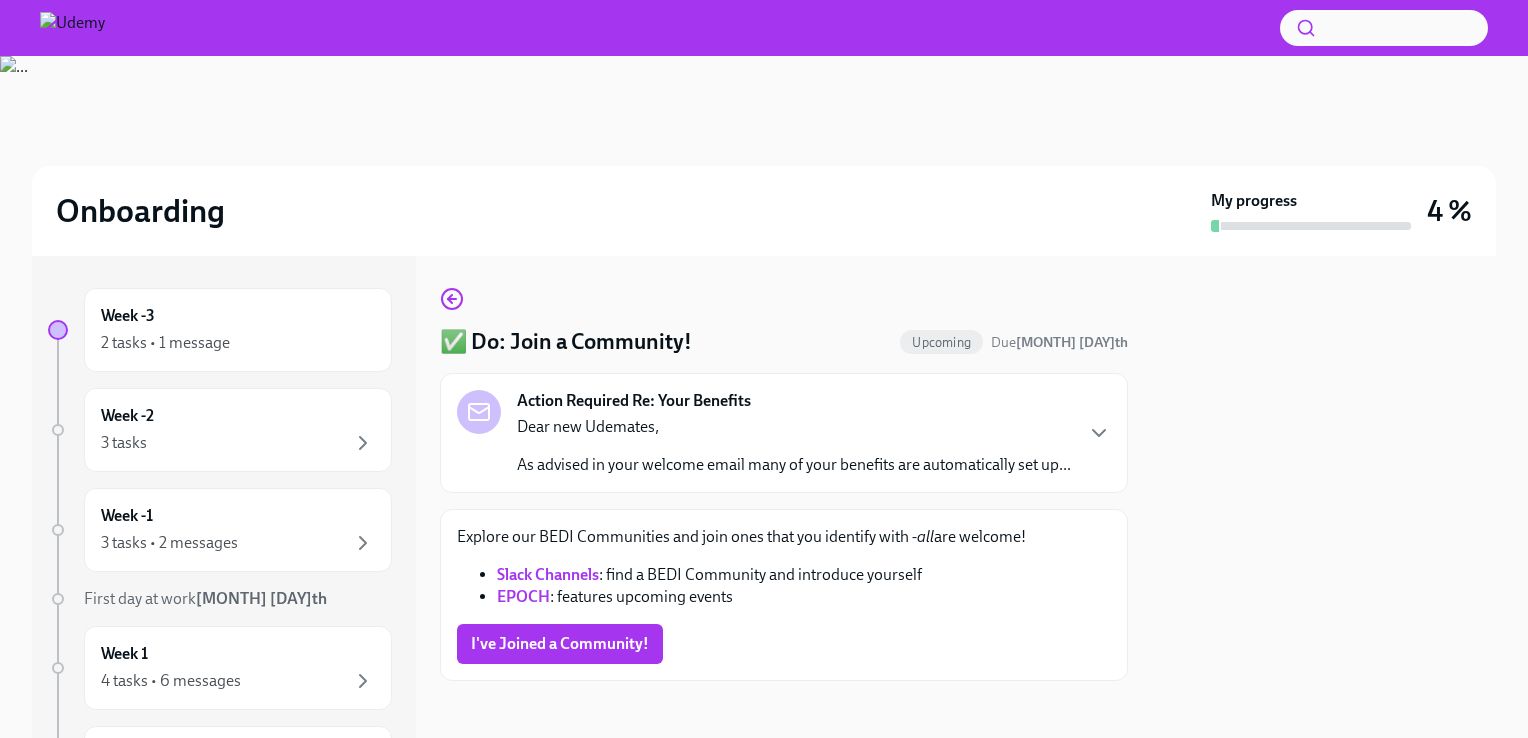 scroll, scrollTop: 0, scrollLeft: 0, axis: both 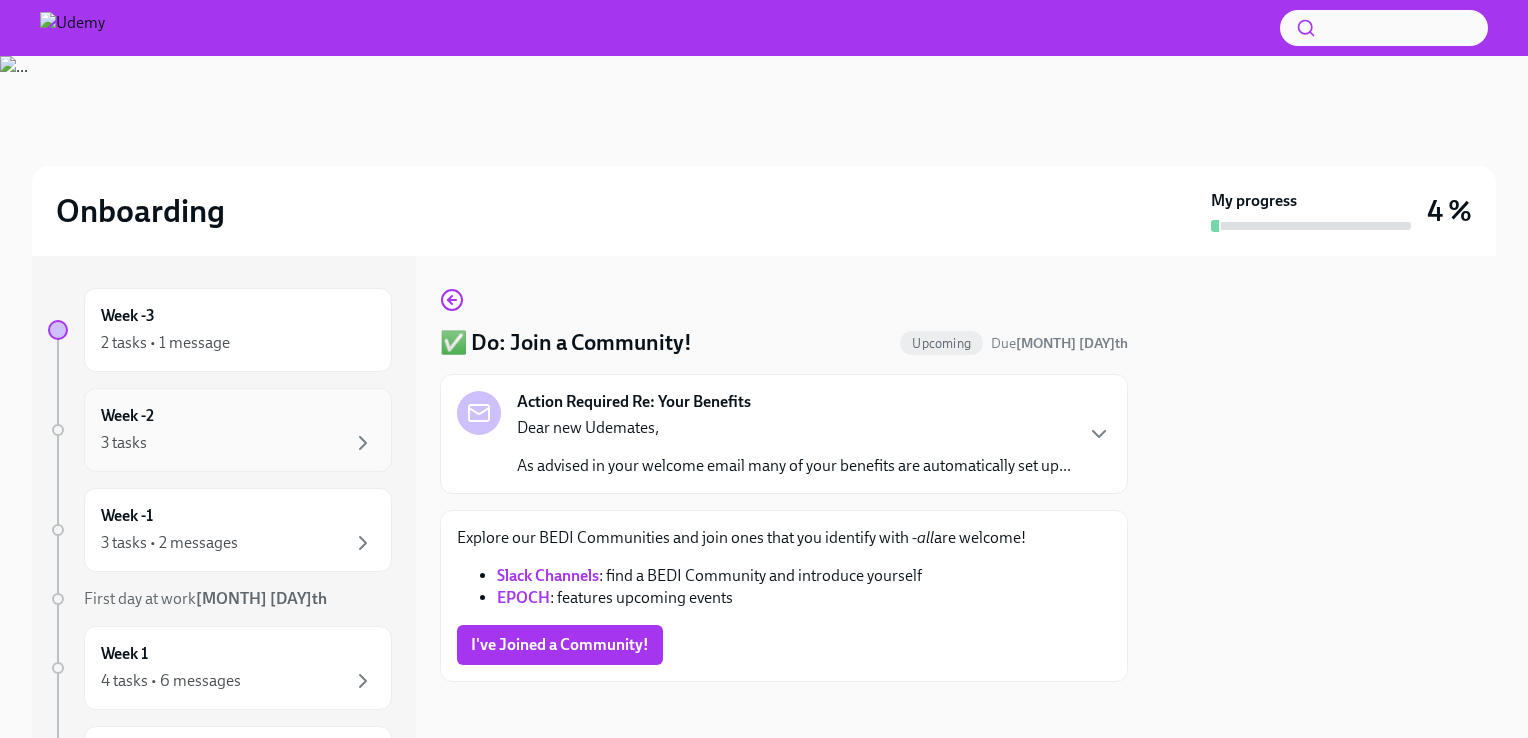click on "3 tasks" at bounding box center (238, 443) 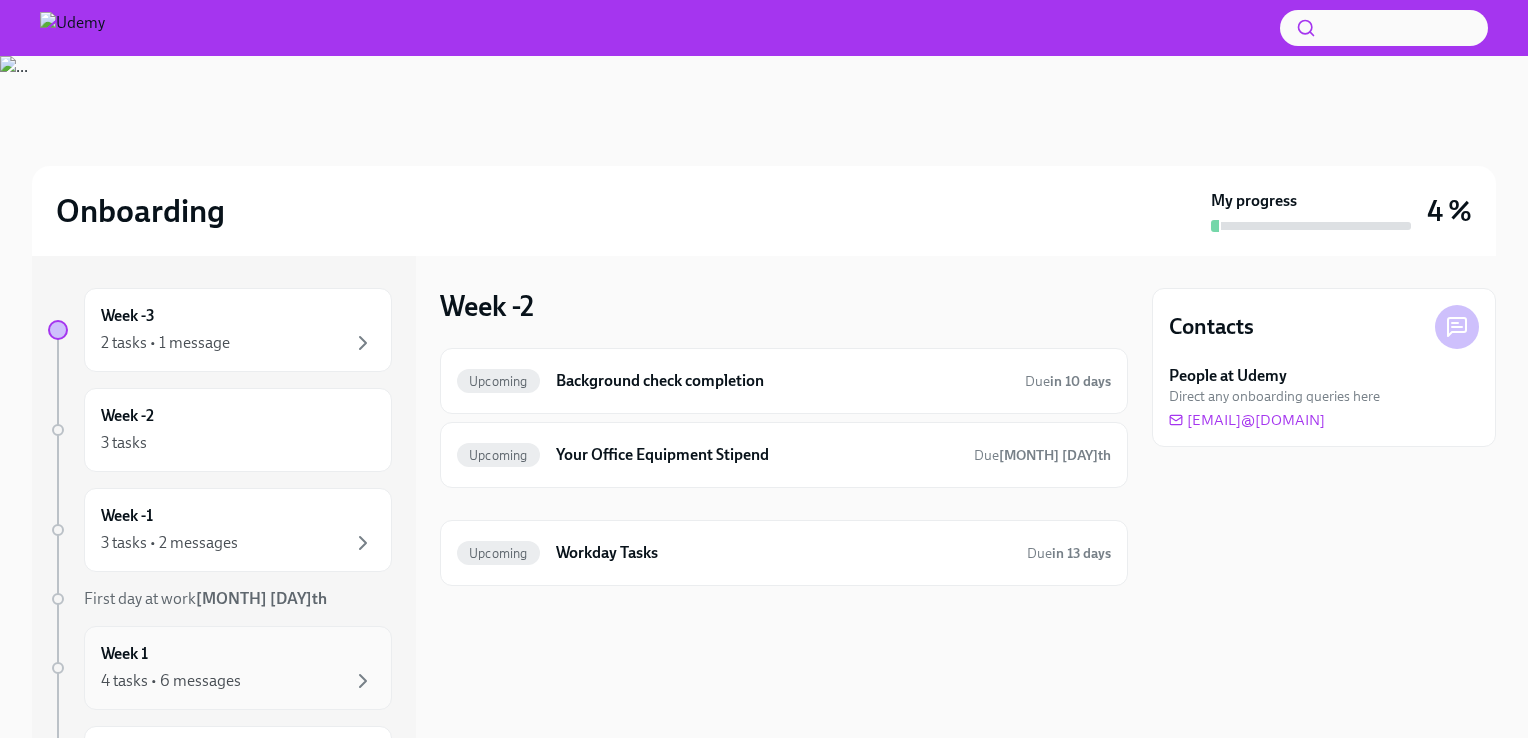 click on "Week 1 4 tasks • 6 messages" at bounding box center (238, 668) 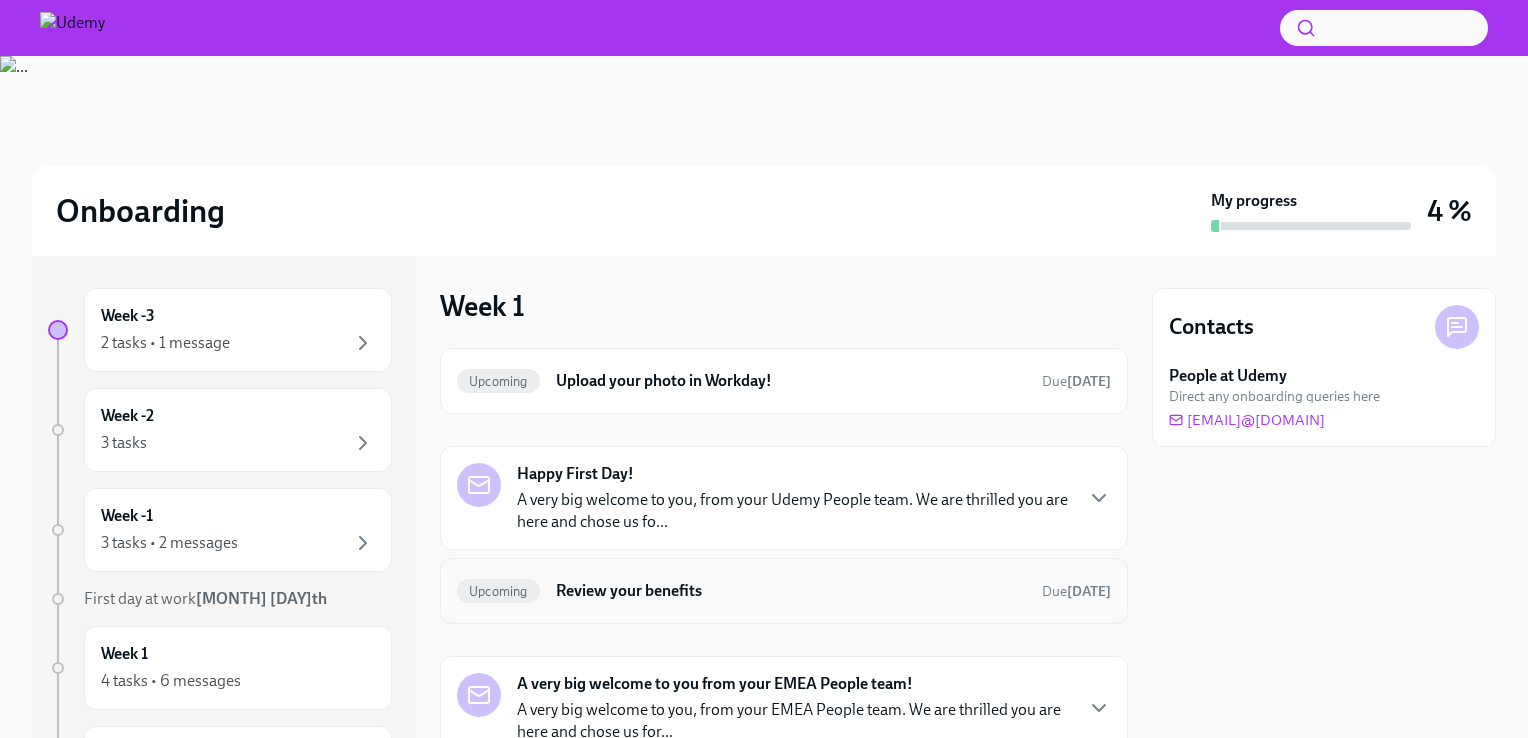 click on "Review your benefits" at bounding box center [791, 591] 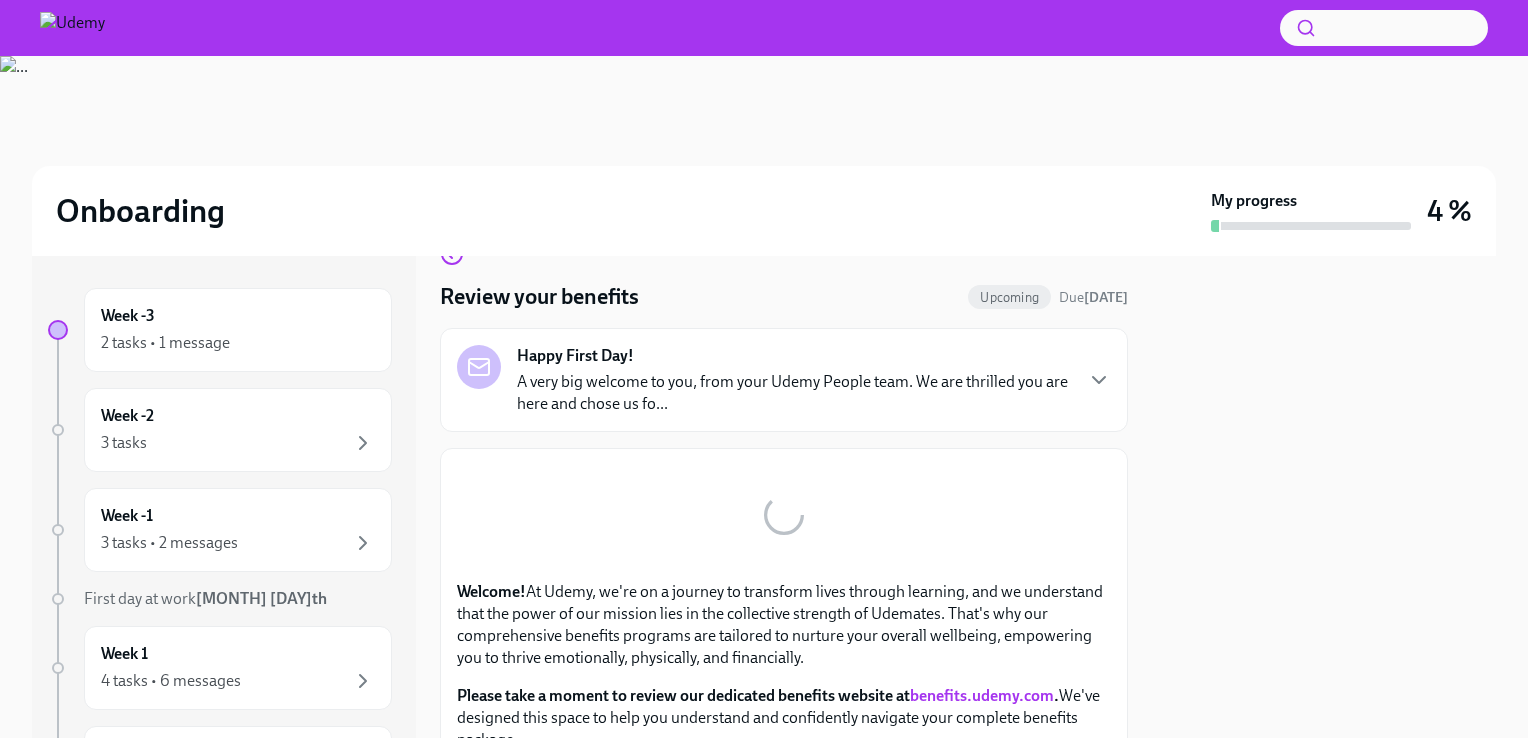 scroll, scrollTop: 0, scrollLeft: 0, axis: both 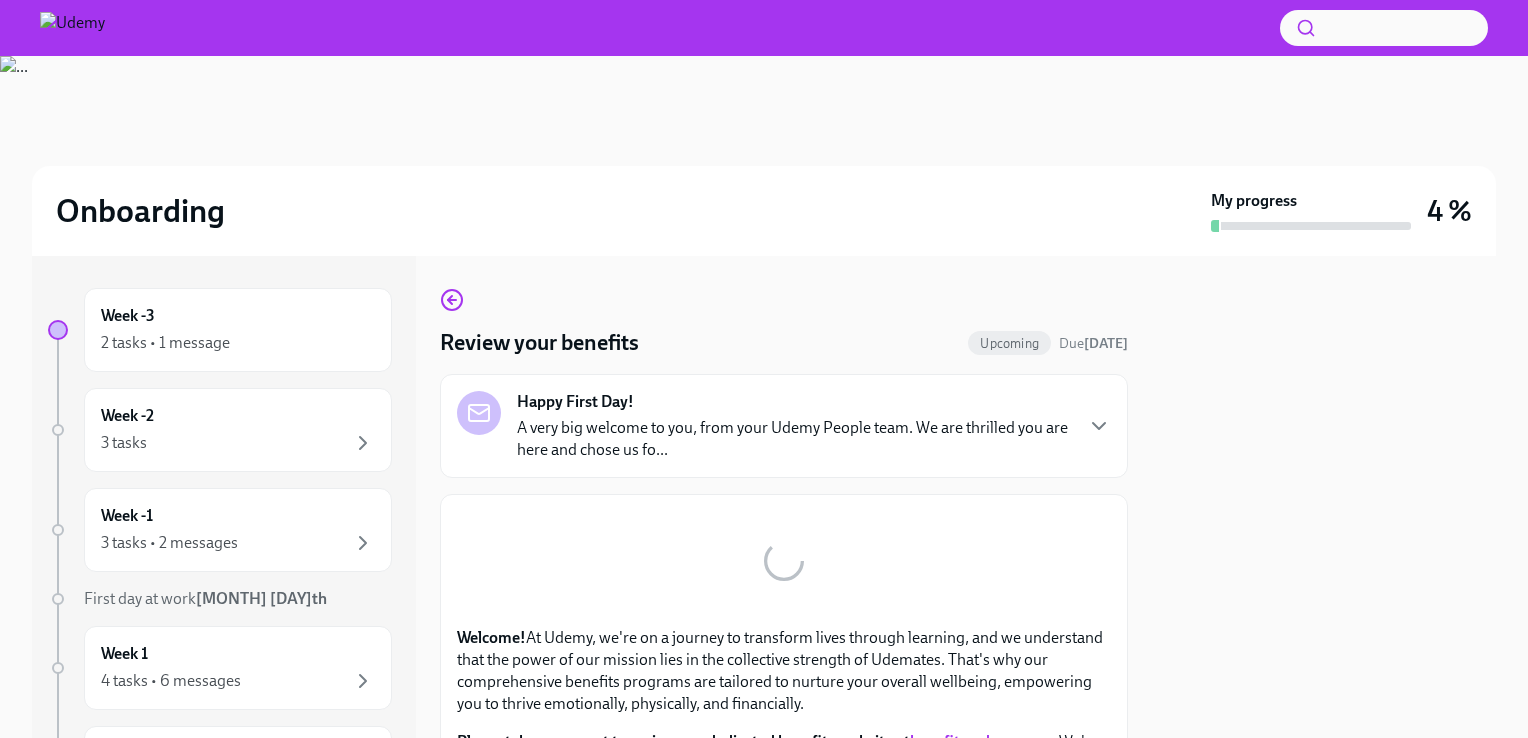 click on "A very big welcome to you, from your Udemy People team. We are thrilled you are here and chose us fo..." at bounding box center (794, 439) 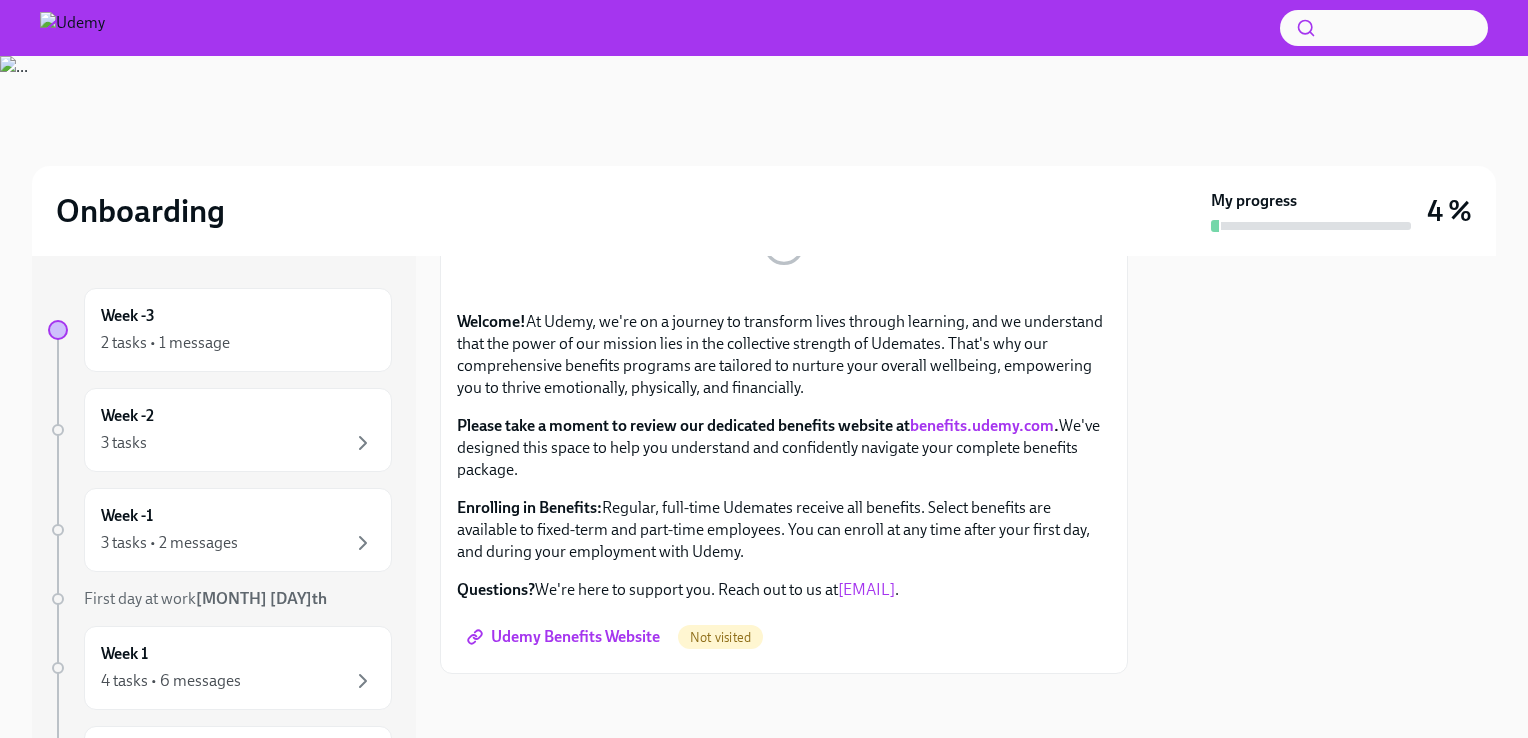 scroll, scrollTop: 1075, scrollLeft: 0, axis: vertical 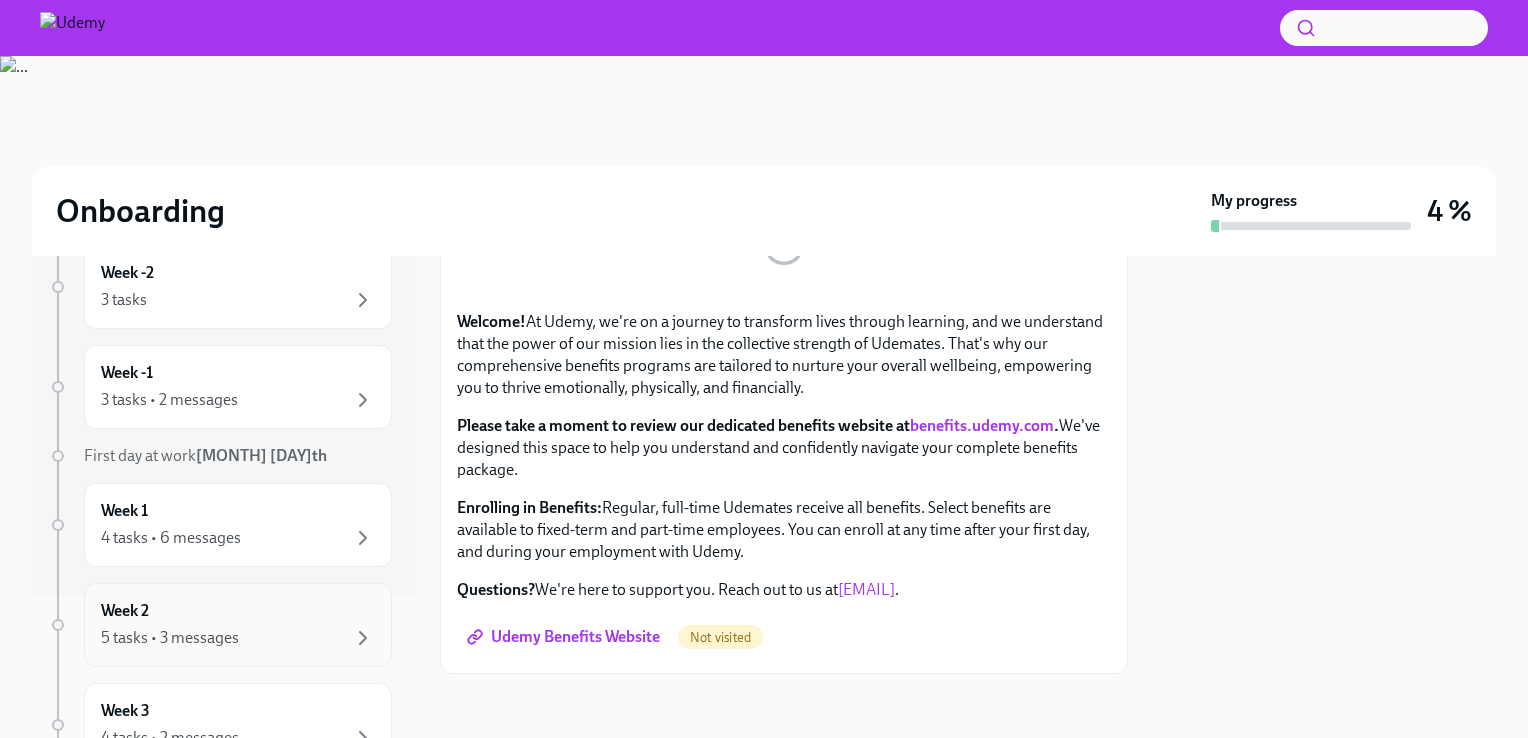 click on "5 tasks • 3 messages" at bounding box center (238, 638) 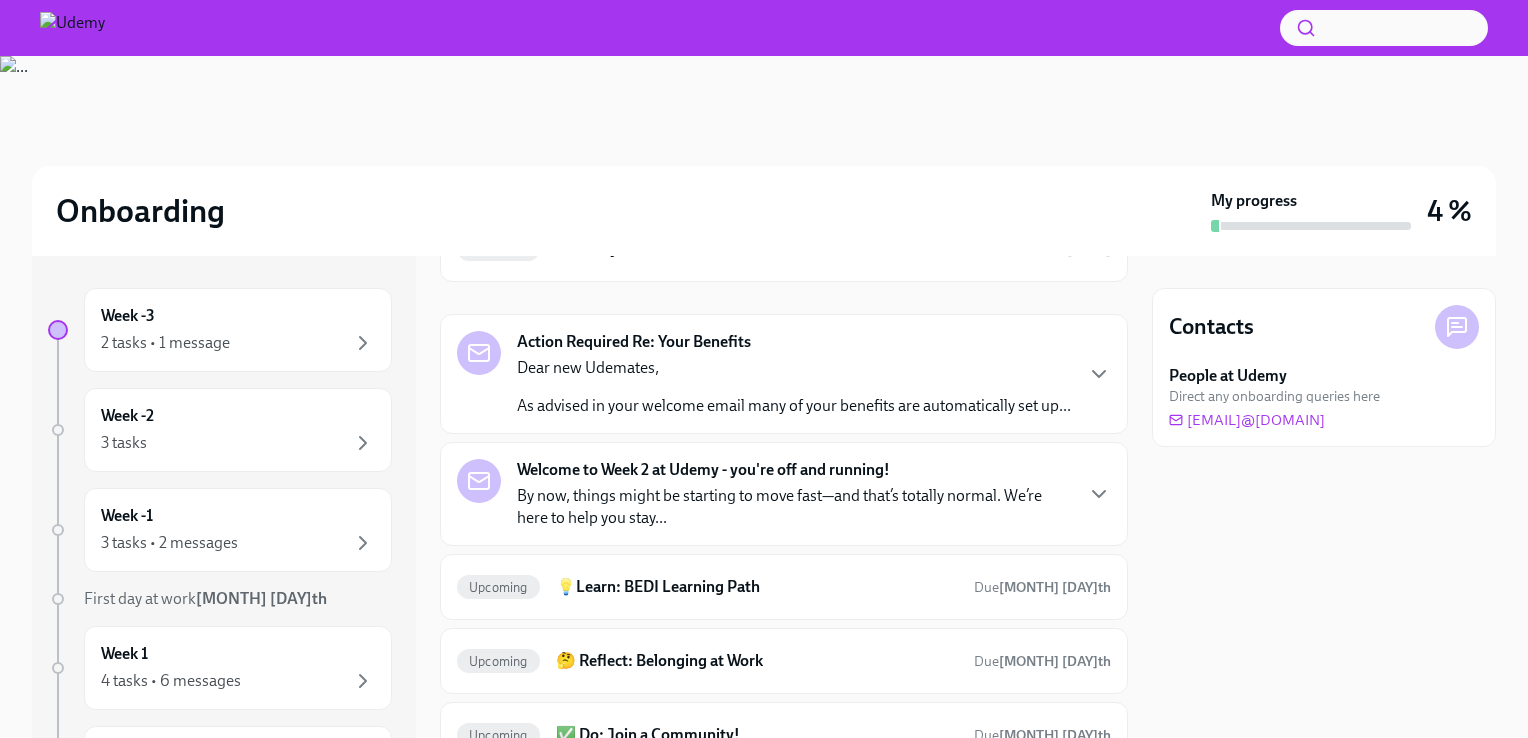 scroll, scrollTop: 194, scrollLeft: 0, axis: vertical 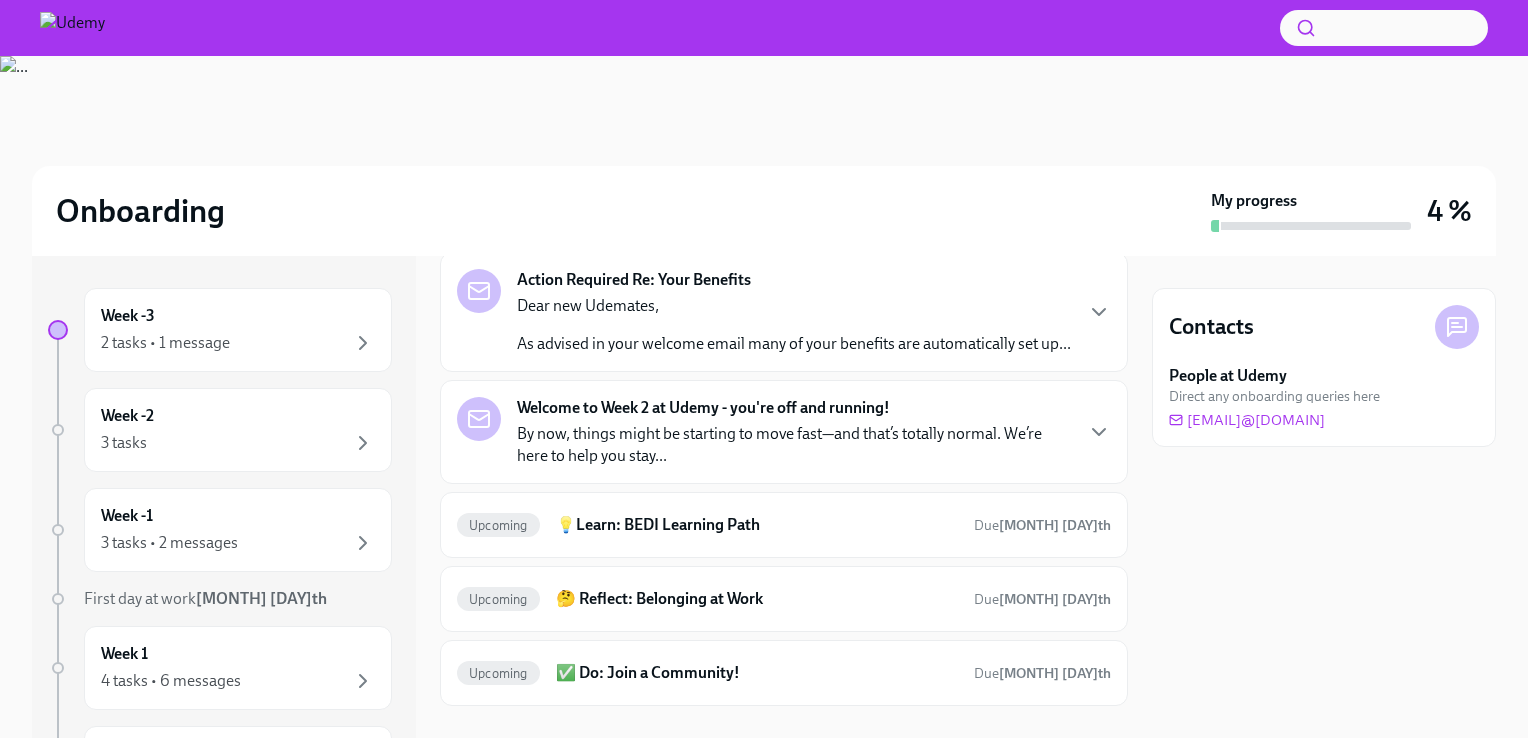 click on "As advised in your welcome email many of your benefits are automatically set up..." at bounding box center [794, 344] 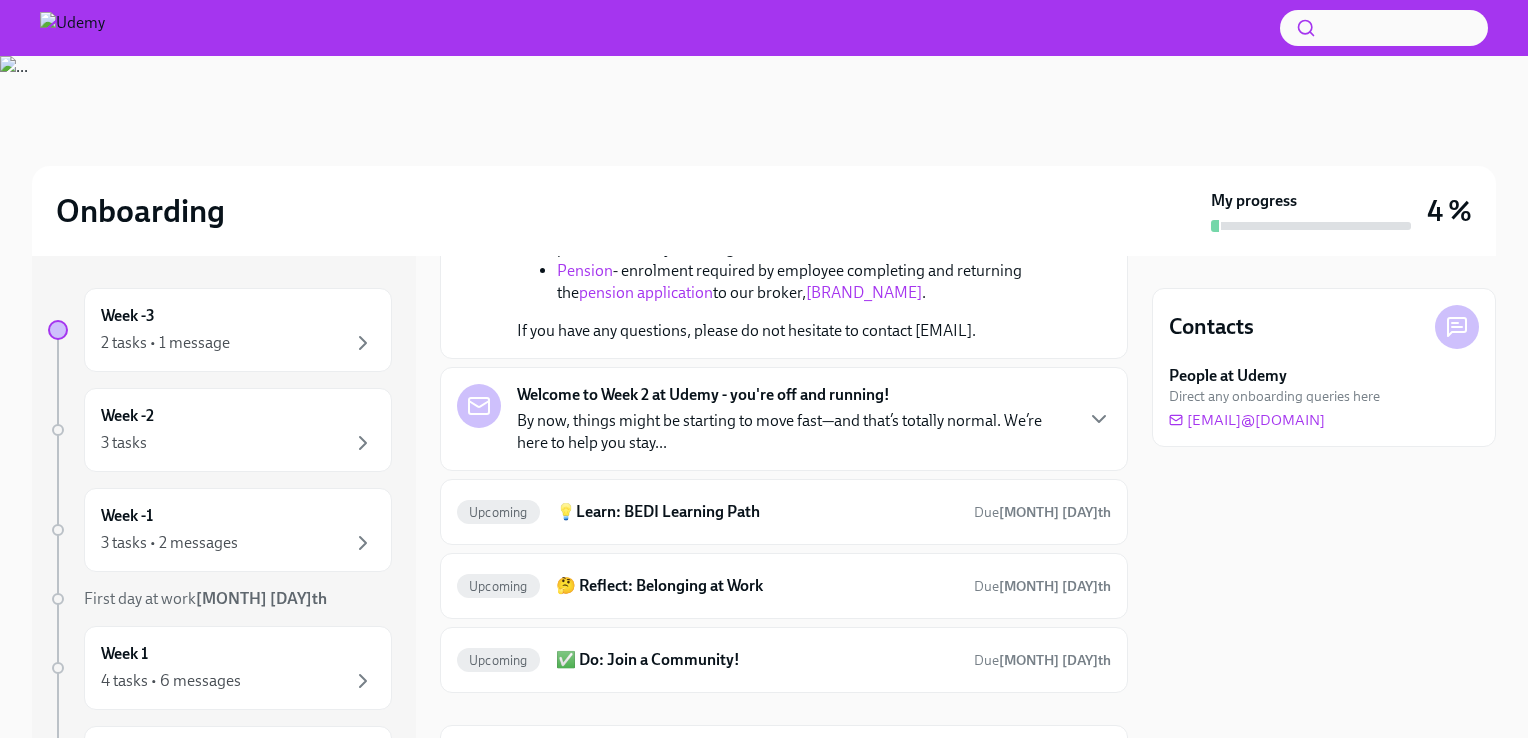 scroll, scrollTop: 544, scrollLeft: 0, axis: vertical 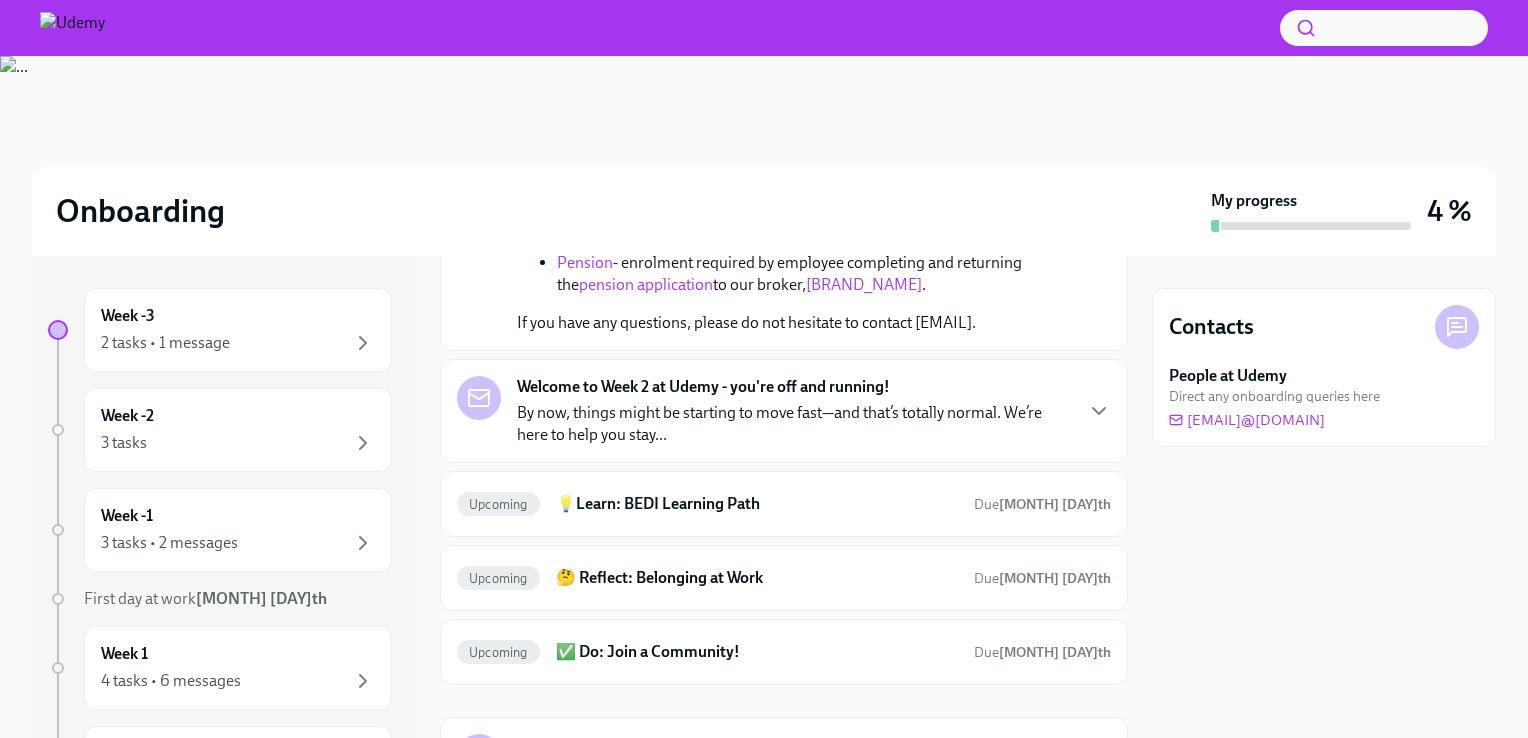 click on "By now, things might be starting to move fast—and that’s totally normal. We’re here to help you stay..." at bounding box center (794, 424) 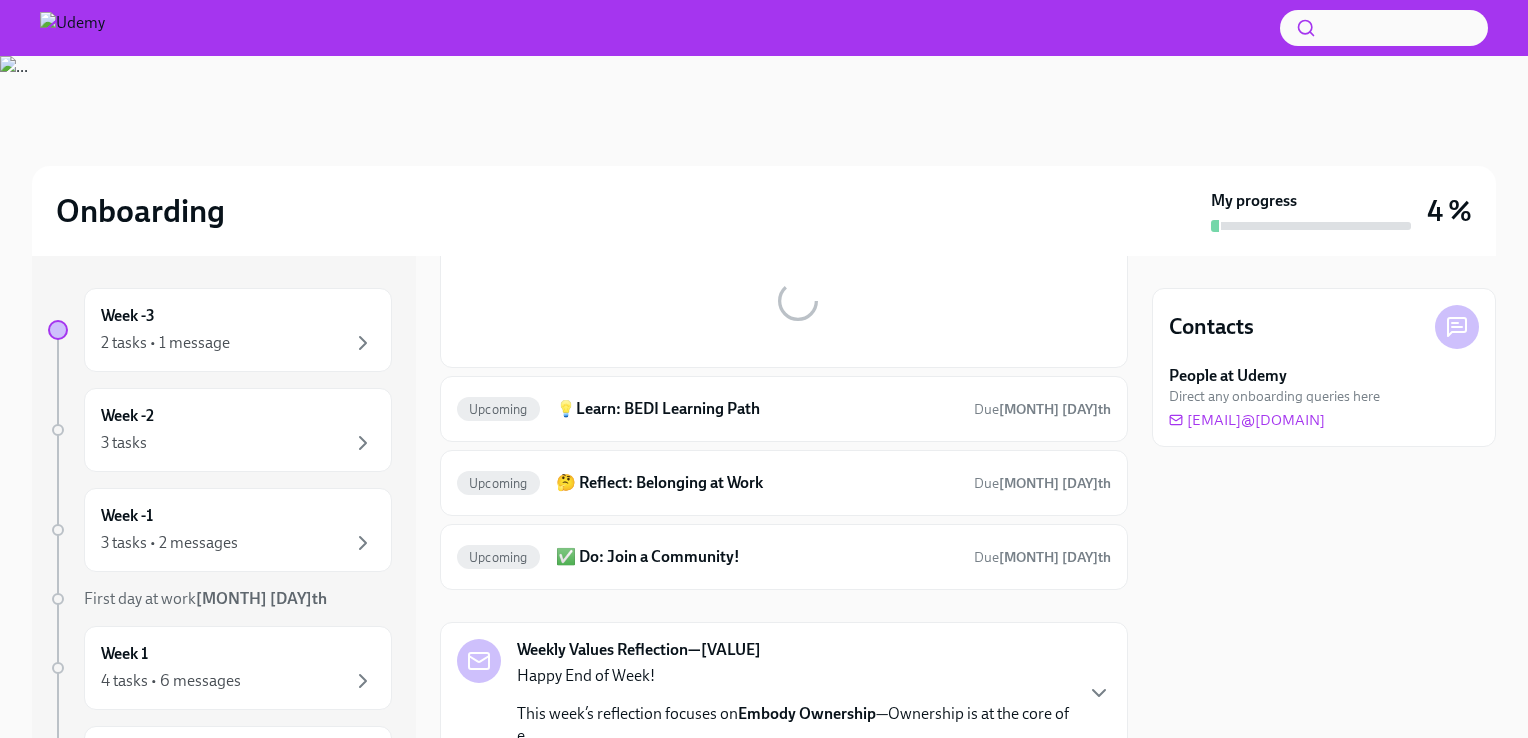 scroll, scrollTop: 1302, scrollLeft: 0, axis: vertical 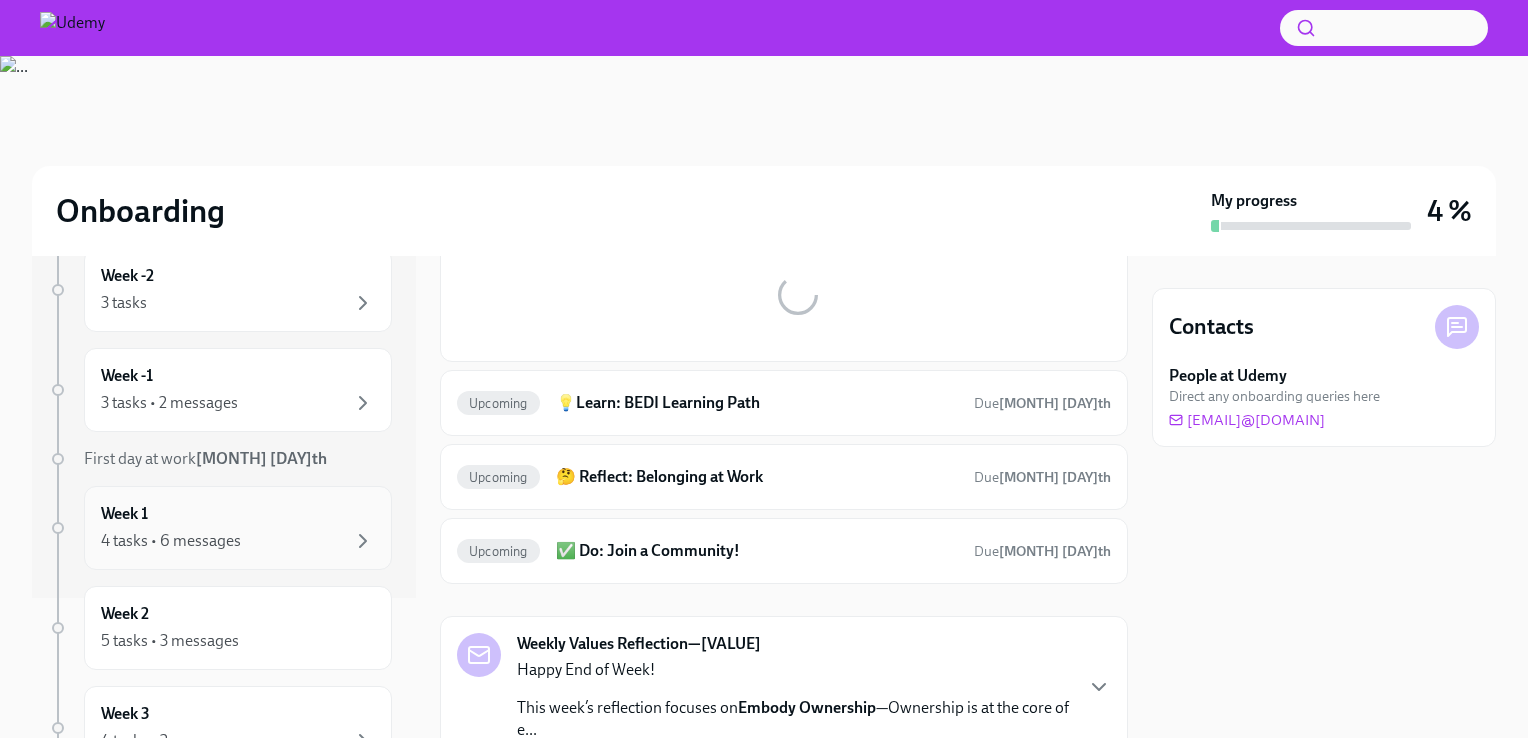 click on "4 tasks • 6 messages" at bounding box center (238, 541) 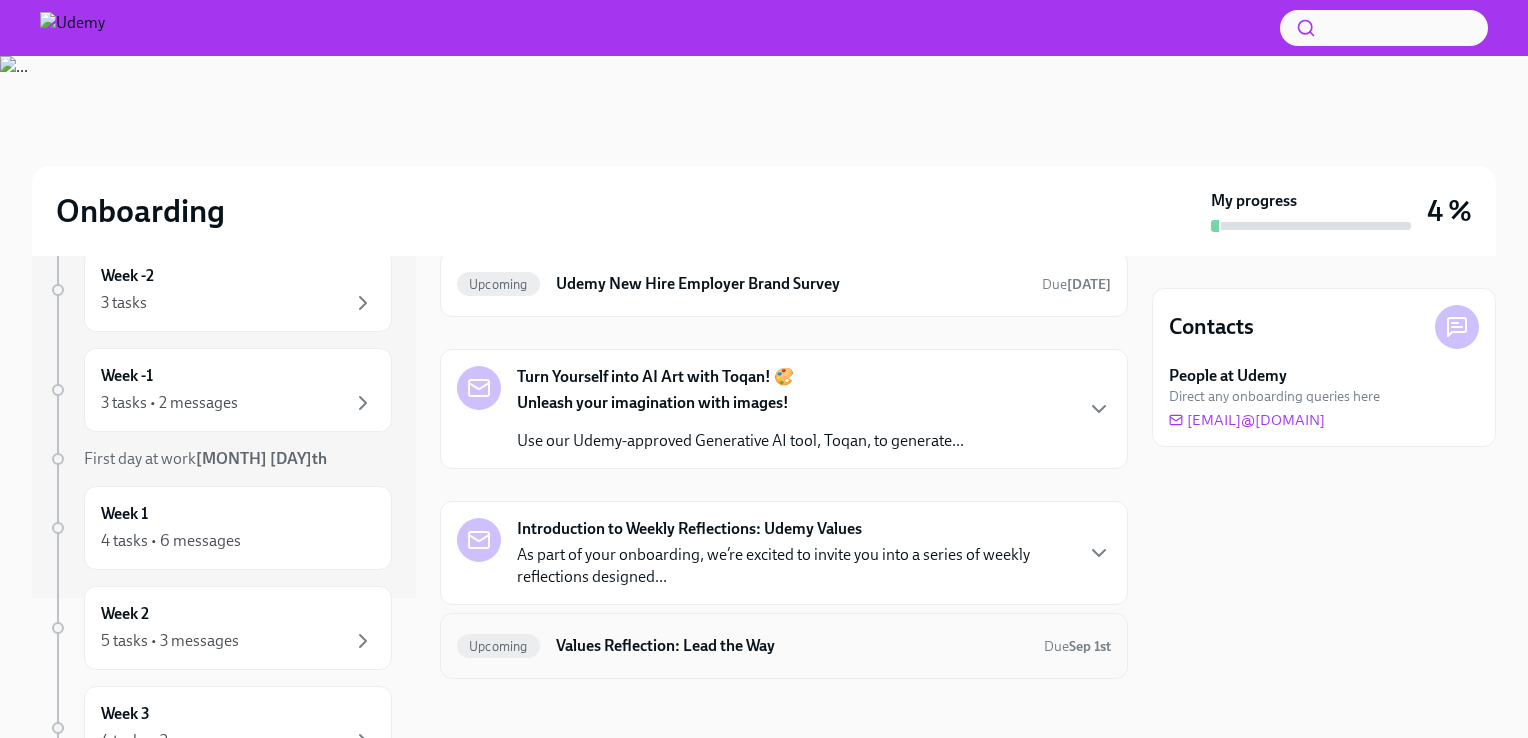 scroll, scrollTop: 864, scrollLeft: 0, axis: vertical 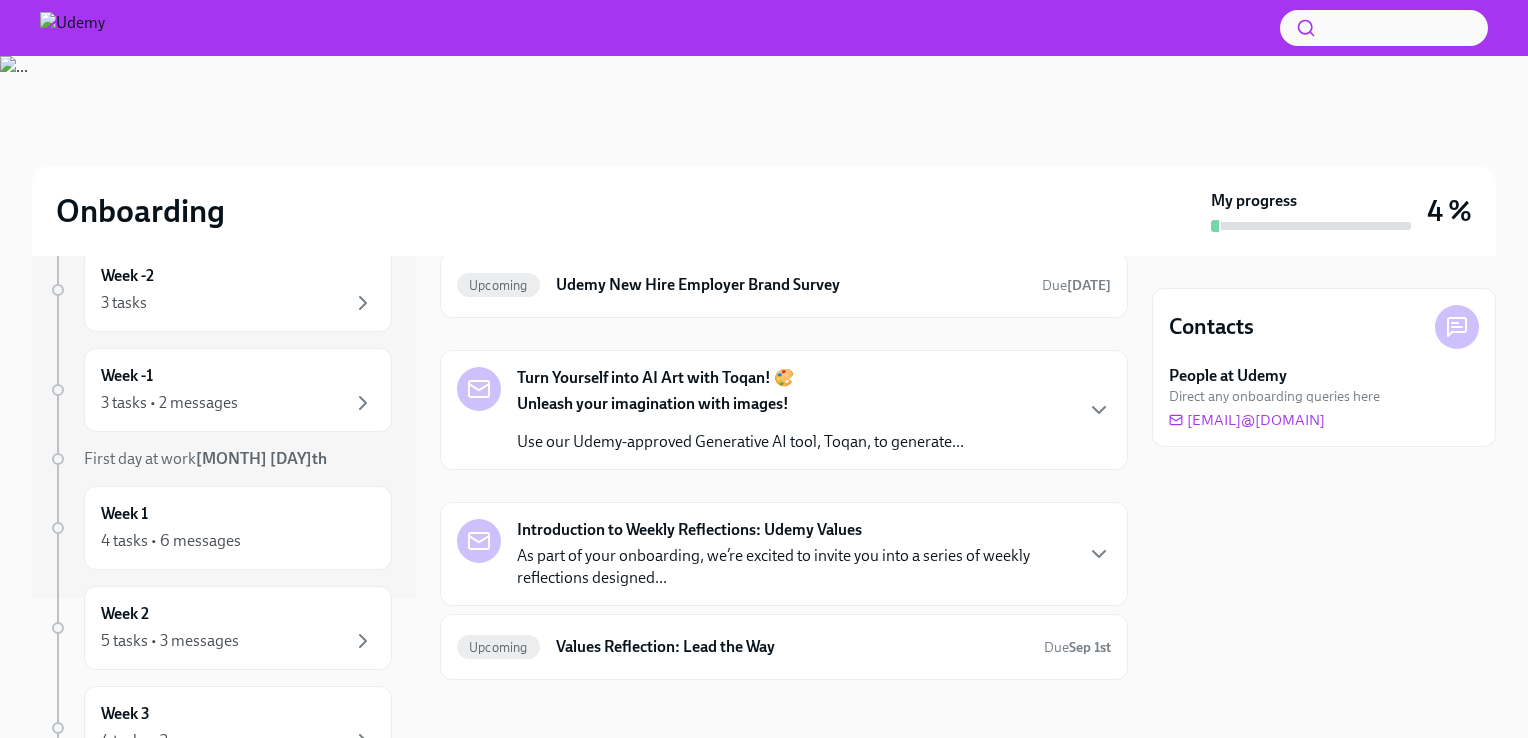click on "As part of your onboarding, we’re excited to invite you into a series of weekly reflections designed..." at bounding box center (794, 567) 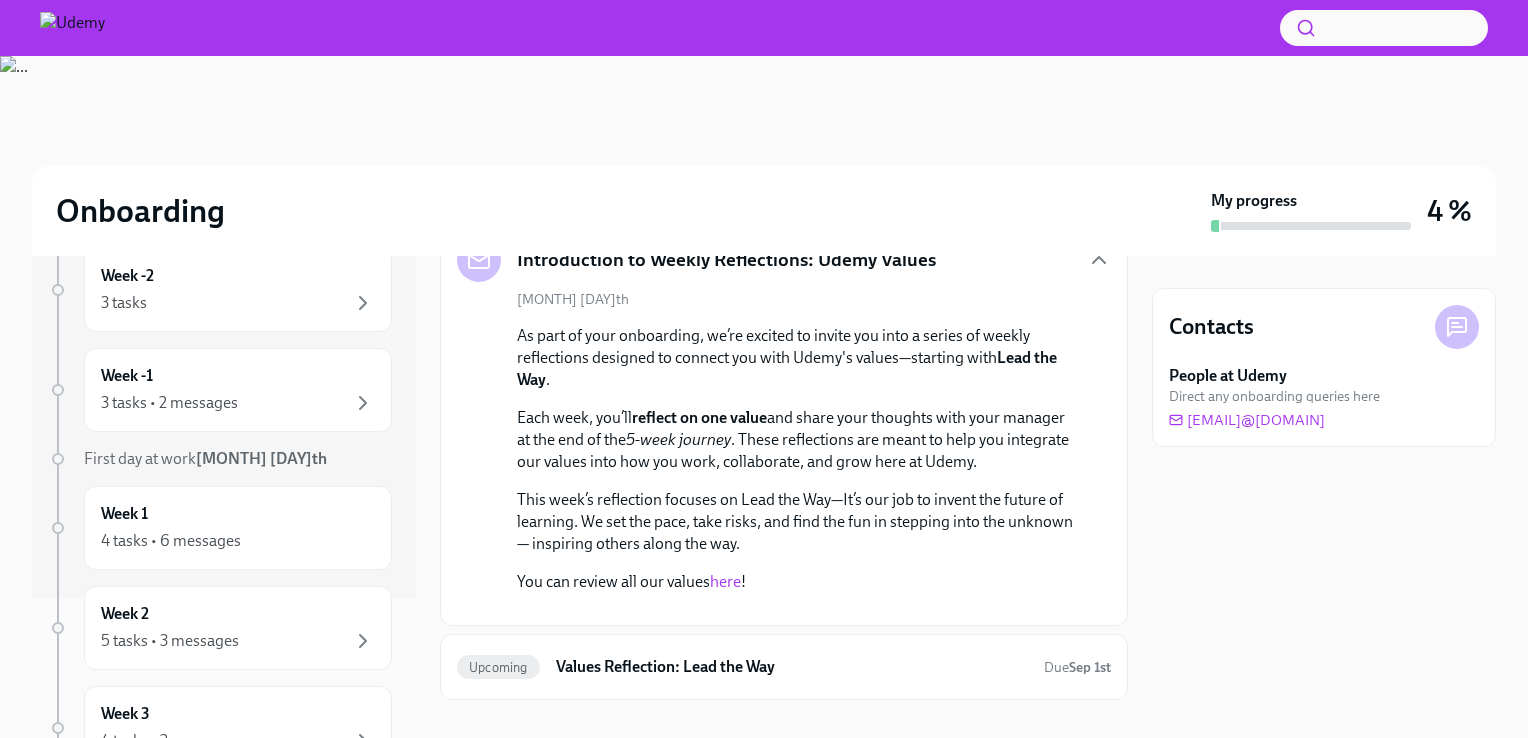 scroll, scrollTop: 1188, scrollLeft: 0, axis: vertical 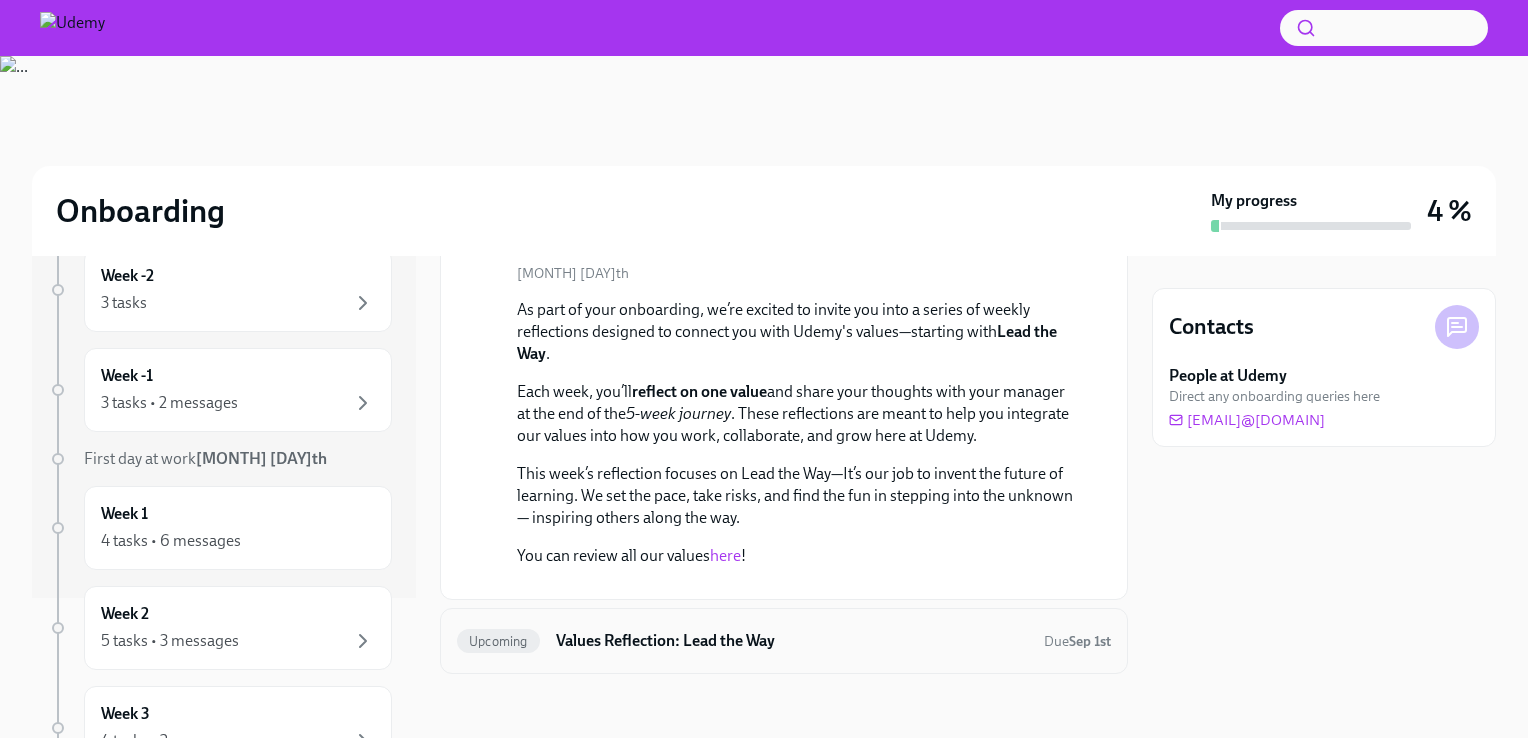 click on "Values Reflection: Lead the Way" at bounding box center (792, 641) 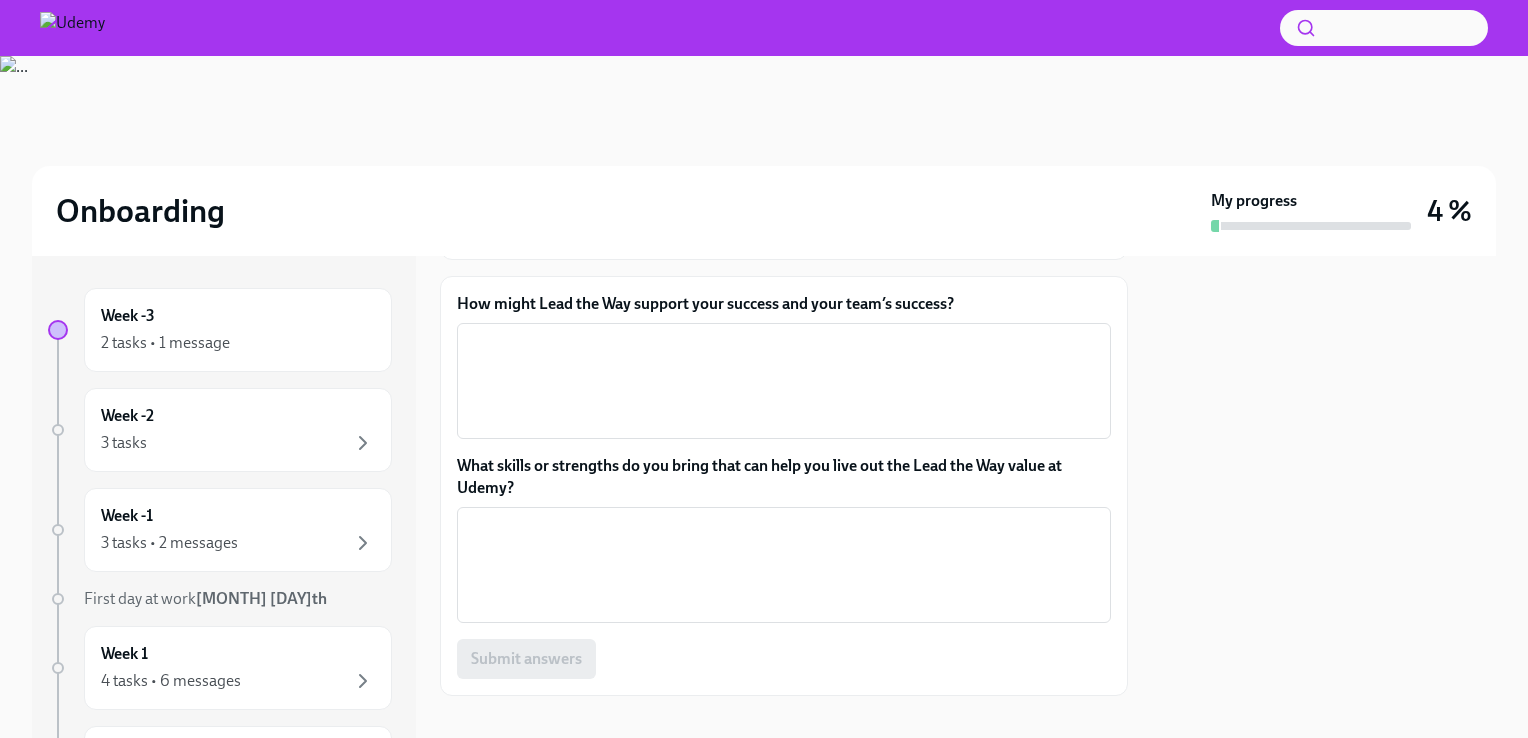scroll, scrollTop: 239, scrollLeft: 0, axis: vertical 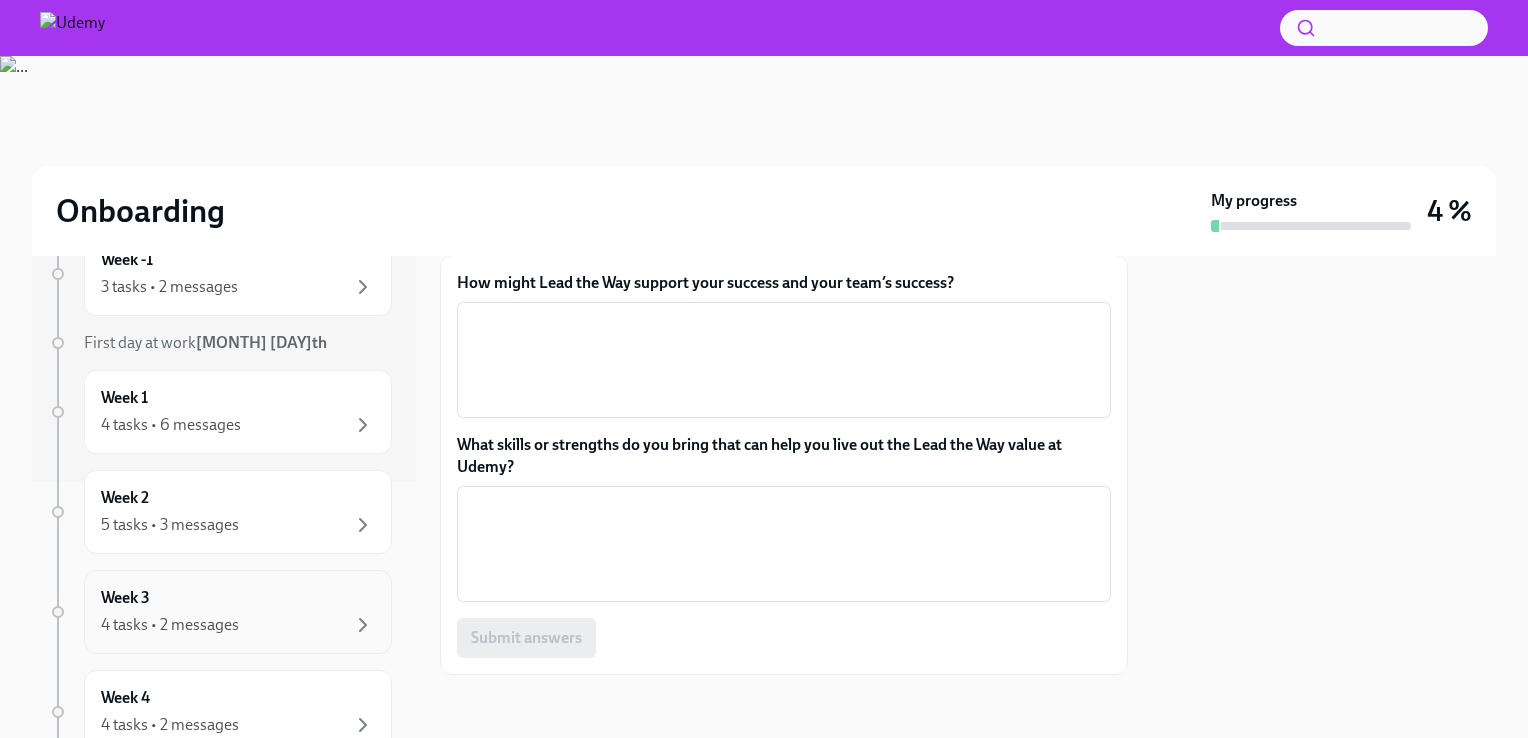 click on "4 tasks • 2 messages" at bounding box center [238, 625] 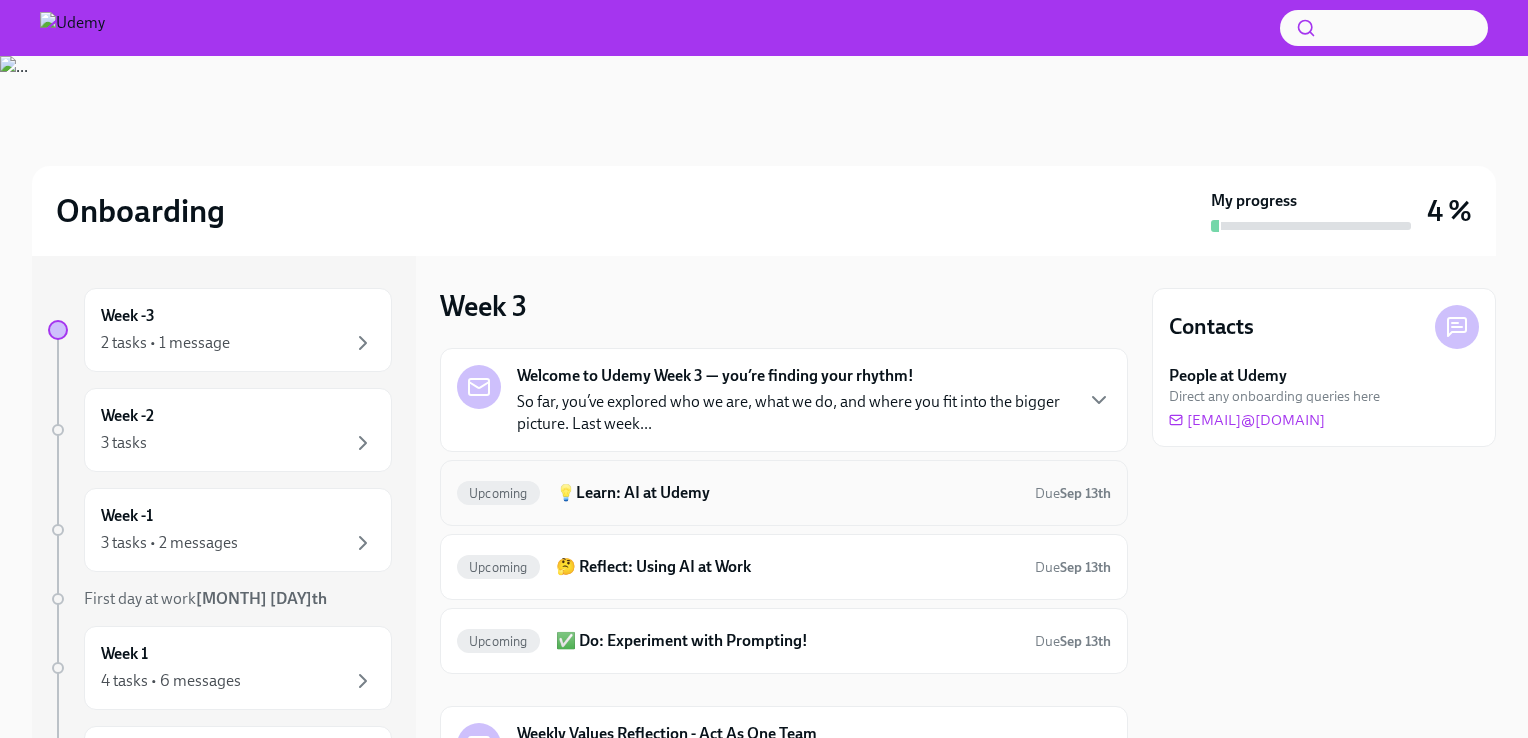 scroll, scrollTop: 74, scrollLeft: 0, axis: vertical 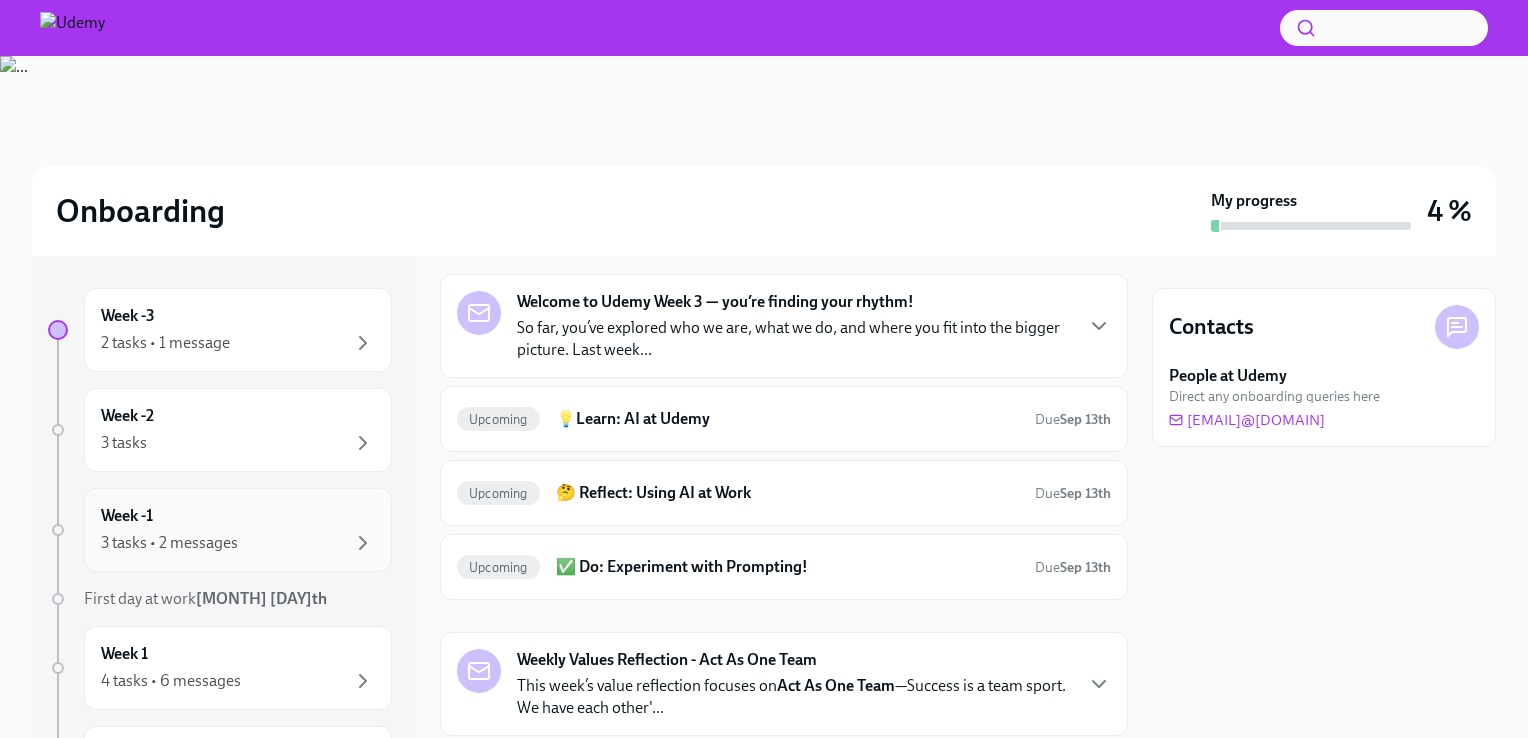 click on "Week -1 3 tasks • 2 messages" at bounding box center (238, 530) 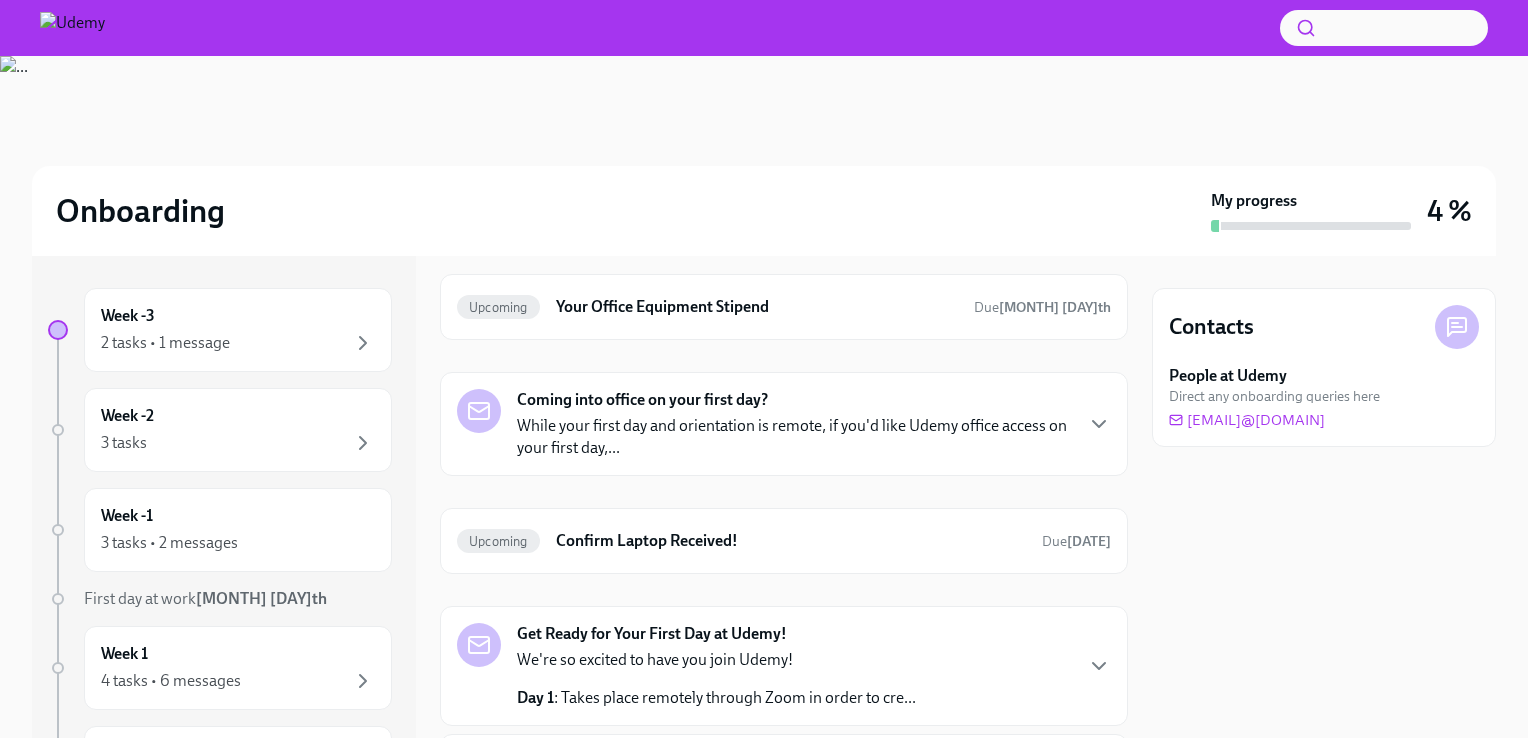 scroll, scrollTop: 0, scrollLeft: 0, axis: both 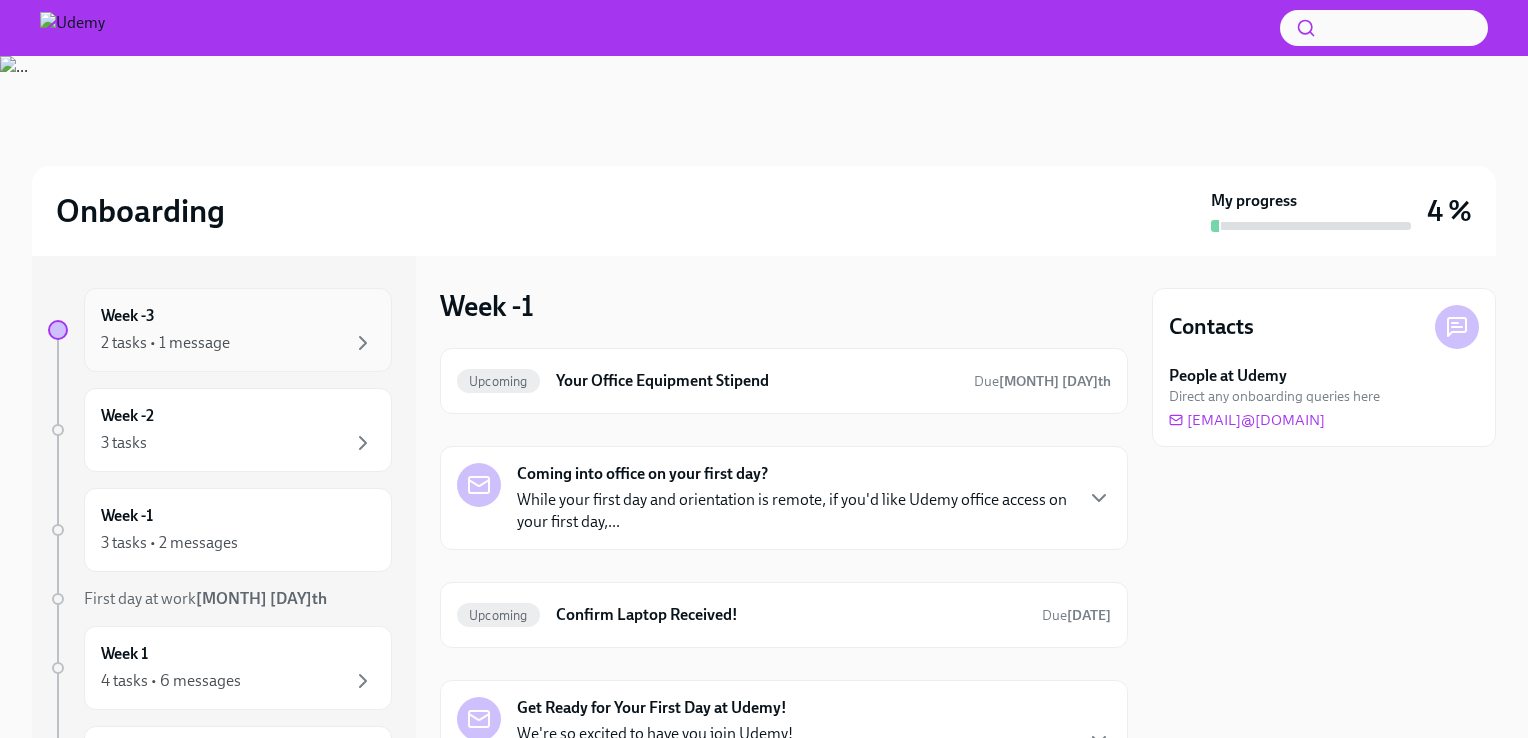 click on "Week -3 2 tasks • 1 message" at bounding box center [238, 330] 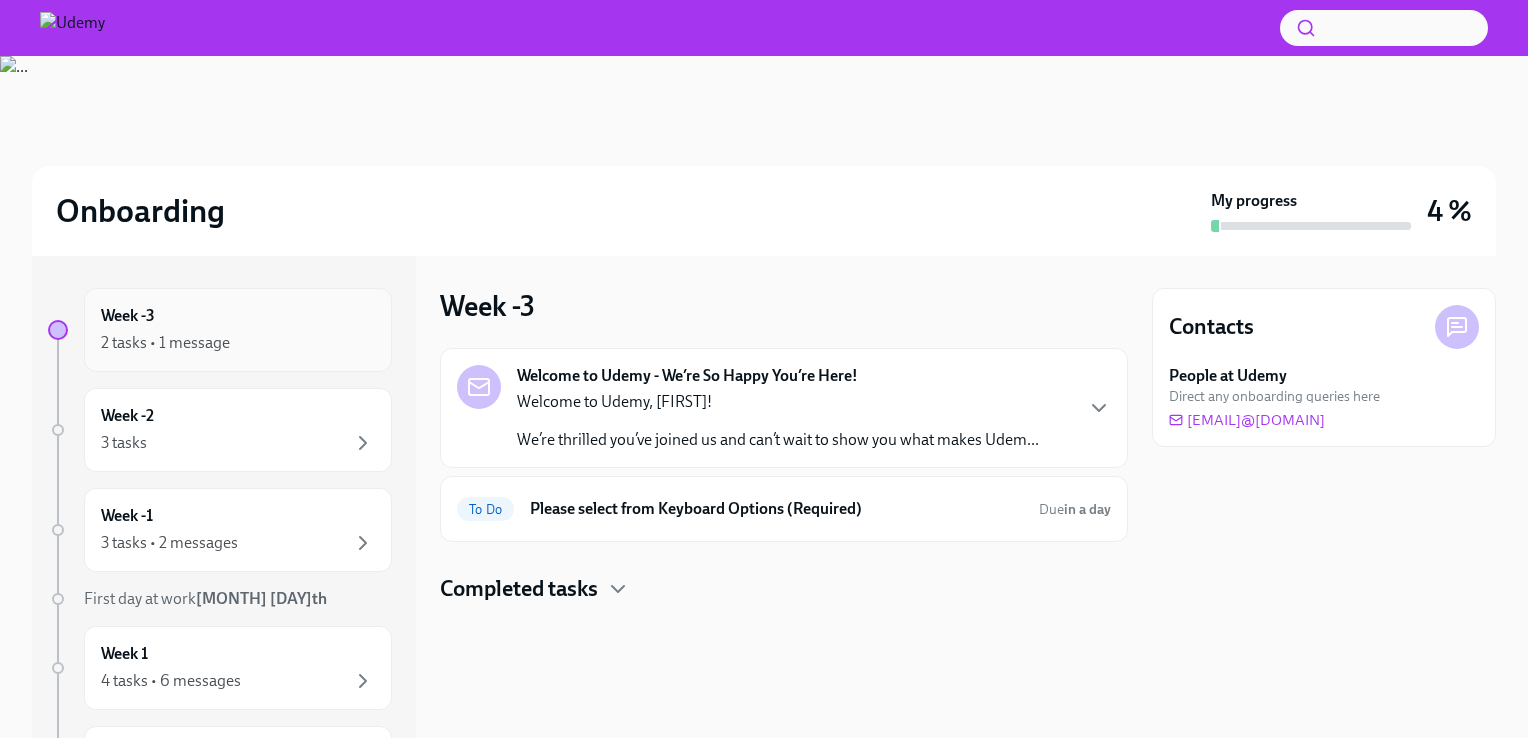 click on "2 tasks • 1 message" at bounding box center (238, 343) 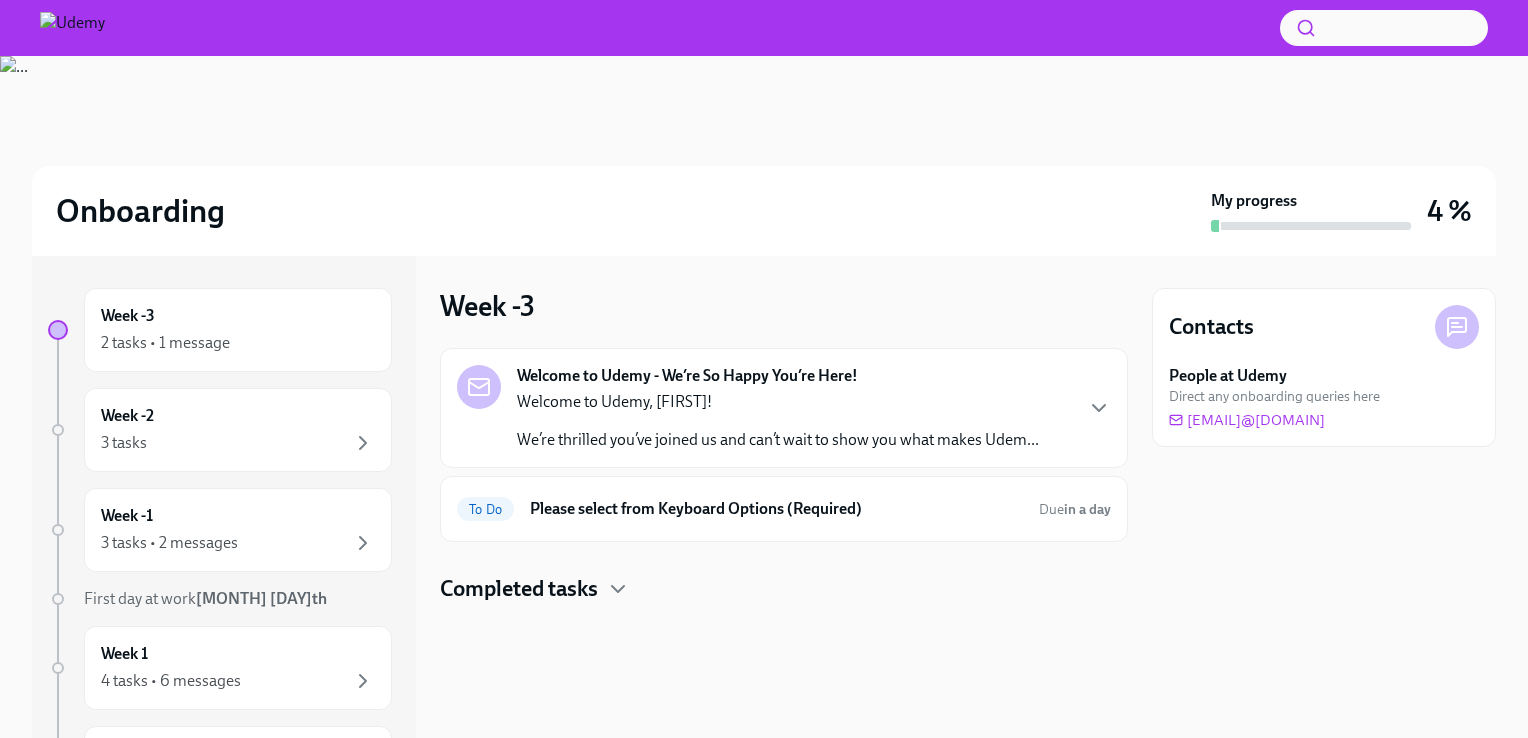 click on "Welcome to Udemy - We’re So Happy You’re Here! Welcome to Udemy, [FIRST]!
We’re thrilled you’ve joined us and can’t wait to show you what makes Udemy..." at bounding box center (784, 408) 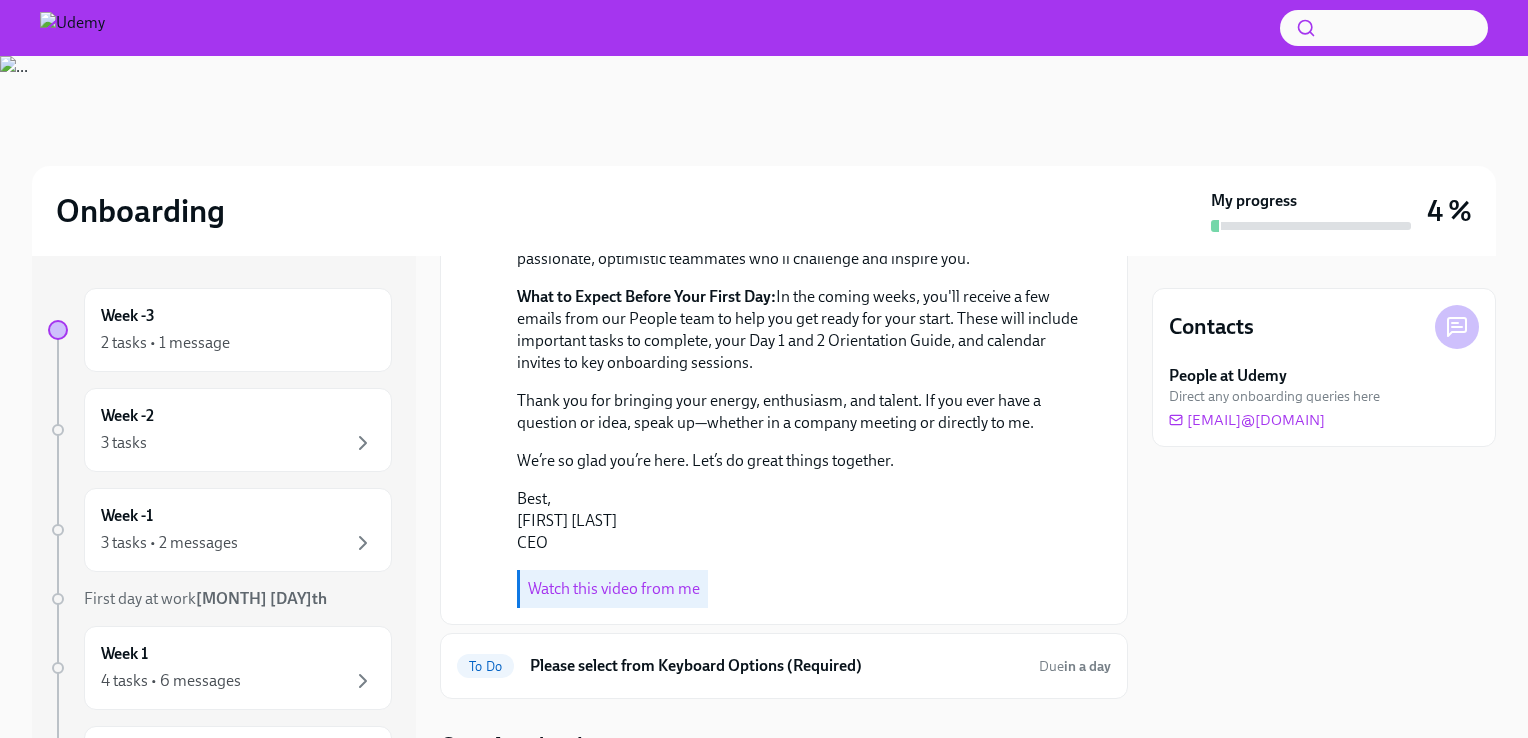 scroll, scrollTop: 508, scrollLeft: 0, axis: vertical 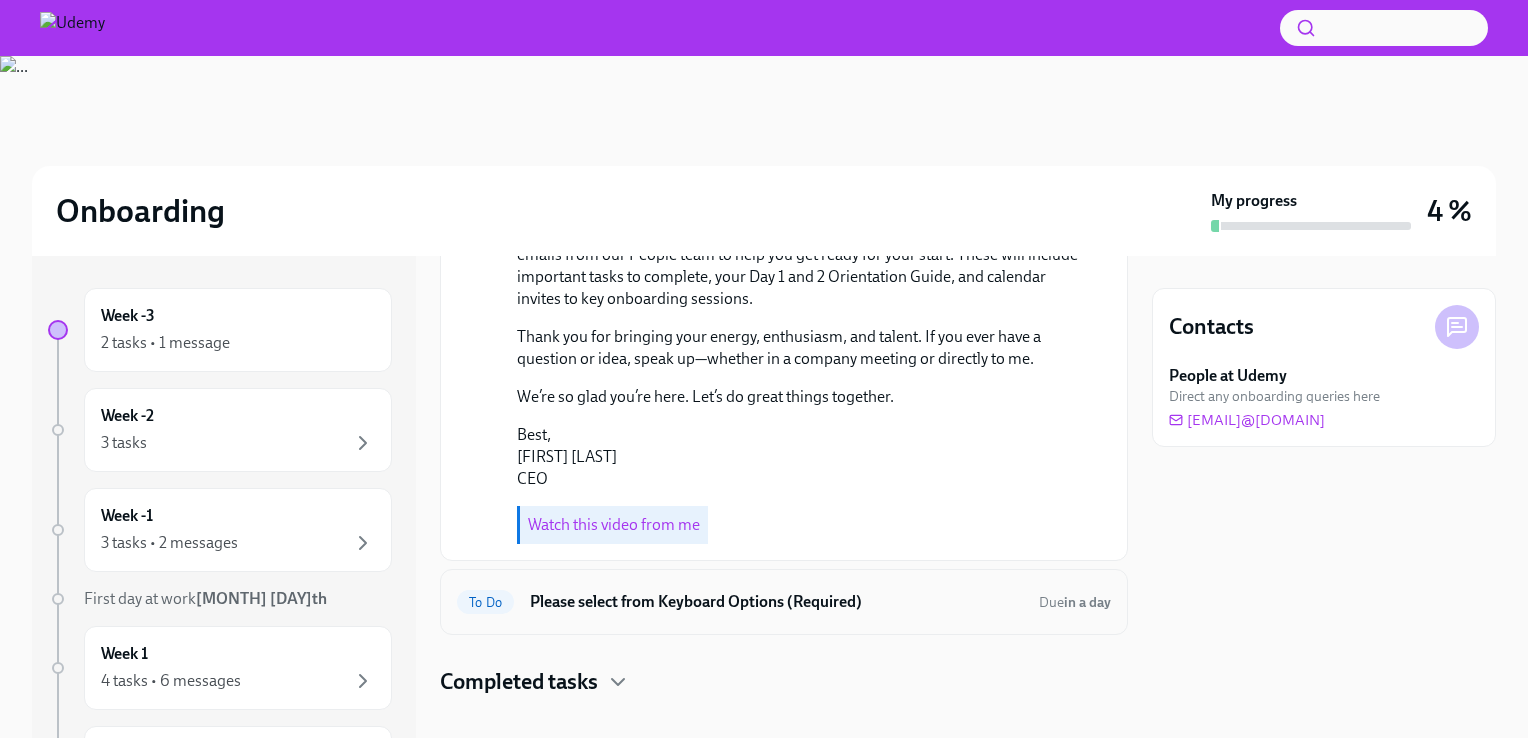 click on "Please select from Keyboard Options (Required)" at bounding box center (776, 602) 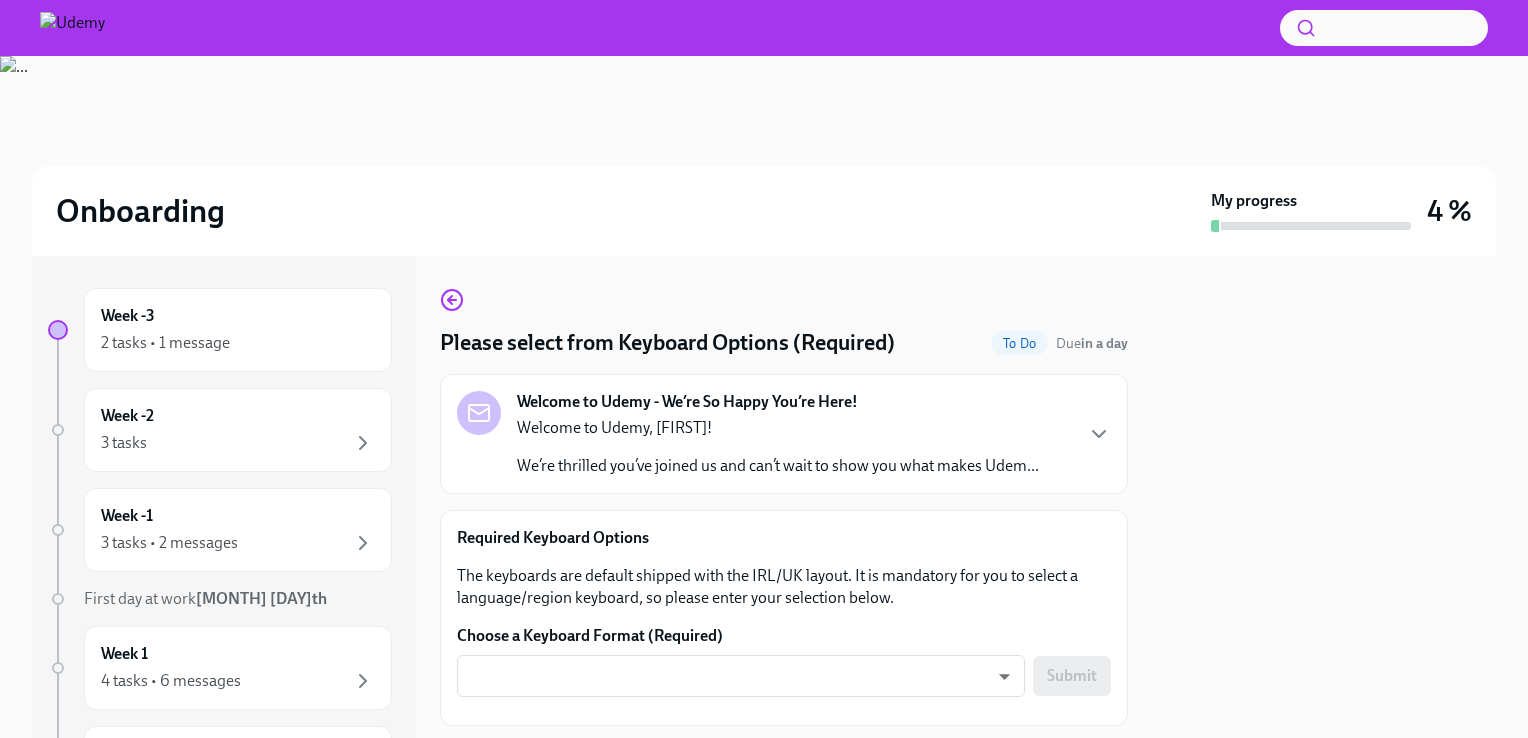 scroll, scrollTop: 51, scrollLeft: 0, axis: vertical 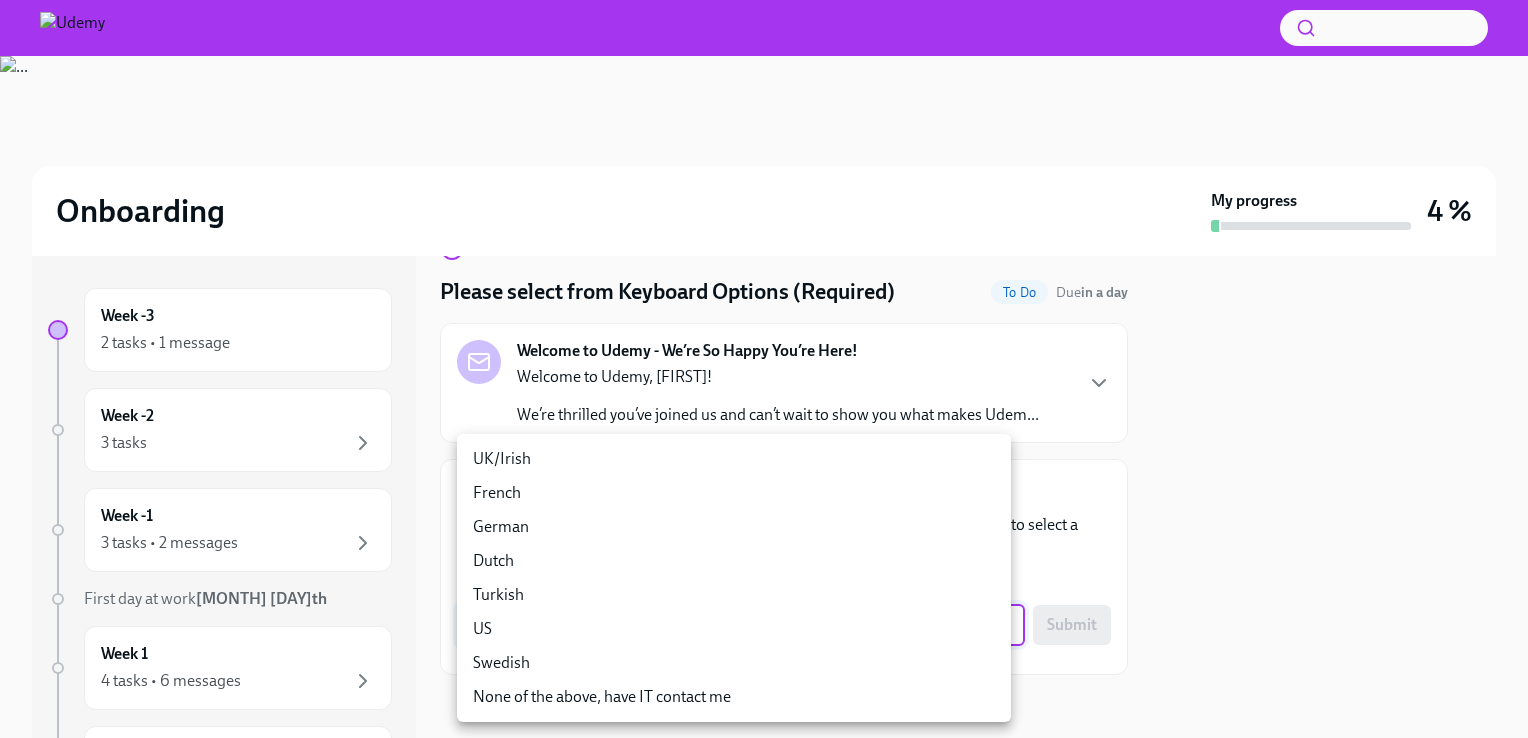 click on "Onboarding My progress 4 % Week -3 2 tasks • 1 message Week -2 3 tasks Week -1 3 tasks • 2 messages First day at work  [DATE] Week 1 4 tasks • 6 messages Week 2 5 tasks • 3 messages Week 3 4 tasks • 2 messages Week 4 4 tasks • 2 messages Week 5 4 tasks • 2 messages Week 6 1 message Experience ends  [DATE] Please select from Keyboard Options (Required) To Do Due  in a day Welcome to Udemy - We’re So Happy You’re Here! Welcome to Udemy, [FIRST]!
We’re thrilled you’ve joined us and can’t wait to show you what makes Udem... Required Keyboard Options The keyboards are default shipped with the IRL/UK layout. It is mandatory for you to select a language/region keyboard, so please enter your selection below. Choose a Keyboard Format (Required) ​ ​ Submit
UK/Irish French German Dutch  Turkish  US Swedish None of the above, have IT contact me" at bounding box center (764, 369) 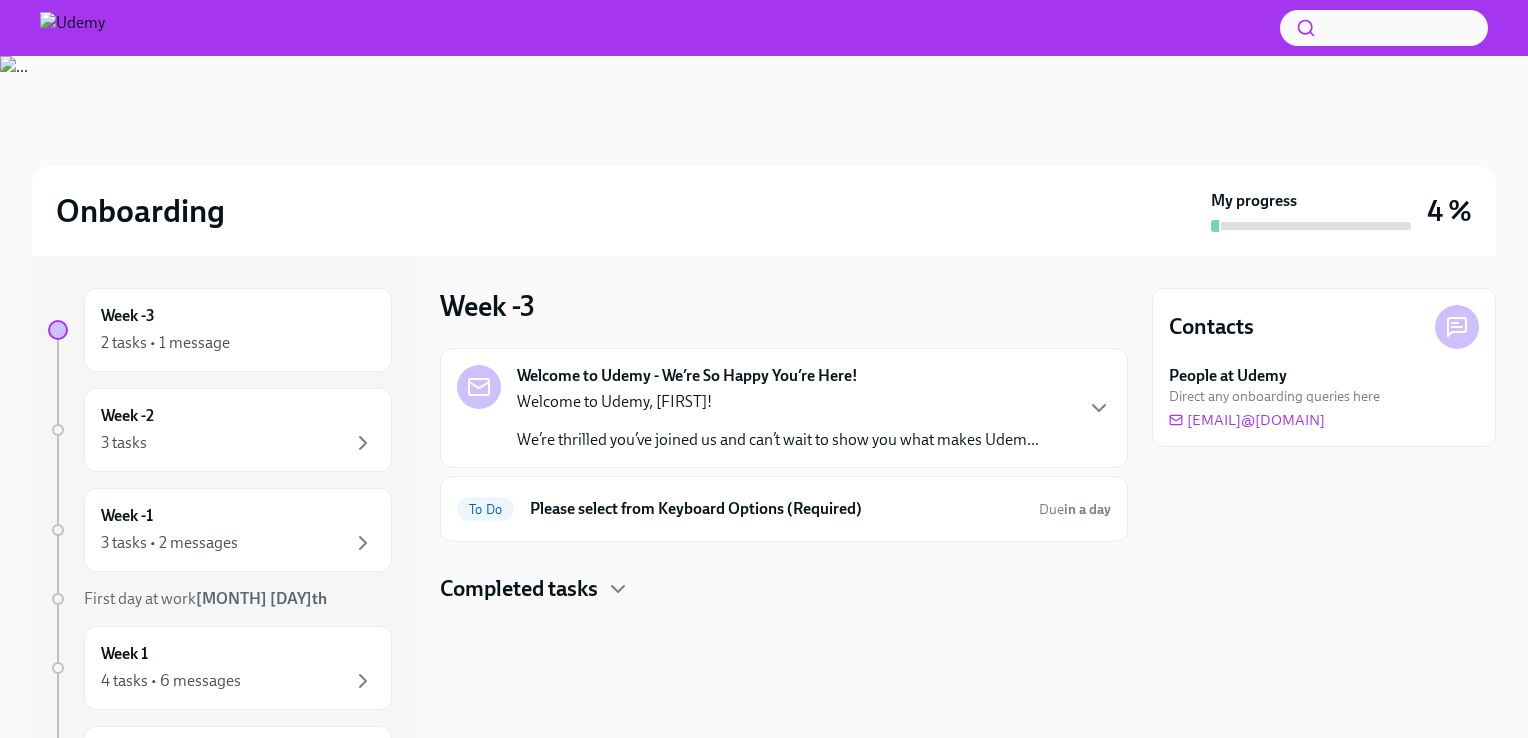 click at bounding box center [784, 636] 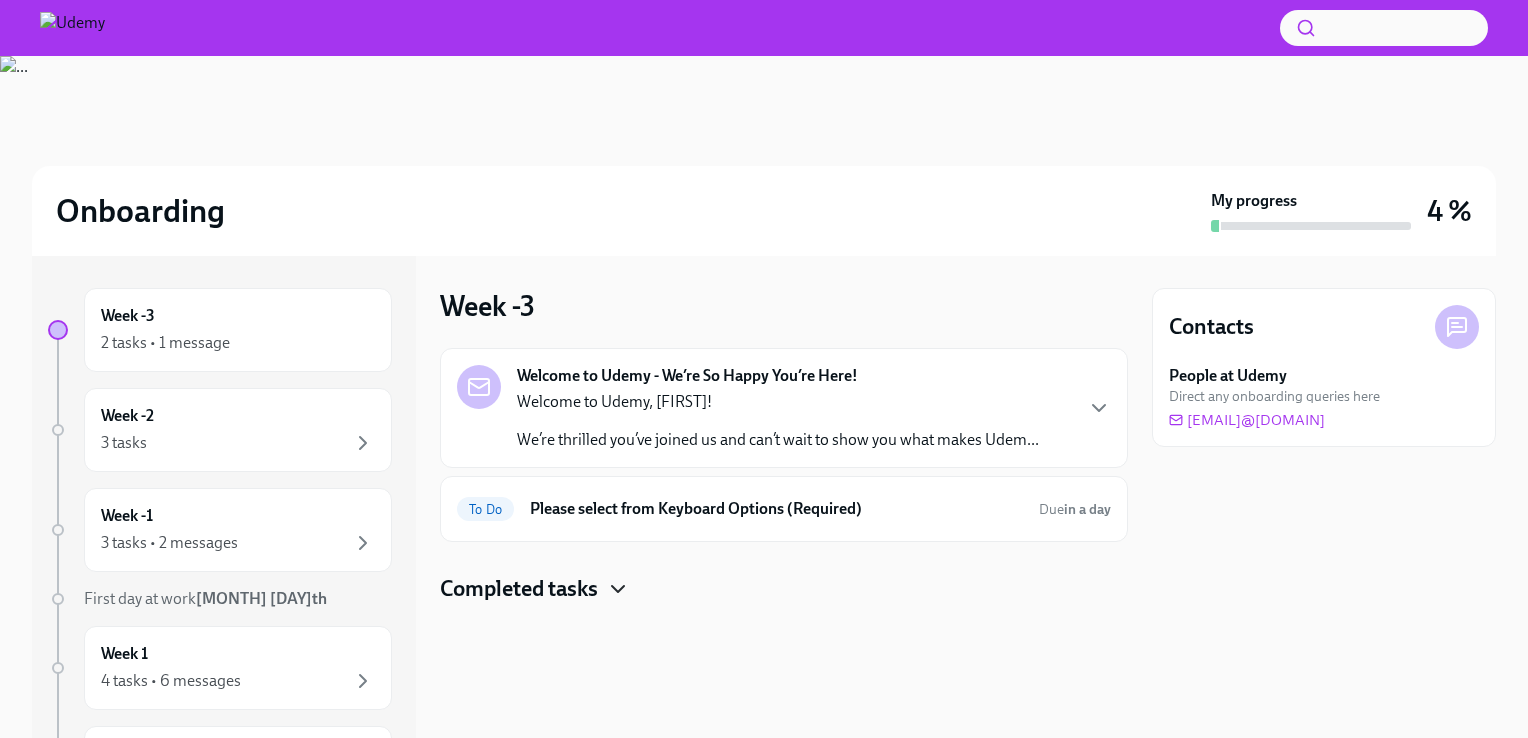 click 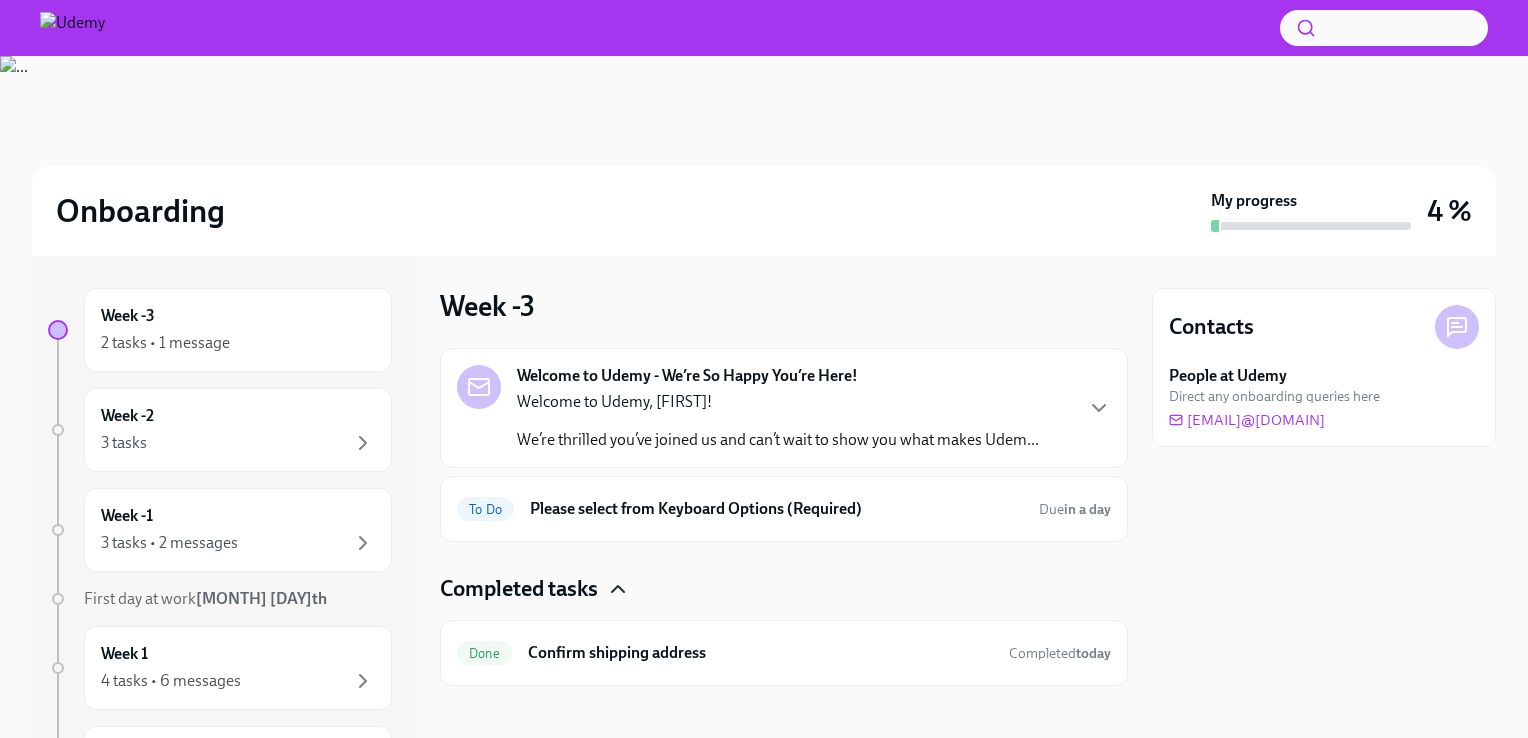 scroll, scrollTop: 10, scrollLeft: 0, axis: vertical 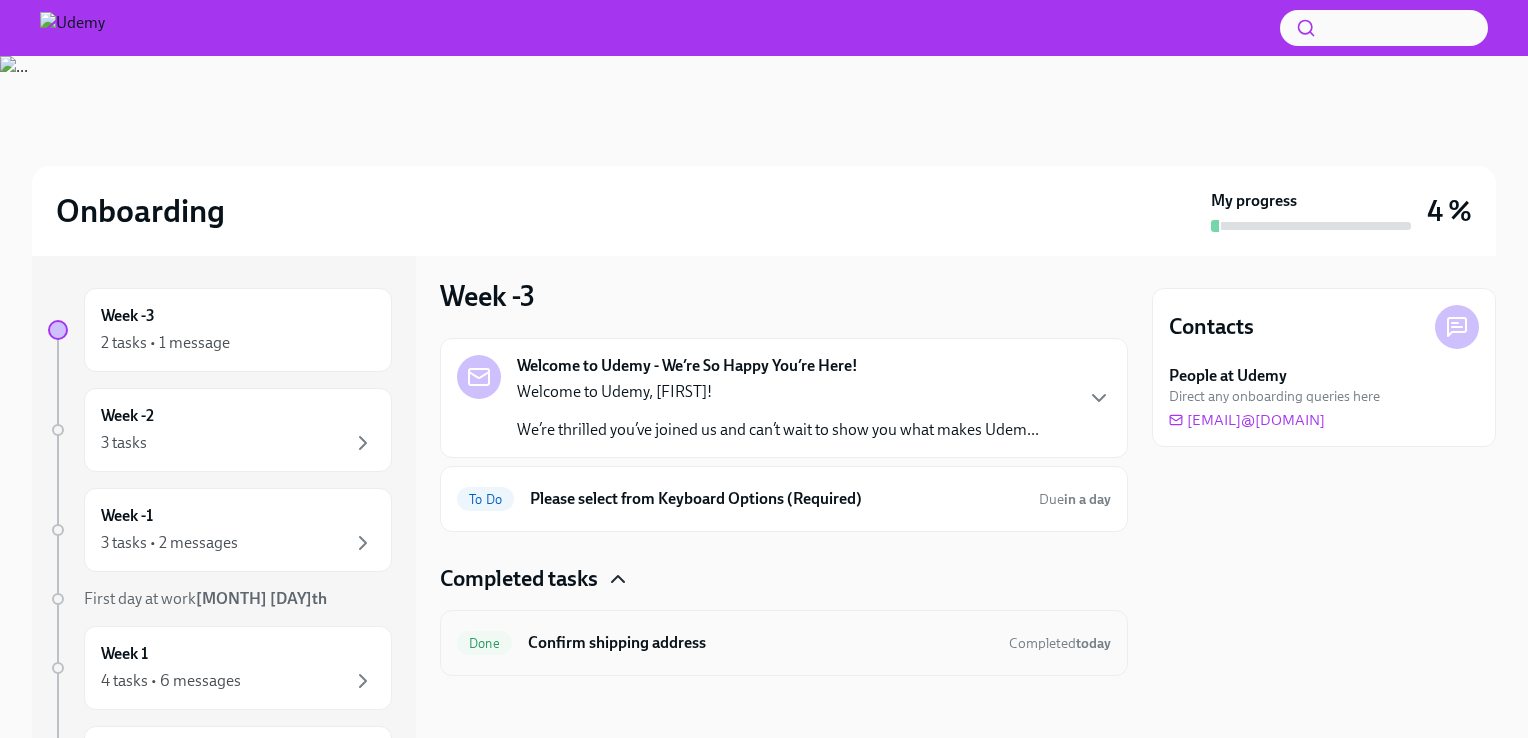 click on "Confirm shipping address" at bounding box center [760, 643] 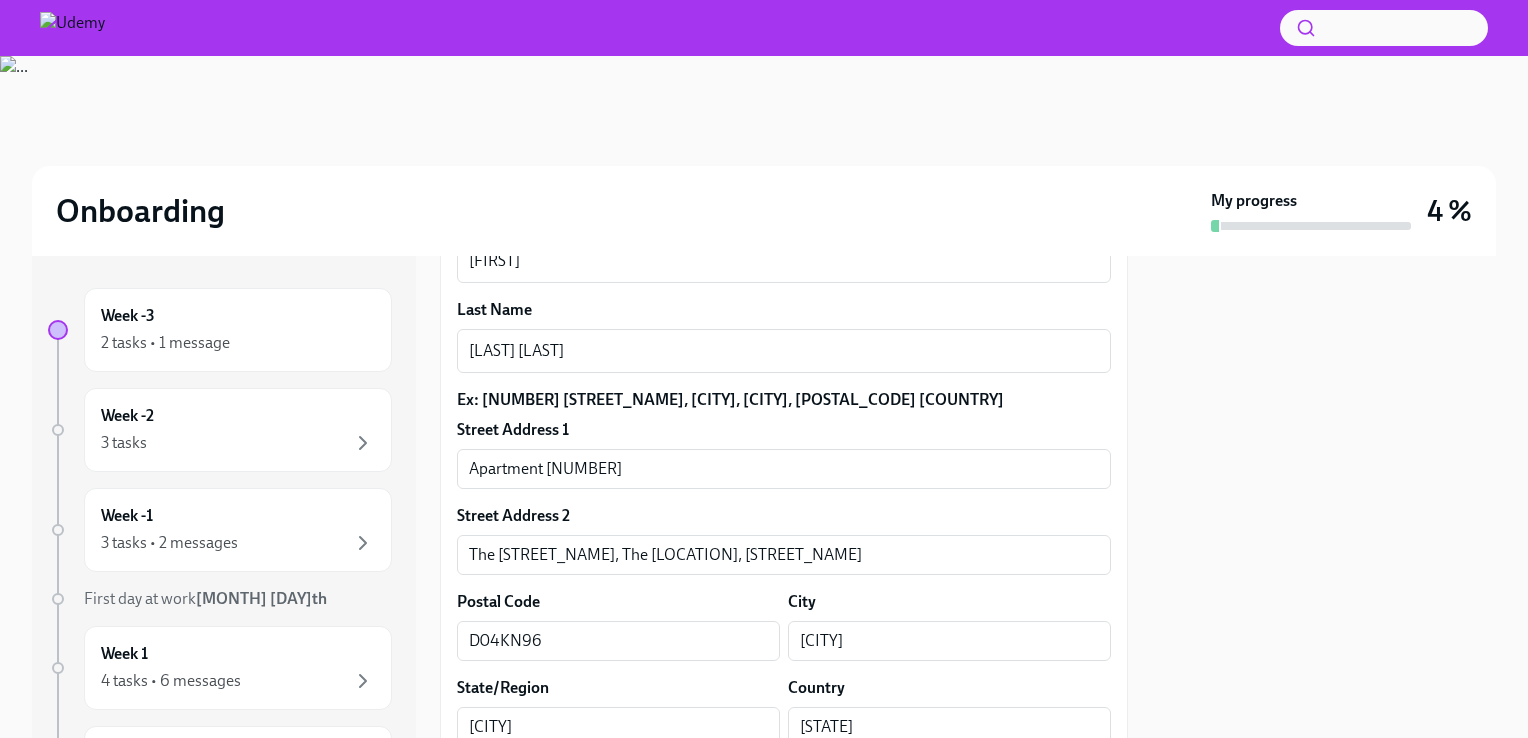 scroll, scrollTop: 964, scrollLeft: 0, axis: vertical 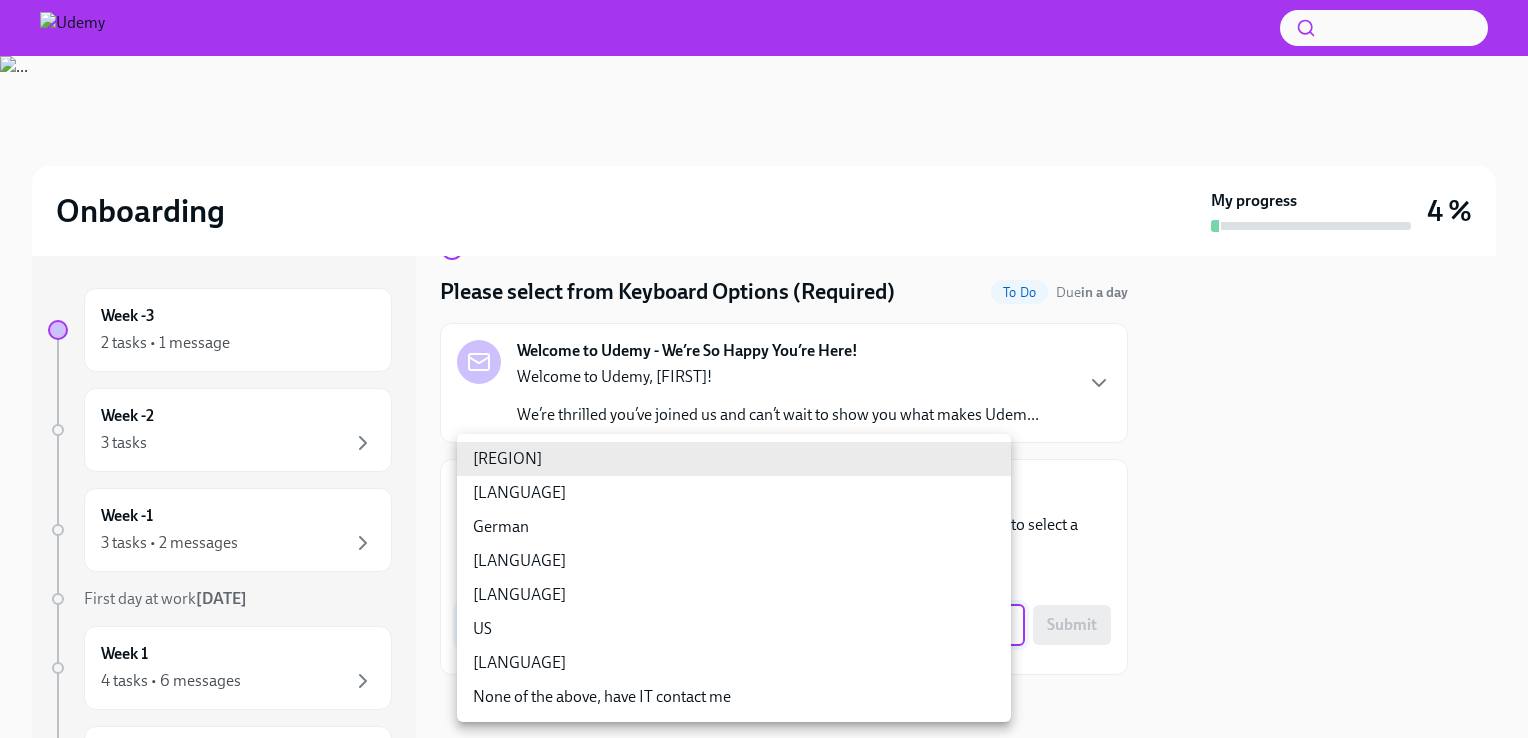 click on "Onboarding My progress 4 % Week -3 2 tasks • 1 message Week -2 3 tasks Week -1 3 tasks • 2 messages First day at work  [DATE] Week 1 4 tasks • 6 messages Week 2 5 tasks • 3 messages Week 3 4 tasks • 2 messages Week 4 4 tasks • 2 messages Week 5 4 tasks • 2 messages Week 6 1 message Experience ends  [DATE] Please select from Keyboard Options (Required) To Do Due  in a day Welcome to Udemy - We’re So Happy You’re Here! Welcome to Udemy, [FIRST]!
We’re thrilled you’ve joined us and can’t wait to show you what makes Udem... Required Keyboard Options The keyboards are default shipped with the IRL/UK layout. It is mandatory for you to select a language/region keyboard, so please enter your selection below. Choose a Keyboard Format (Required) ​ ​ Submit
UK/Irish French German Dutch  Turkish  US Swedish None of the above, have IT contact me" at bounding box center (764, 369) 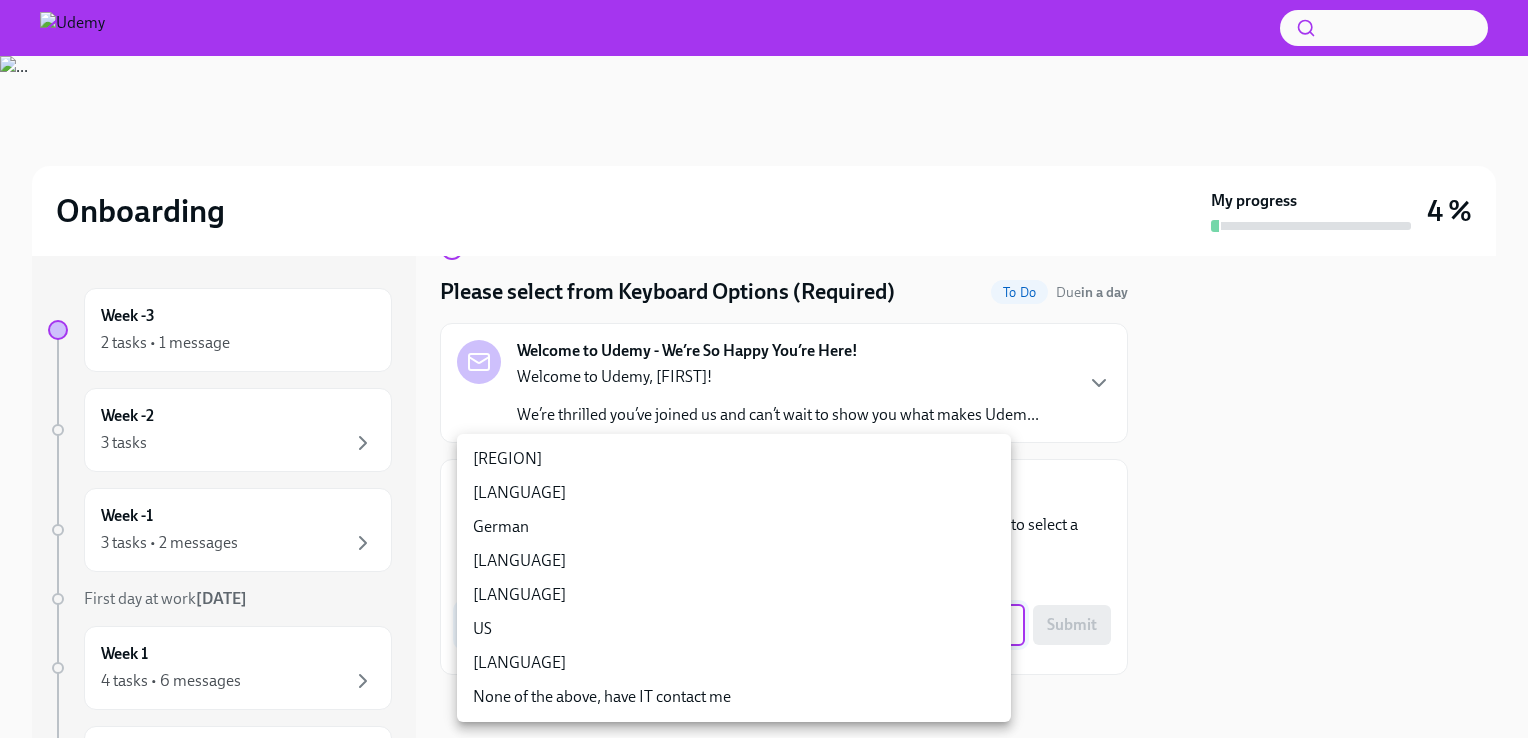 click on "[REGION]" at bounding box center (734, 459) 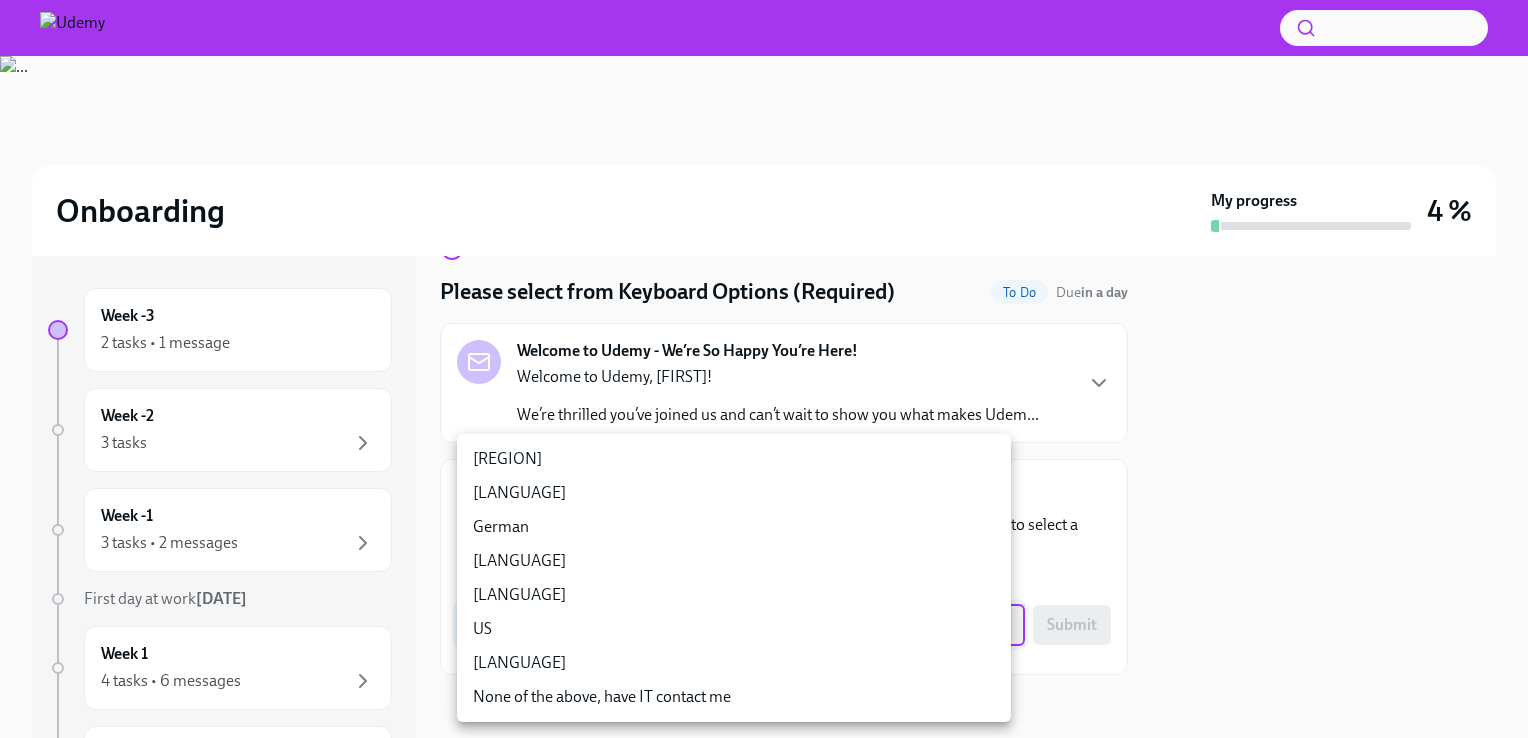 type on "[ALPHANUMERIC_STRING]" 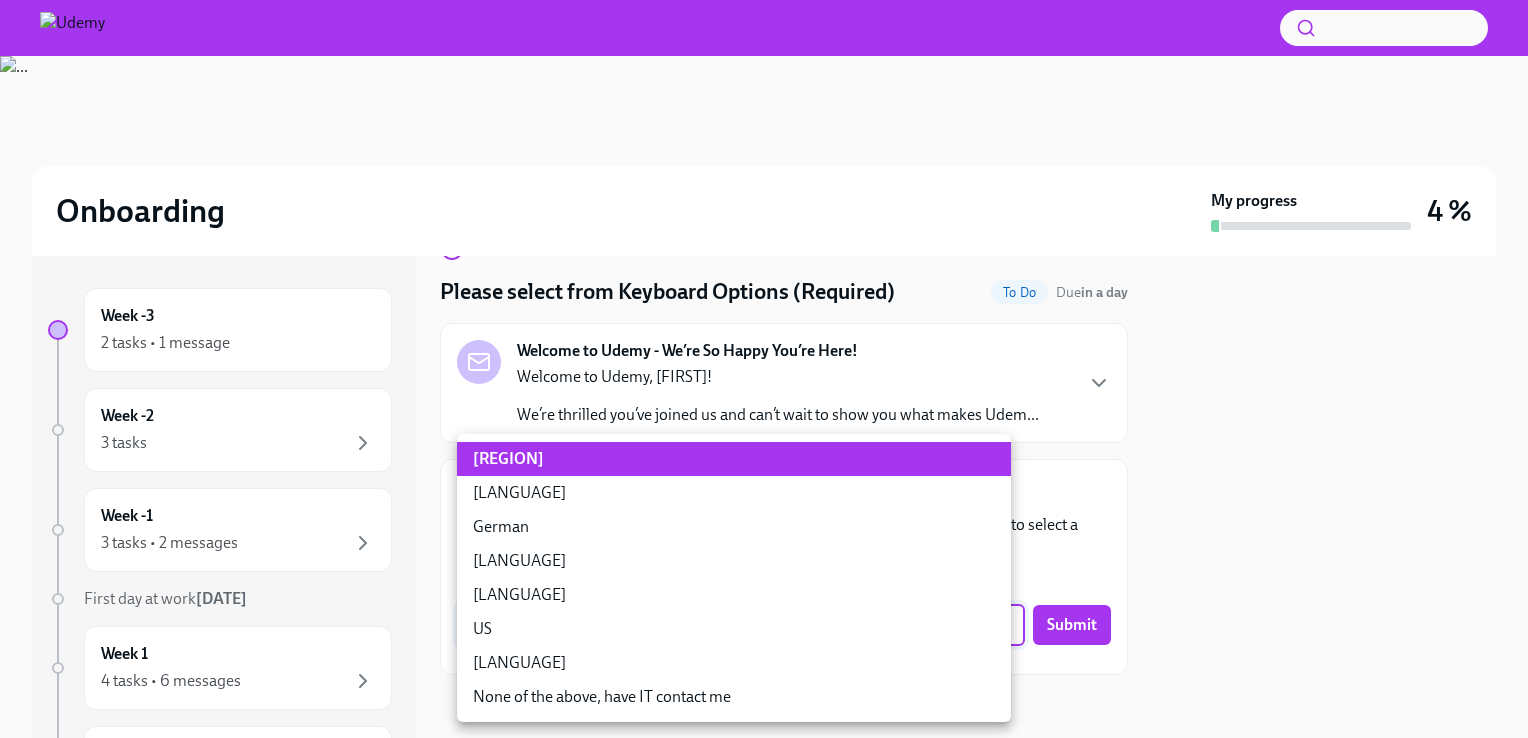click on "Onboarding My progress 4 % Week -3 2 tasks • 1 message Week -2 3 tasks Week -1 3 tasks • 2 messages First day at work  [DATE] Week 1 4 tasks • 6 messages Week 2 5 tasks • 3 messages Week 3 4 tasks • 2 messages Week 4 4 tasks • 2 messages Week 5 4 tasks • 2 messages Week 6 1 message Experience ends  [DATE] Please select from Keyboard Options (Required) To Do Due  in a day Welcome to Udemy - We’re So Happy You’re Here! Welcome to Udemy, [FIRST]!
We’re thrilled you’ve joined us and can’t wait to show you what makes Udem... Required Keyboard Options The keyboards are default shipped with the IRL/UK layout. It is mandatory for you to select a language/region keyboard, so please enter your selection below. Choose a Keyboard Format (Required) UK/Irish Yz6ycg1sA ​ Submit
UK/Irish French German Dutch  Turkish  US Swedish None of the above, have IT contact me" at bounding box center (764, 369) 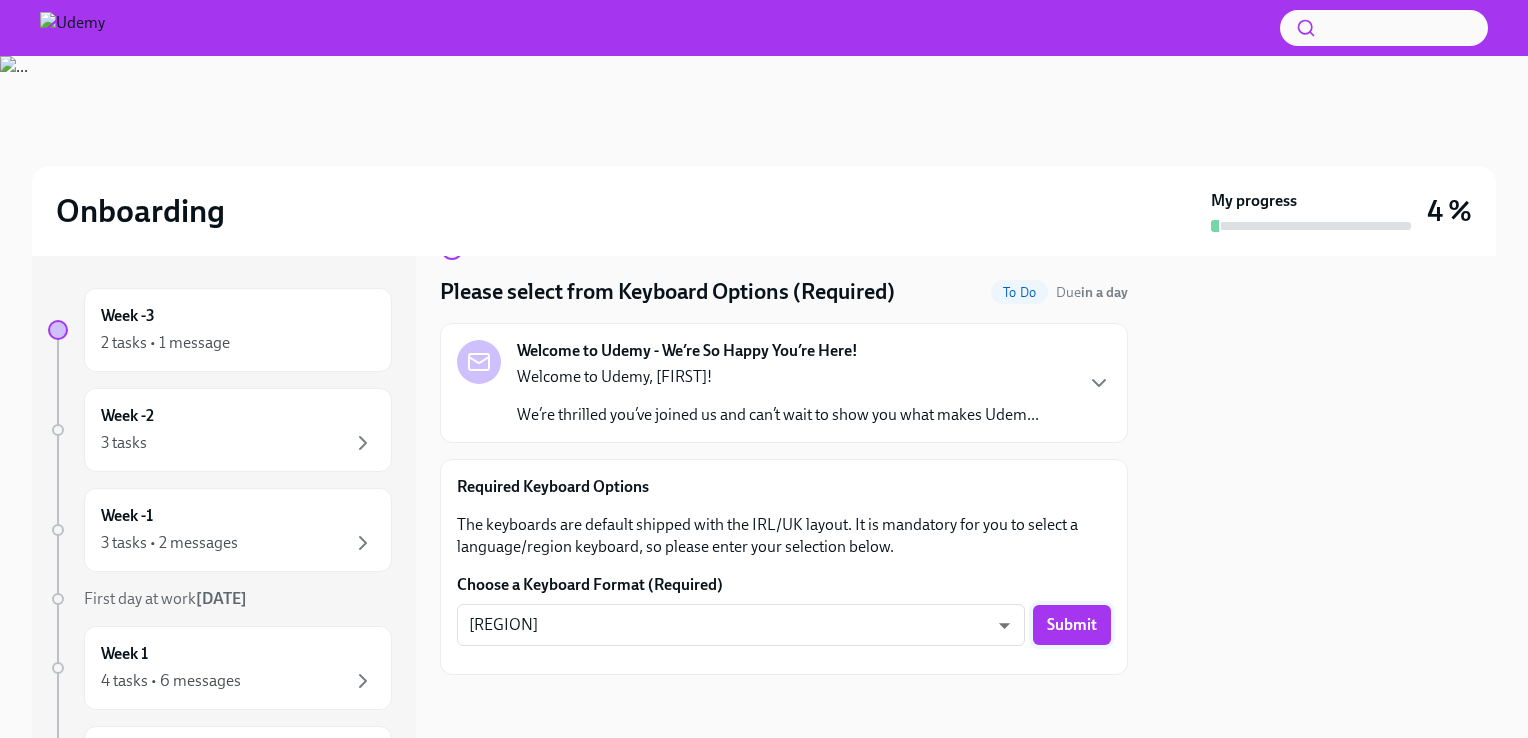 click on "Submit" at bounding box center [1072, 625] 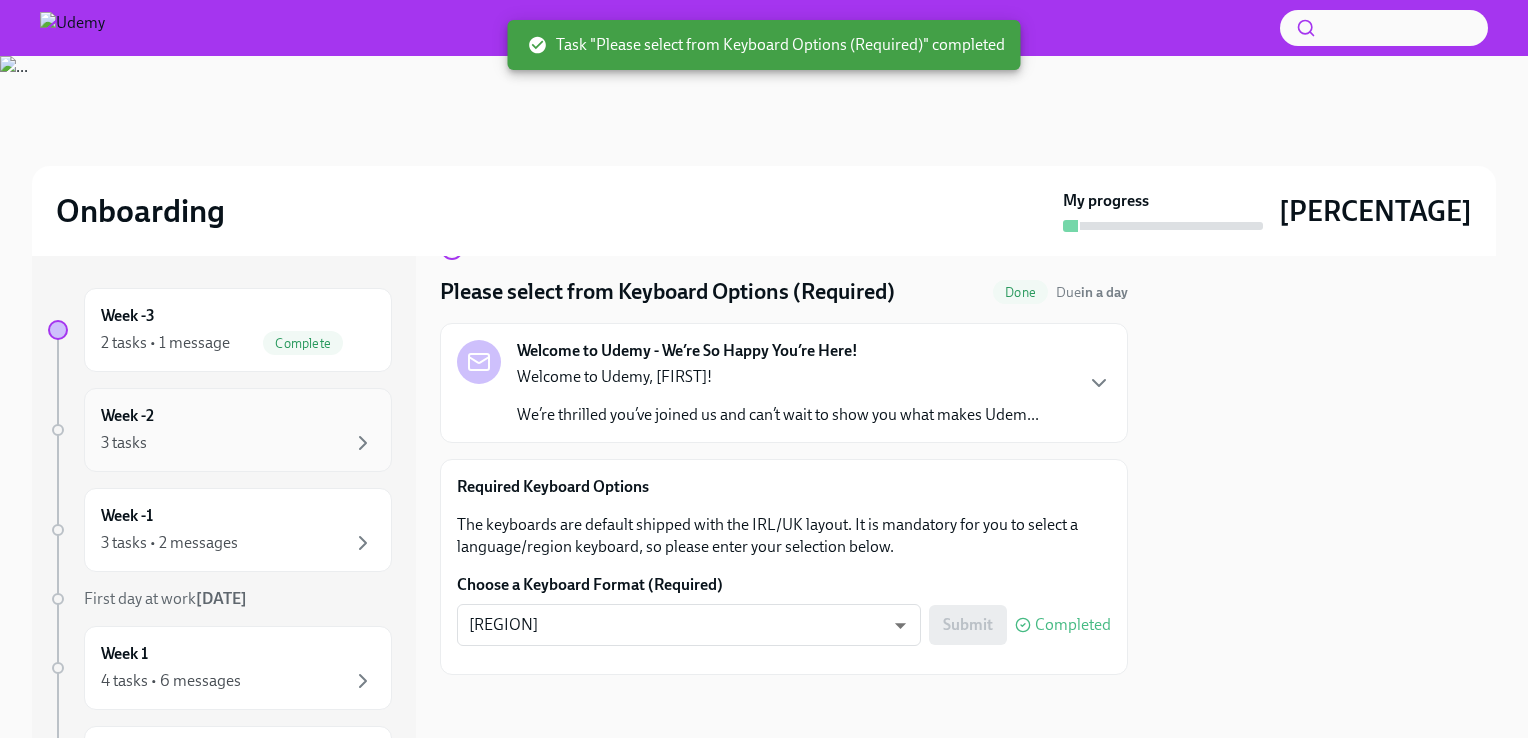 click on "3 tasks" at bounding box center (238, 443) 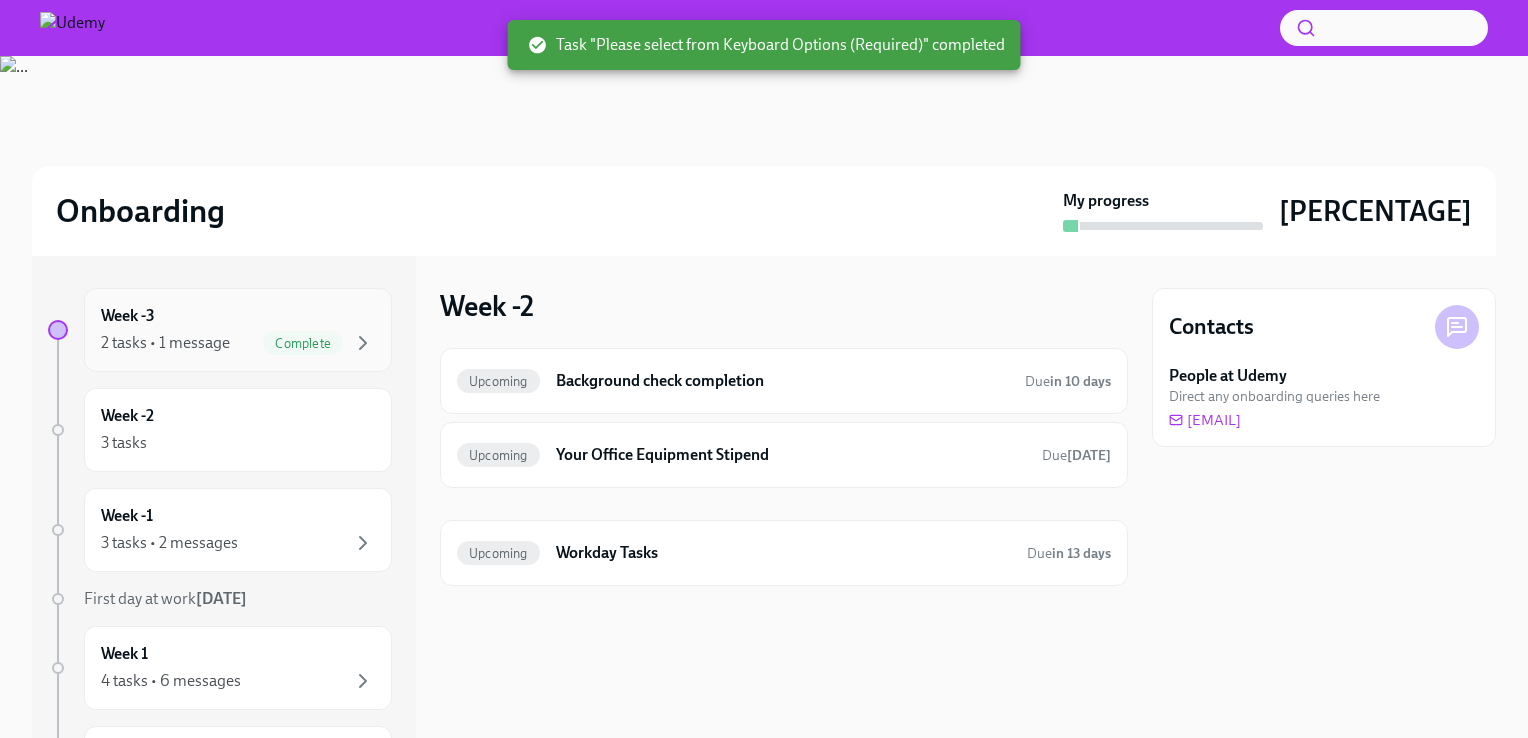 click on "Week -3 2 tasks • 1 message Complete" at bounding box center [238, 330] 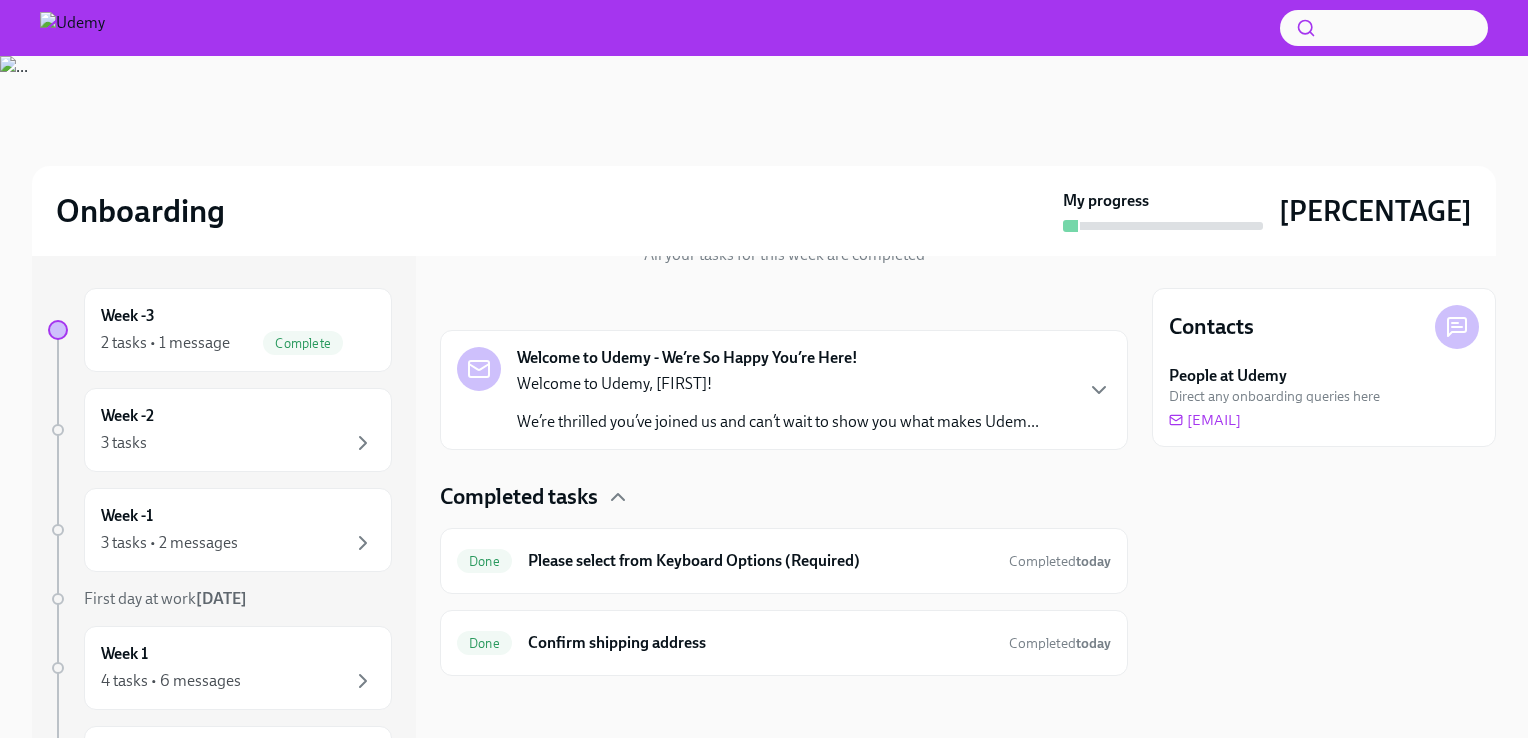 scroll, scrollTop: 256, scrollLeft: 0, axis: vertical 